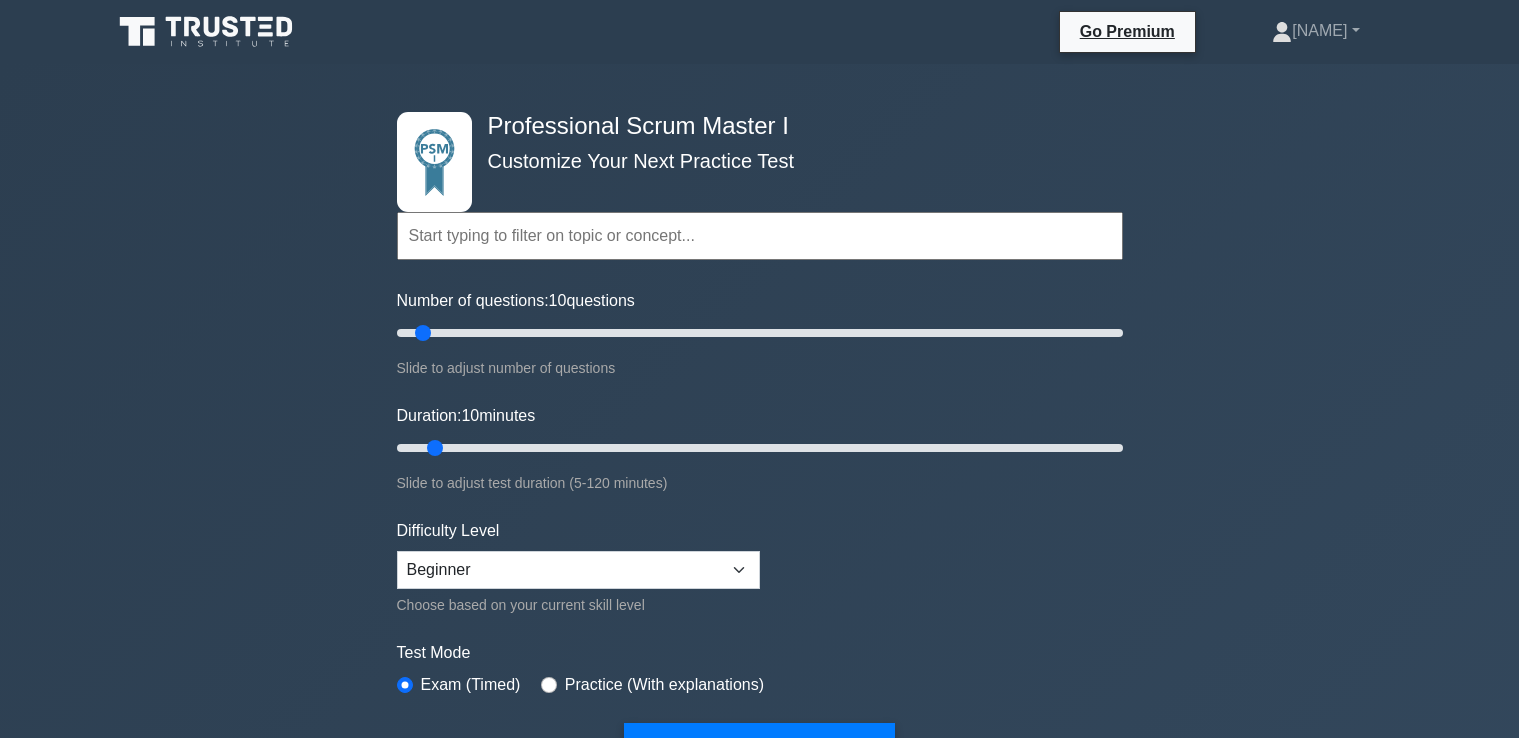 select on "beginner" 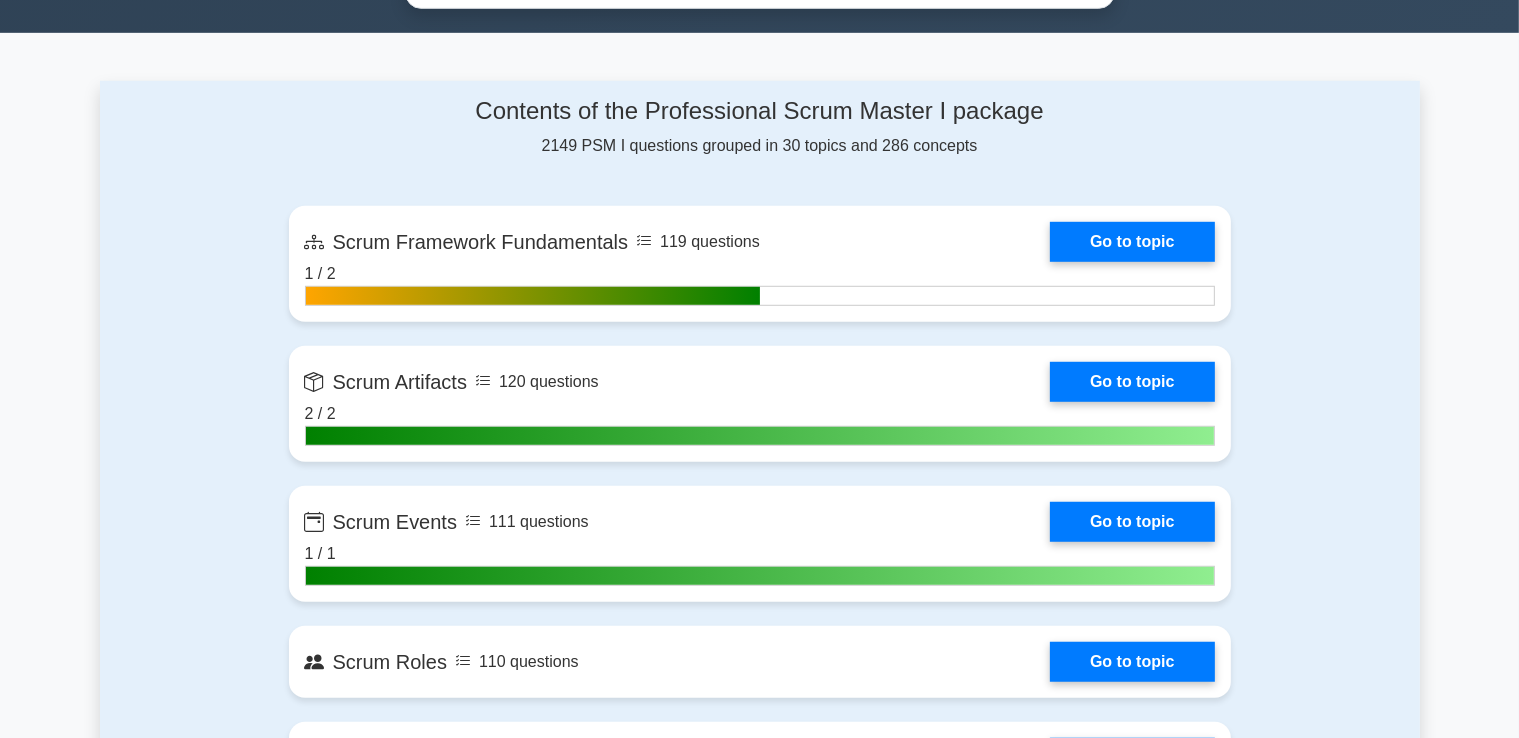 scroll, scrollTop: 0, scrollLeft: 0, axis: both 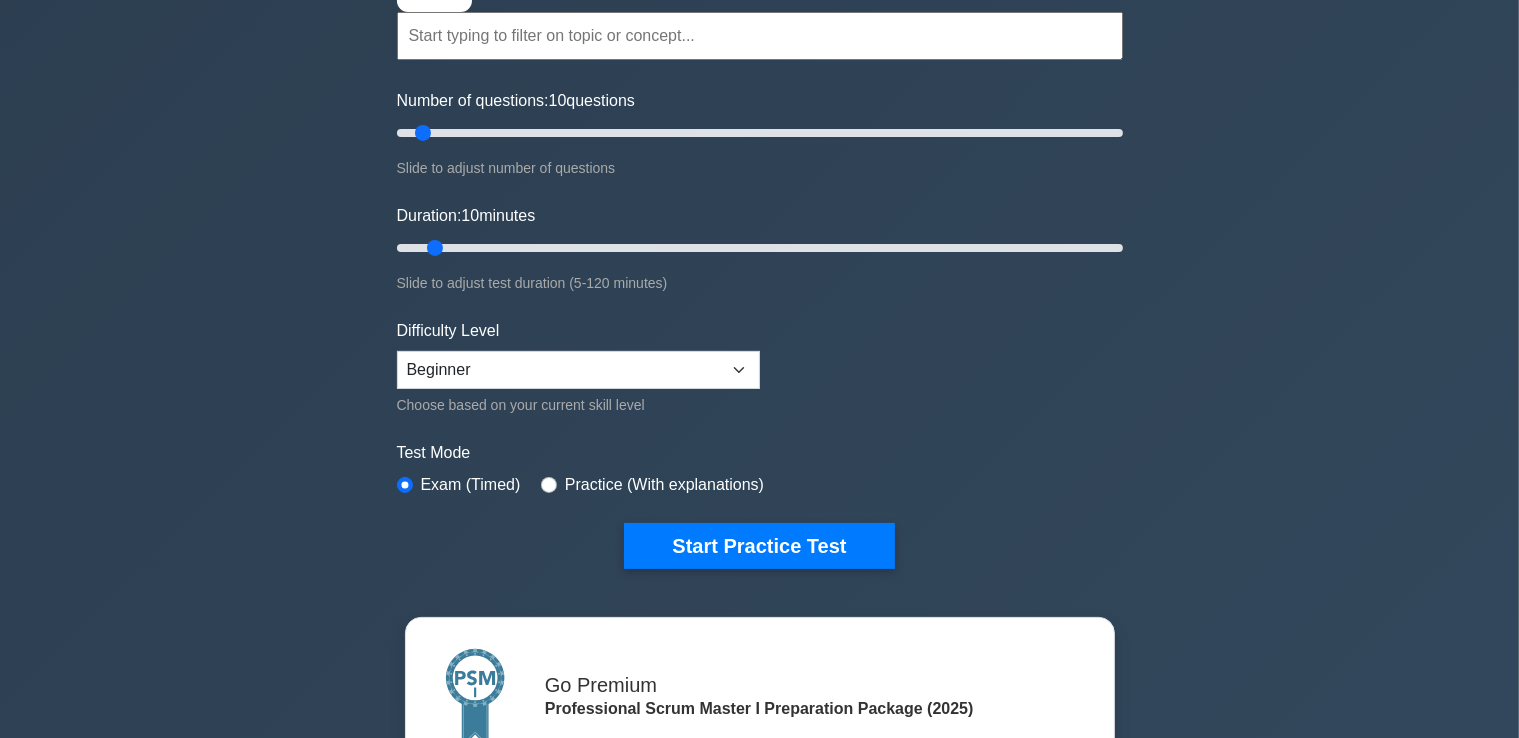 click at bounding box center [760, 36] 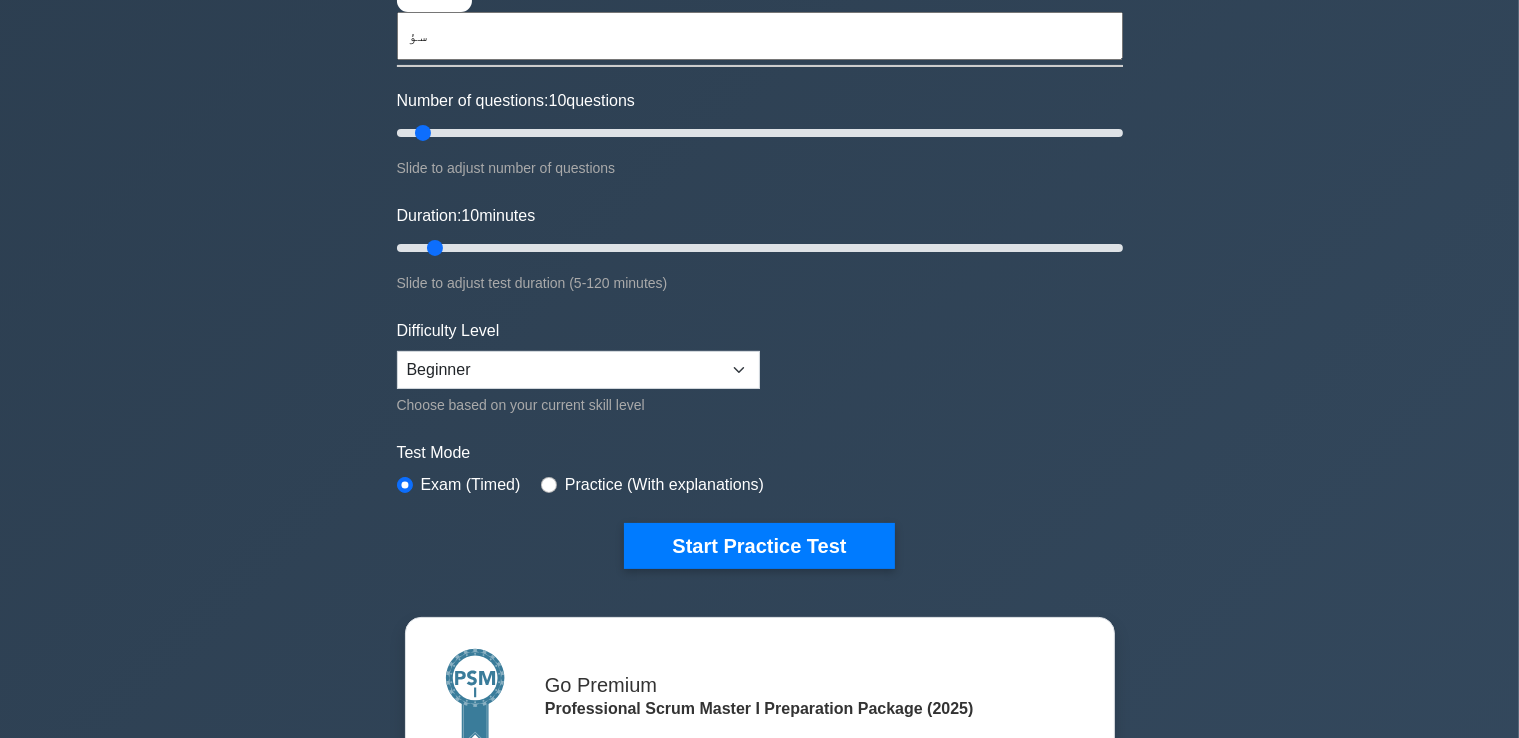 type on "س" 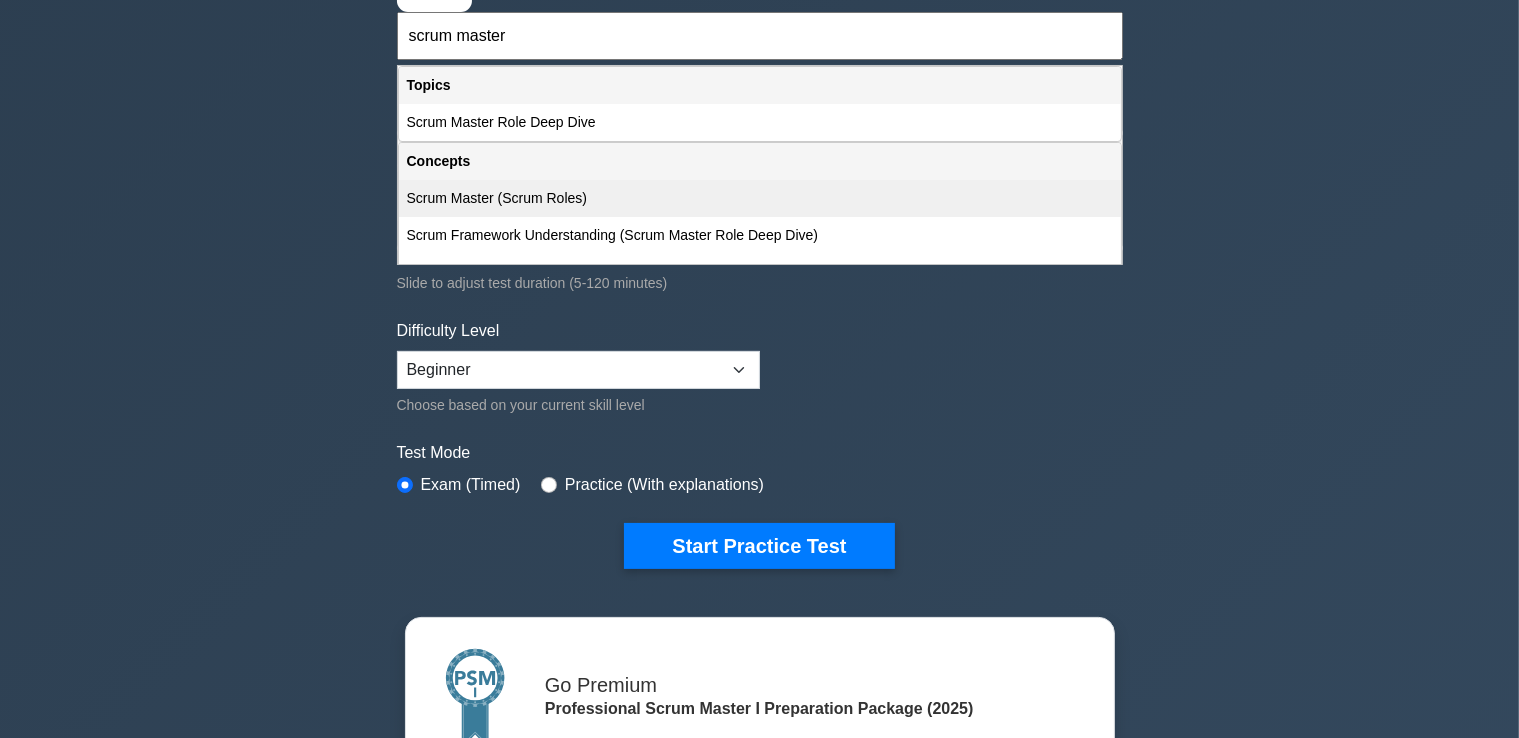 click on "Scrum Master (Scrum Roles)" at bounding box center (760, 198) 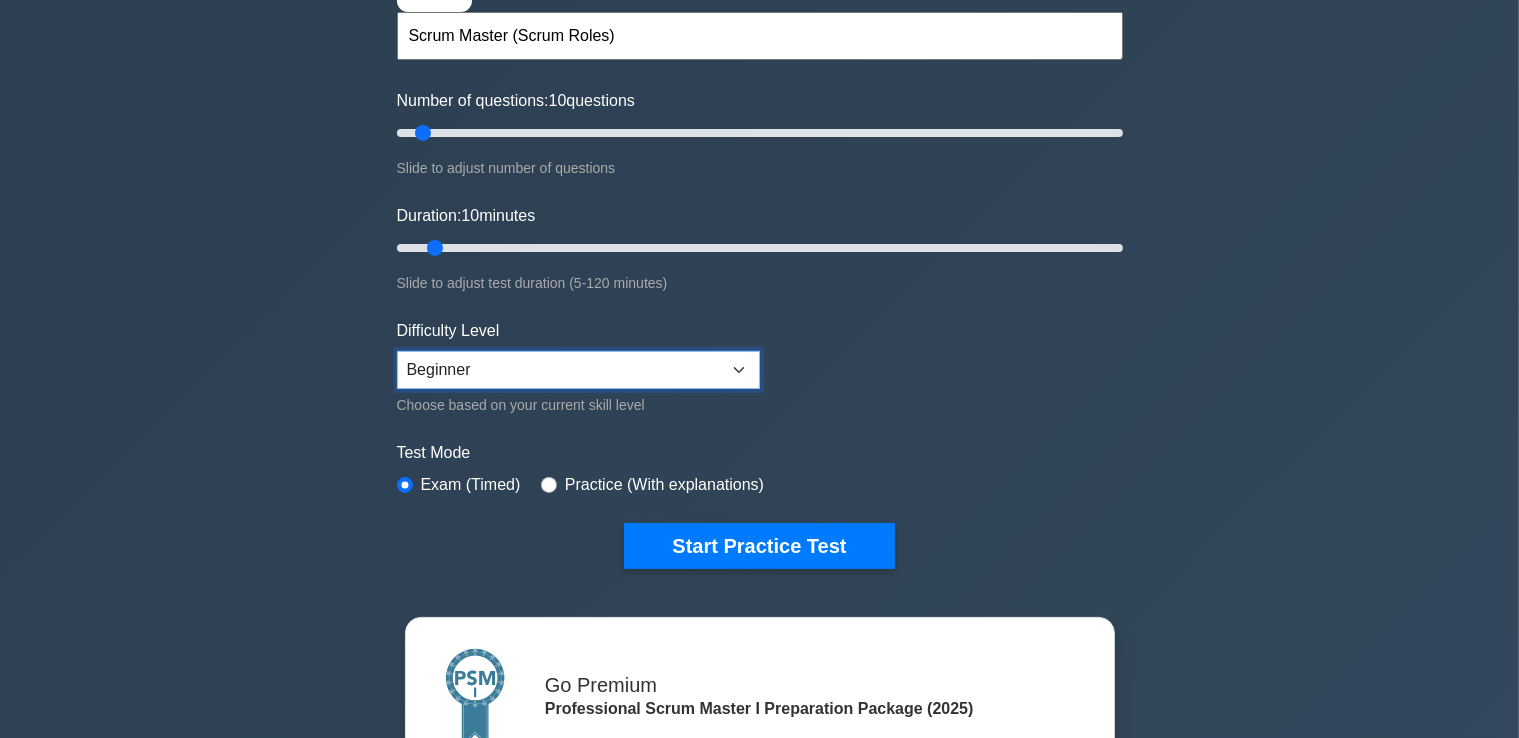 click on "Beginner
Intermediate
Expert" at bounding box center (578, 370) 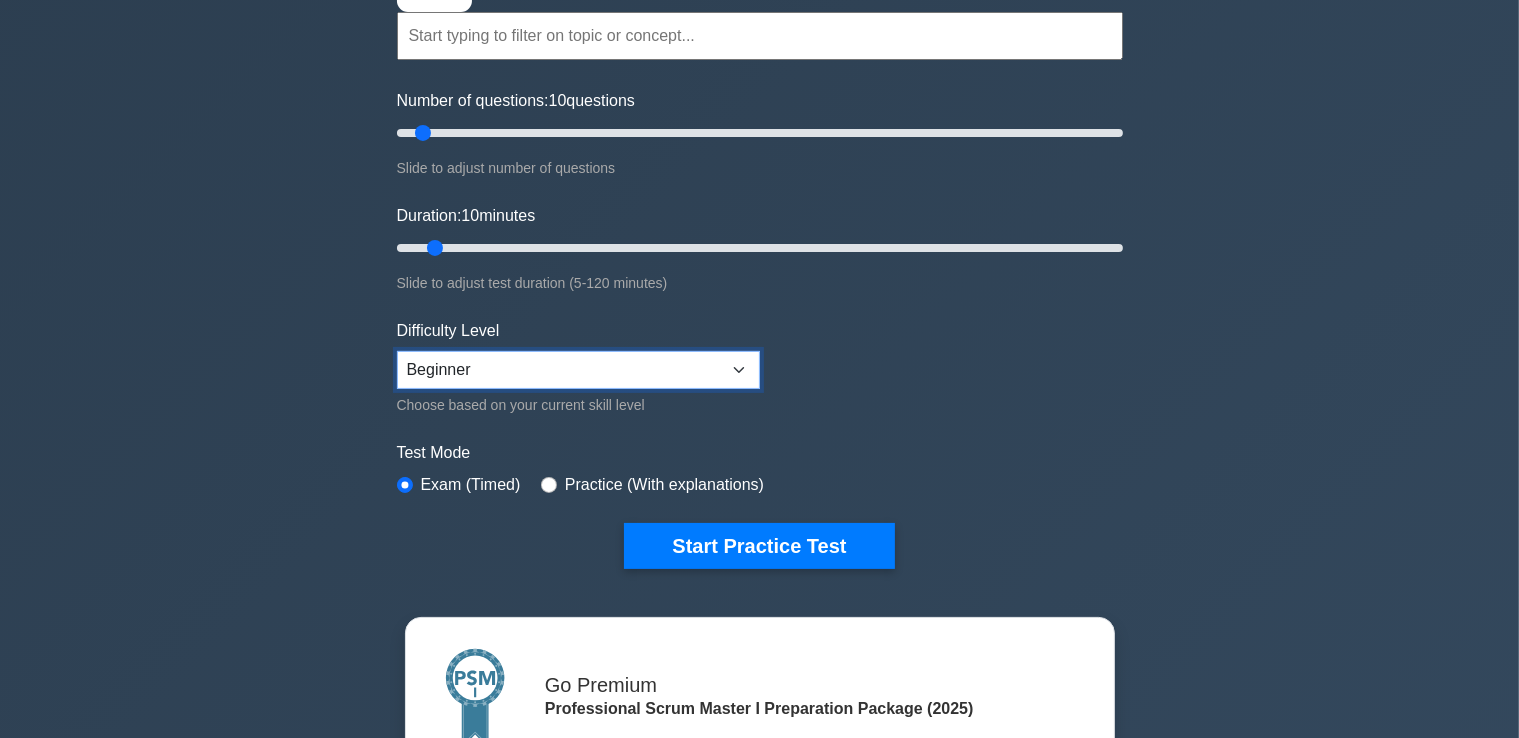 select on "expert" 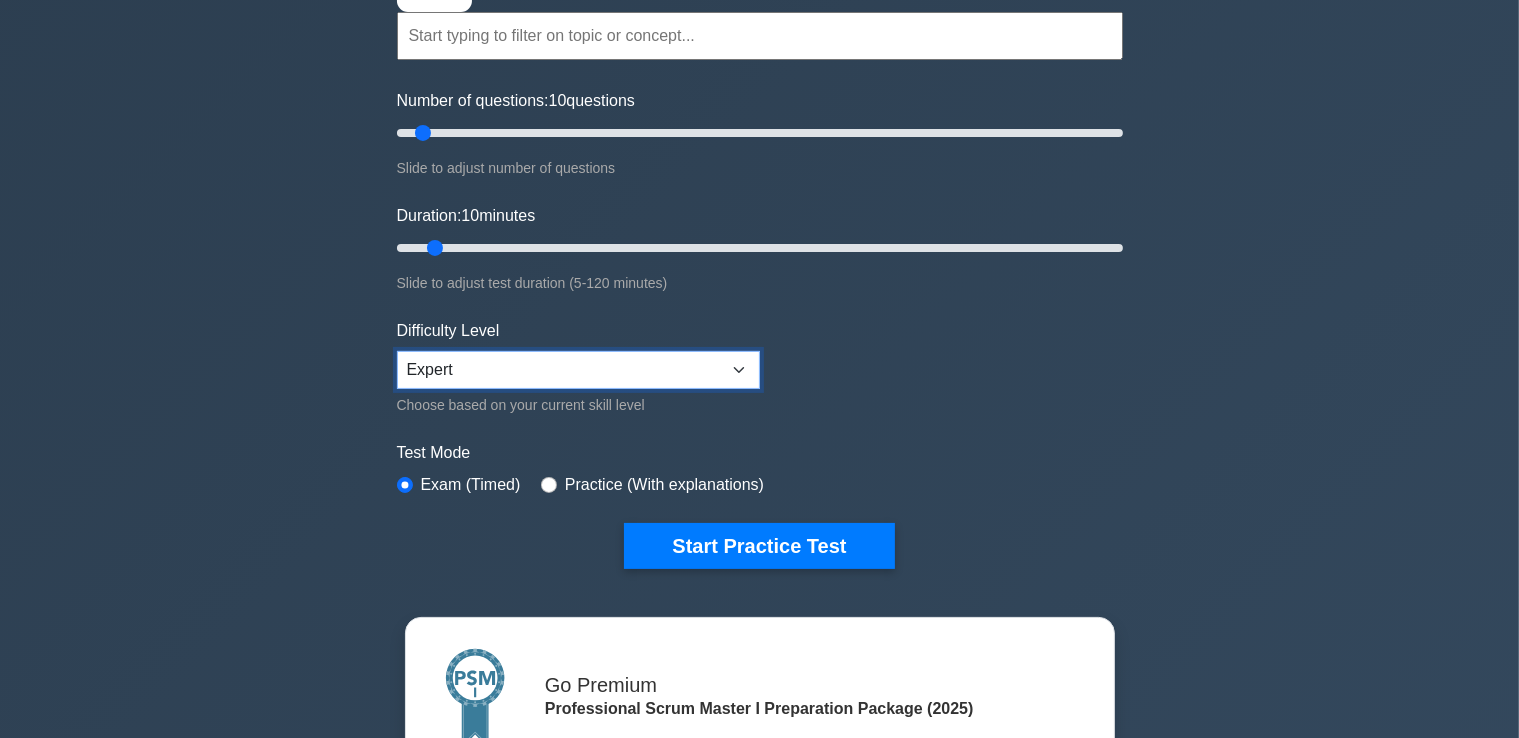 click on "Beginner
Intermediate
Expert" at bounding box center [578, 370] 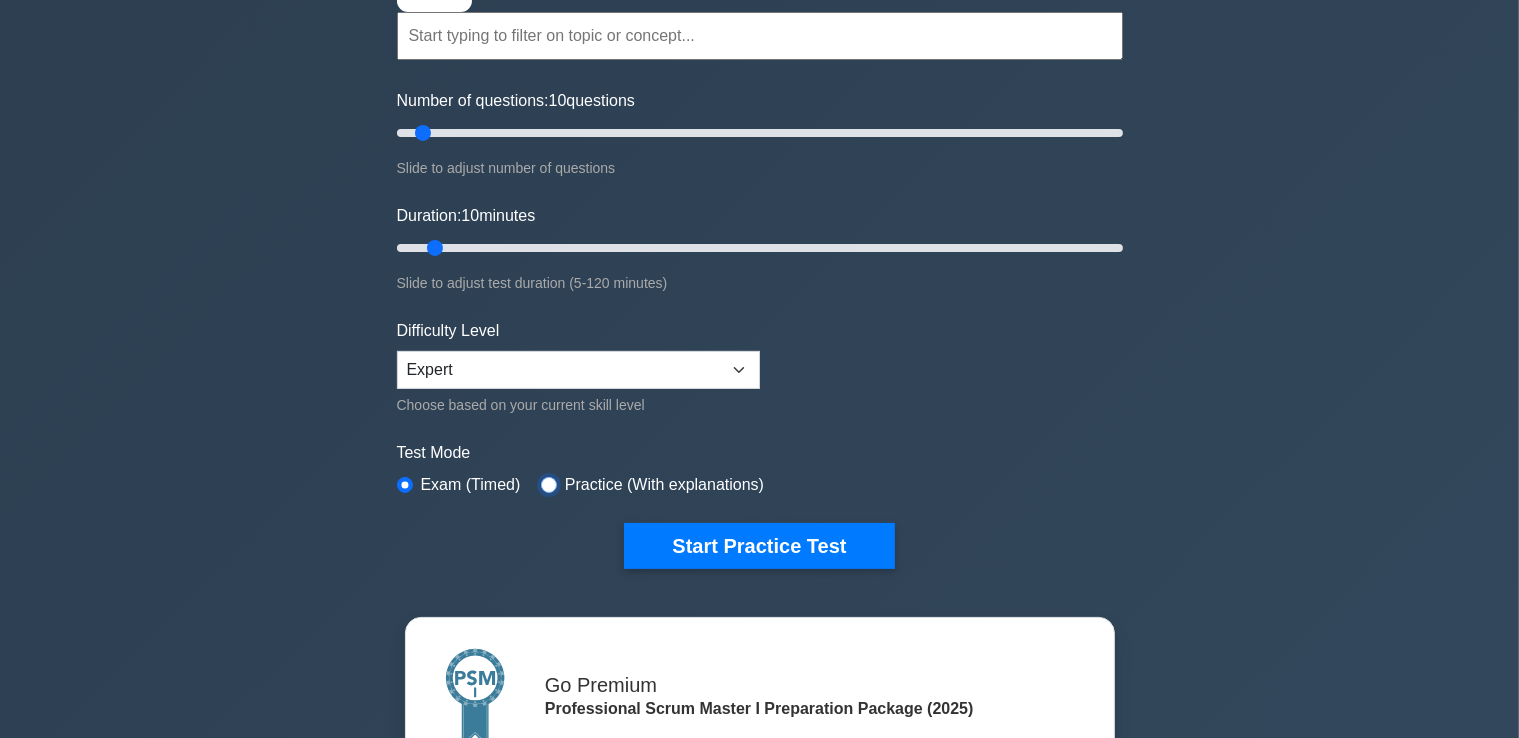 click at bounding box center (549, 485) 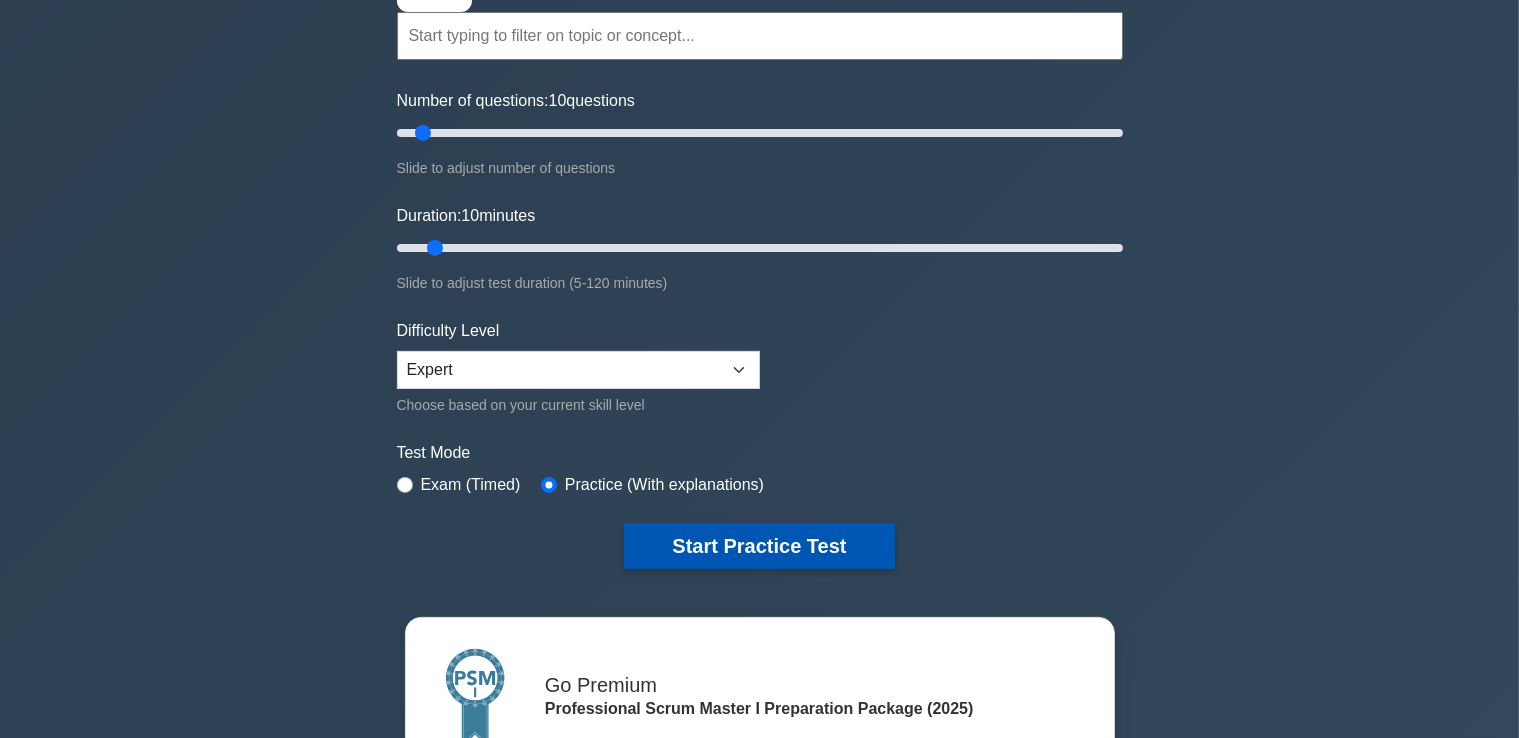 click on "Start Practice Test" at bounding box center (759, 546) 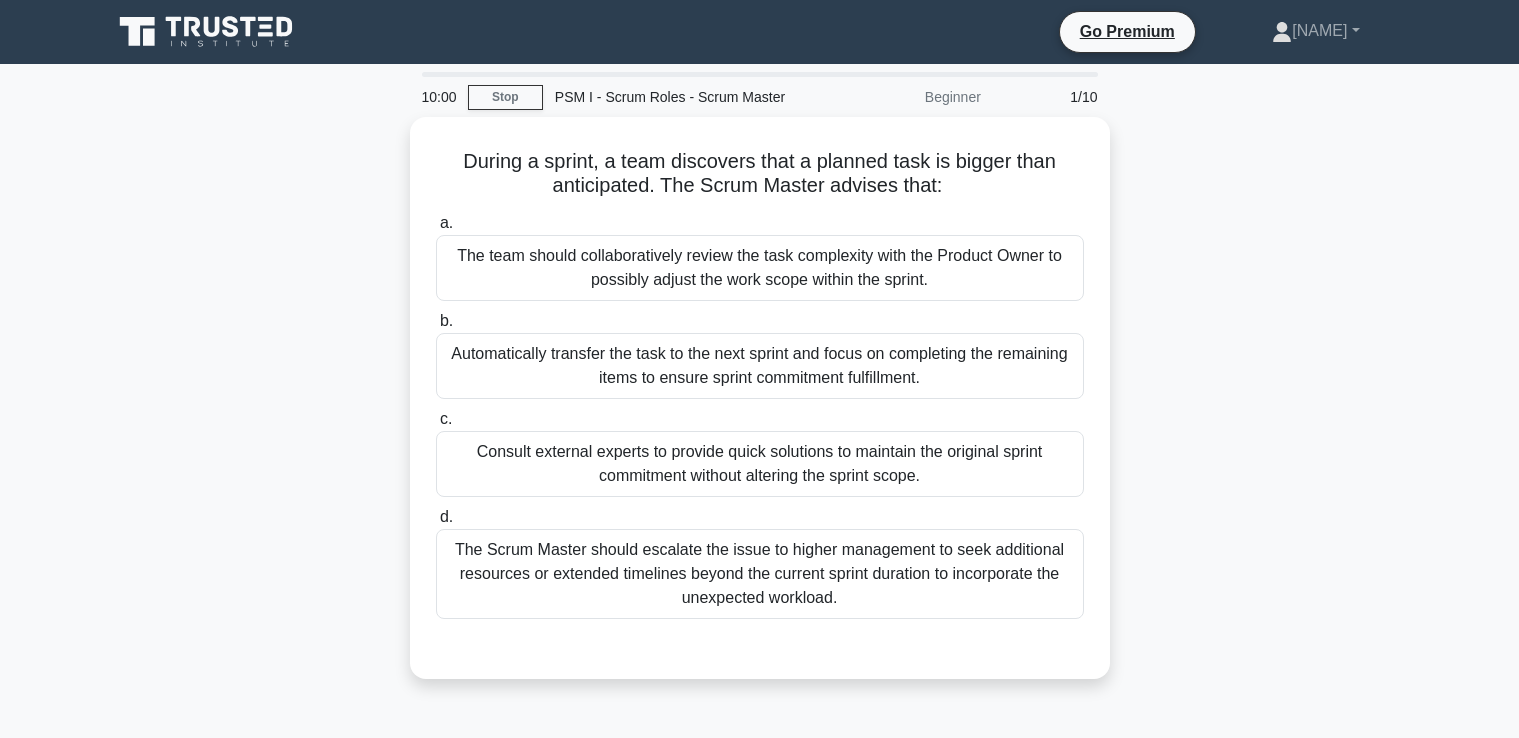 scroll, scrollTop: 0, scrollLeft: 0, axis: both 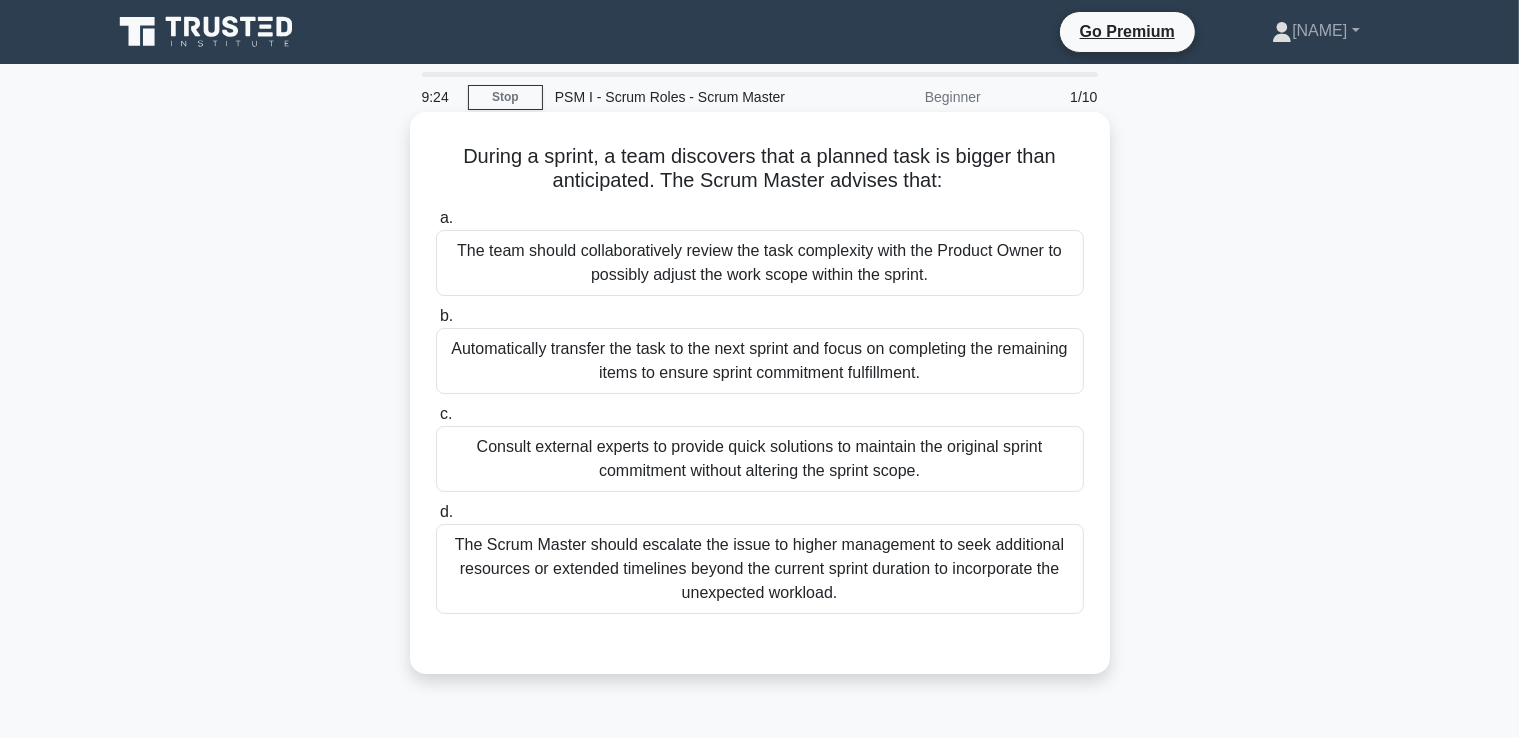 click on "The team should collaboratively review the task complexity with the Product Owner to possibly adjust the work scope within the sprint." at bounding box center [760, 263] 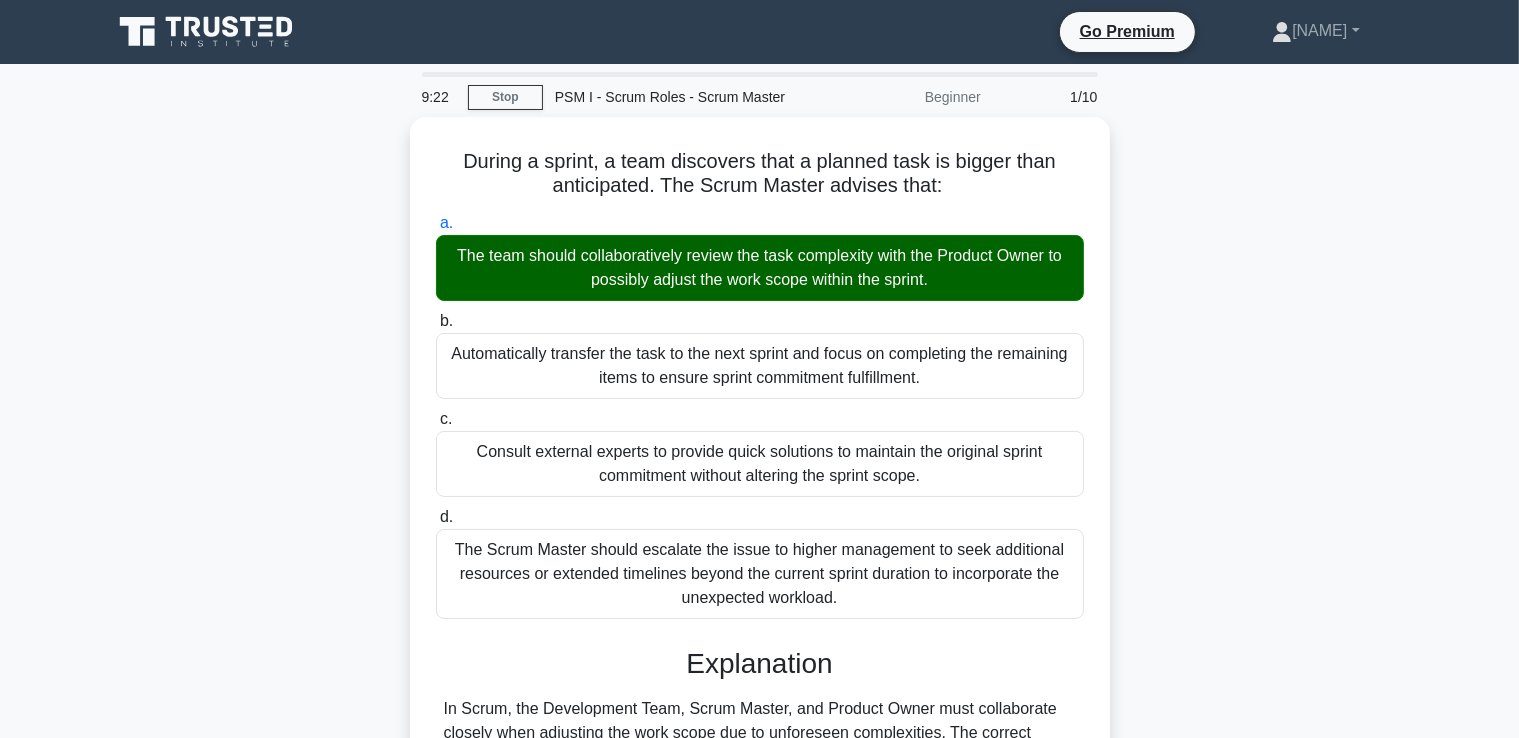 click on "b.
Automatically transfer the task to the next sprint and focus on completing the remaining items to ensure sprint commitment fulfillment." at bounding box center (436, 321) 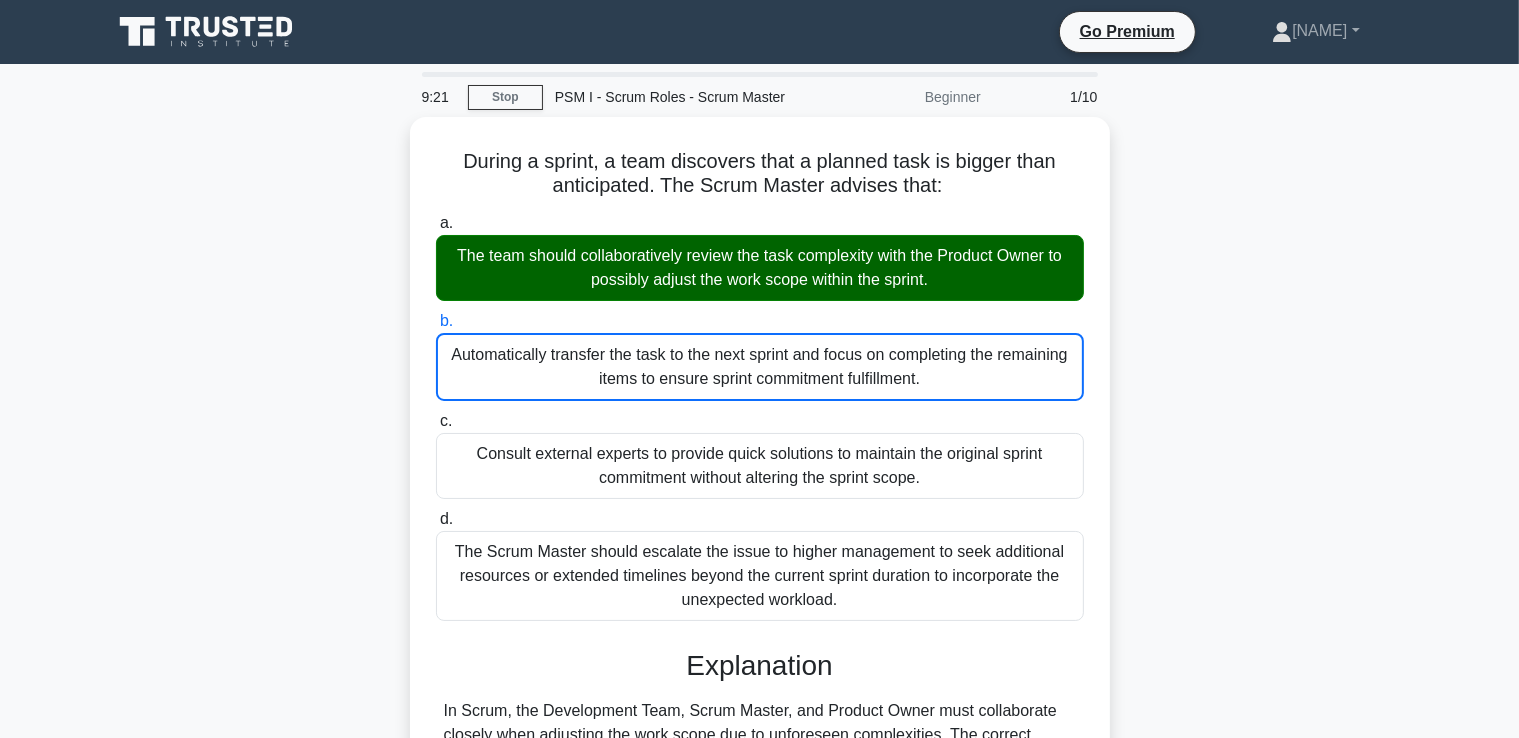 click on "c. Consult external experts to provide quick solutions to maintain the original sprint commitment without altering the sprint scope." at bounding box center [436, 421] 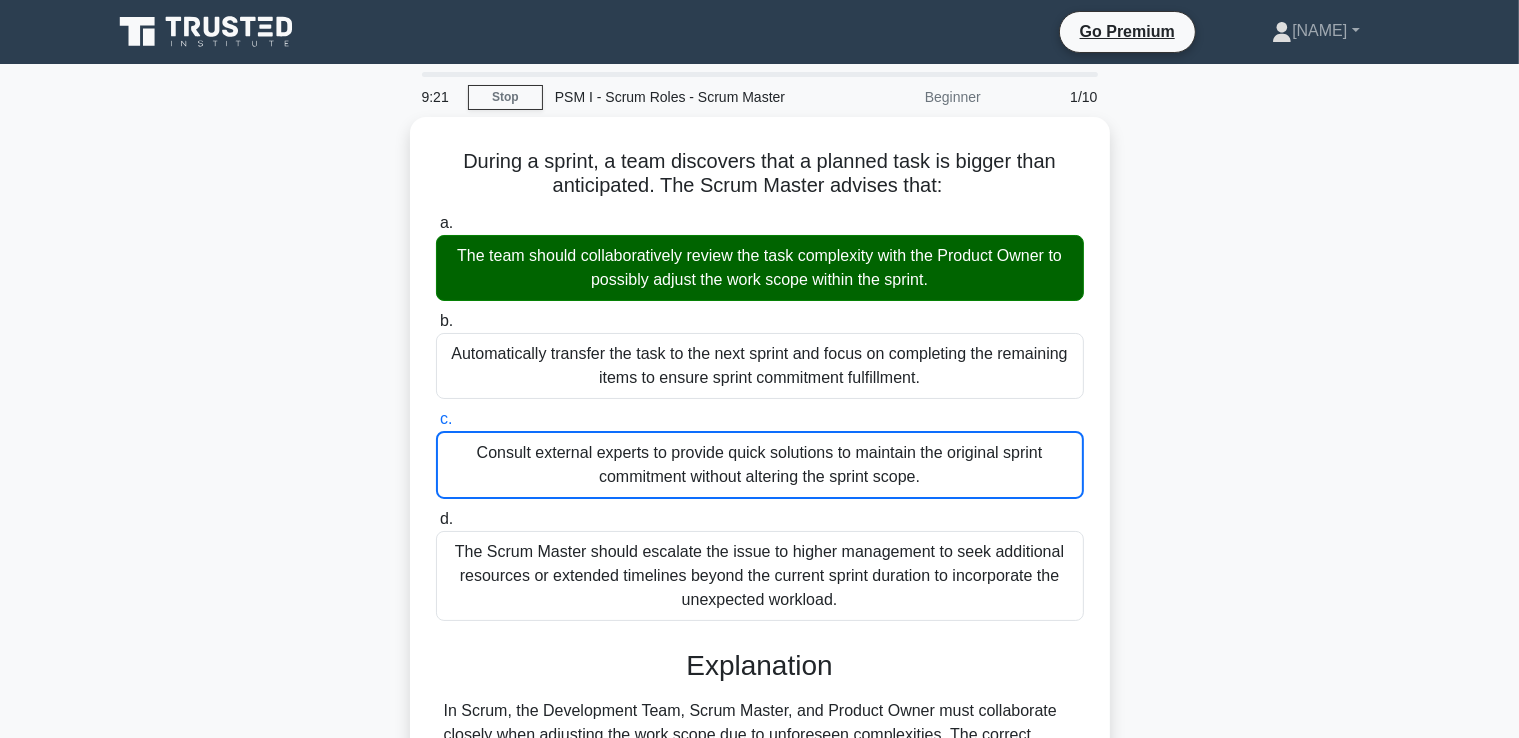 click on "d. The Scrum Master should escalate the issue to higher management to seek additional resources or extended timelines beyond the current sprint duration to incorporate the unexpected workload." at bounding box center (436, 519) 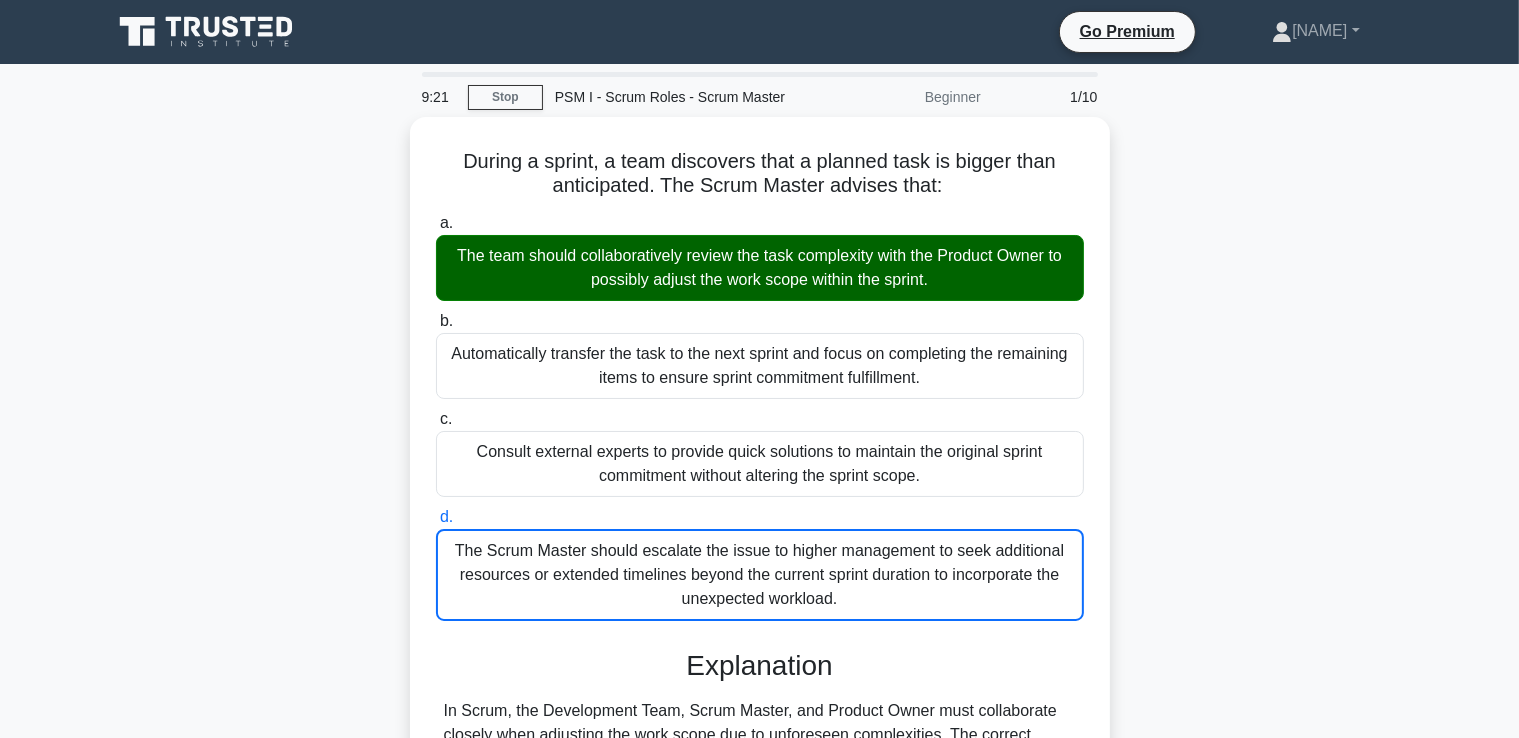click on "a.
The team should collaboratively review the task complexity with the Product Owner to possibly adjust the work scope within the sprint." at bounding box center [436, 223] 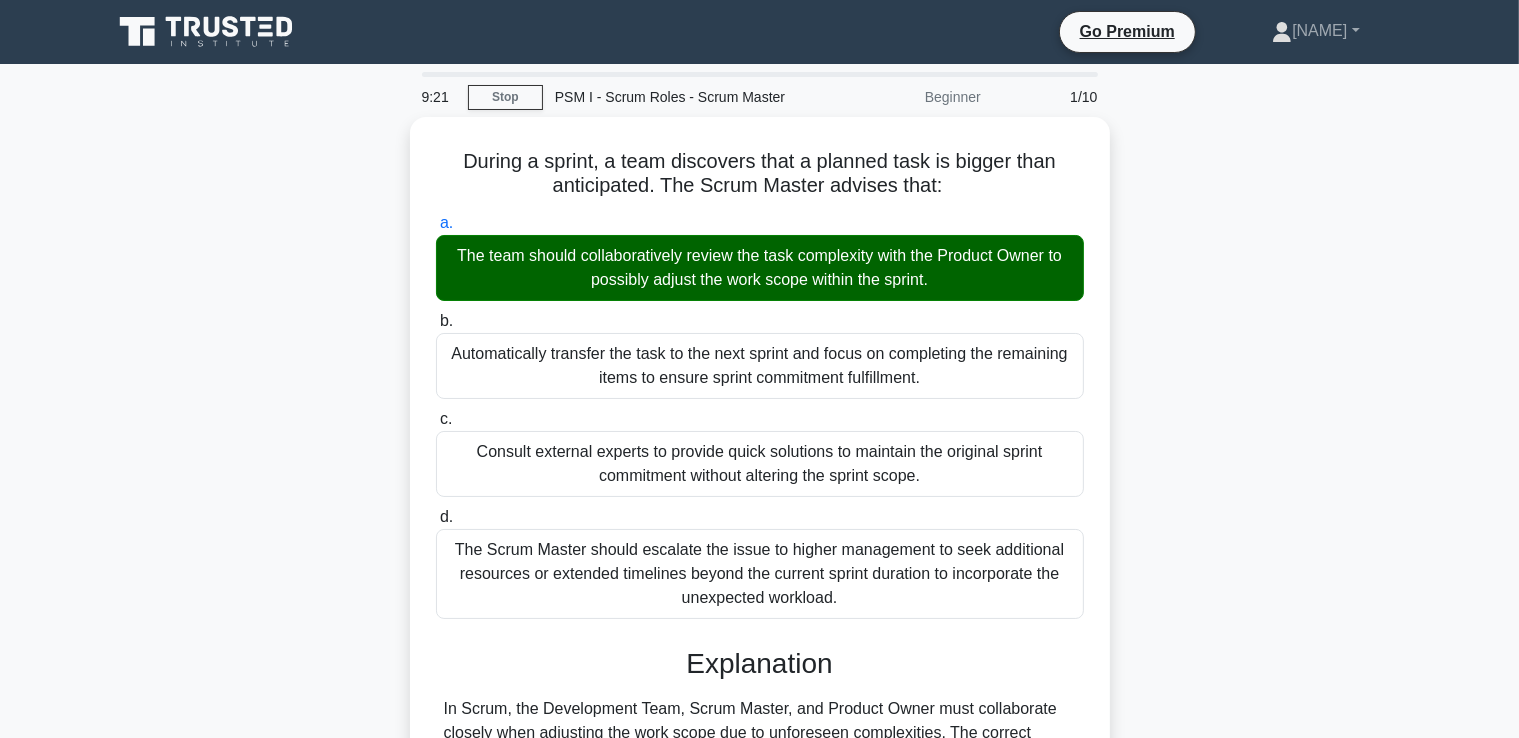 click on "b.
Automatically transfer the task to the next sprint and focus on completing the remaining items to ensure sprint commitment fulfillment." at bounding box center [436, 321] 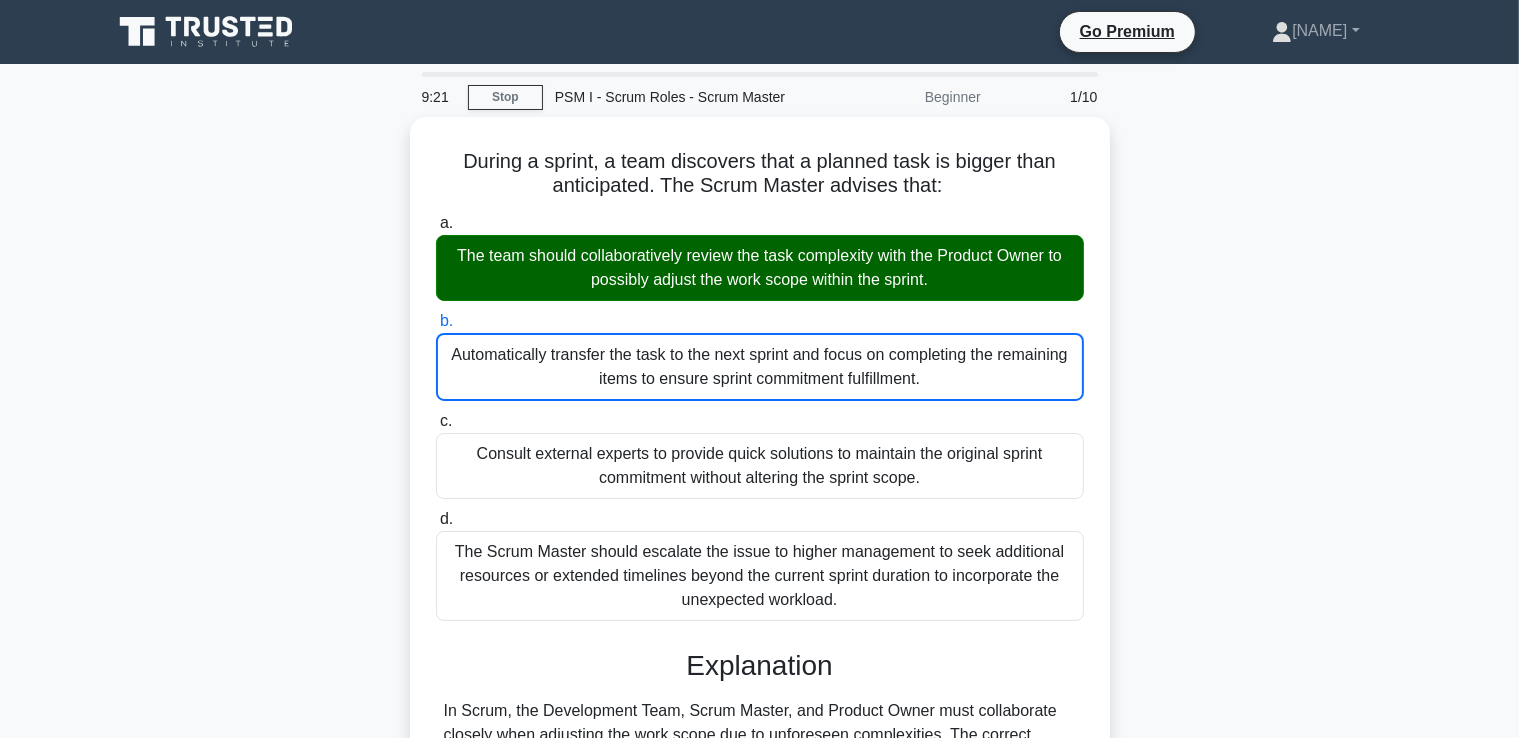 click on "c.
Consult external experts to provide quick solutions to maintain the original sprint commitment without altering the sprint scope." at bounding box center [436, 421] 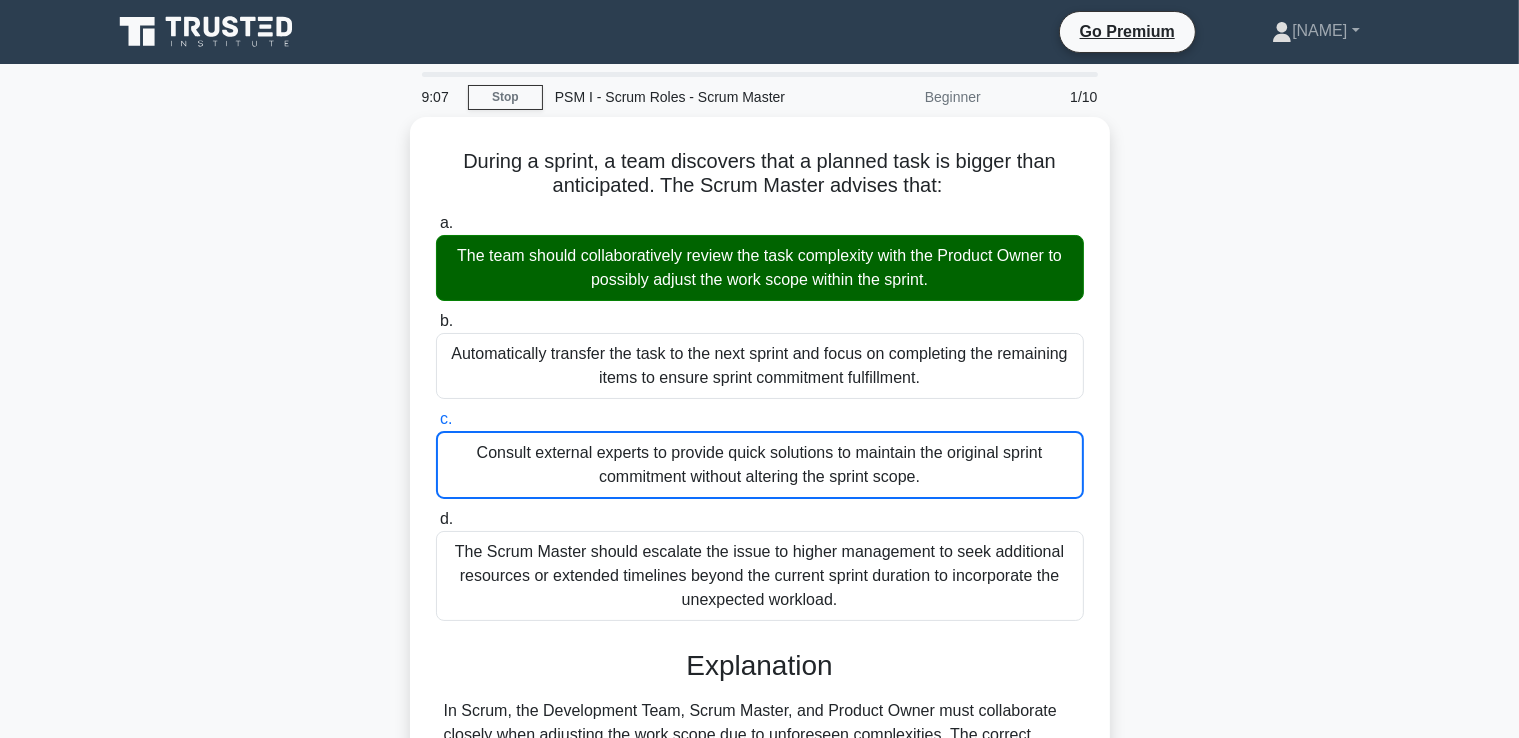 click on "During a sprint, a team discovers that a planned task is bigger than anticipated. The Scrum Master advises that:
.spinner_0XTQ{transform-origin:center;animation:spinner_y6GP .75s linear infinite}@keyframes spinner_y6GP{100%{transform:rotate(360deg)}}
a.
The team should collaboratively review the task complexity with the Product Owner to possibly adjust the work scope within the sprint.
b. c. d." at bounding box center [760, 587] 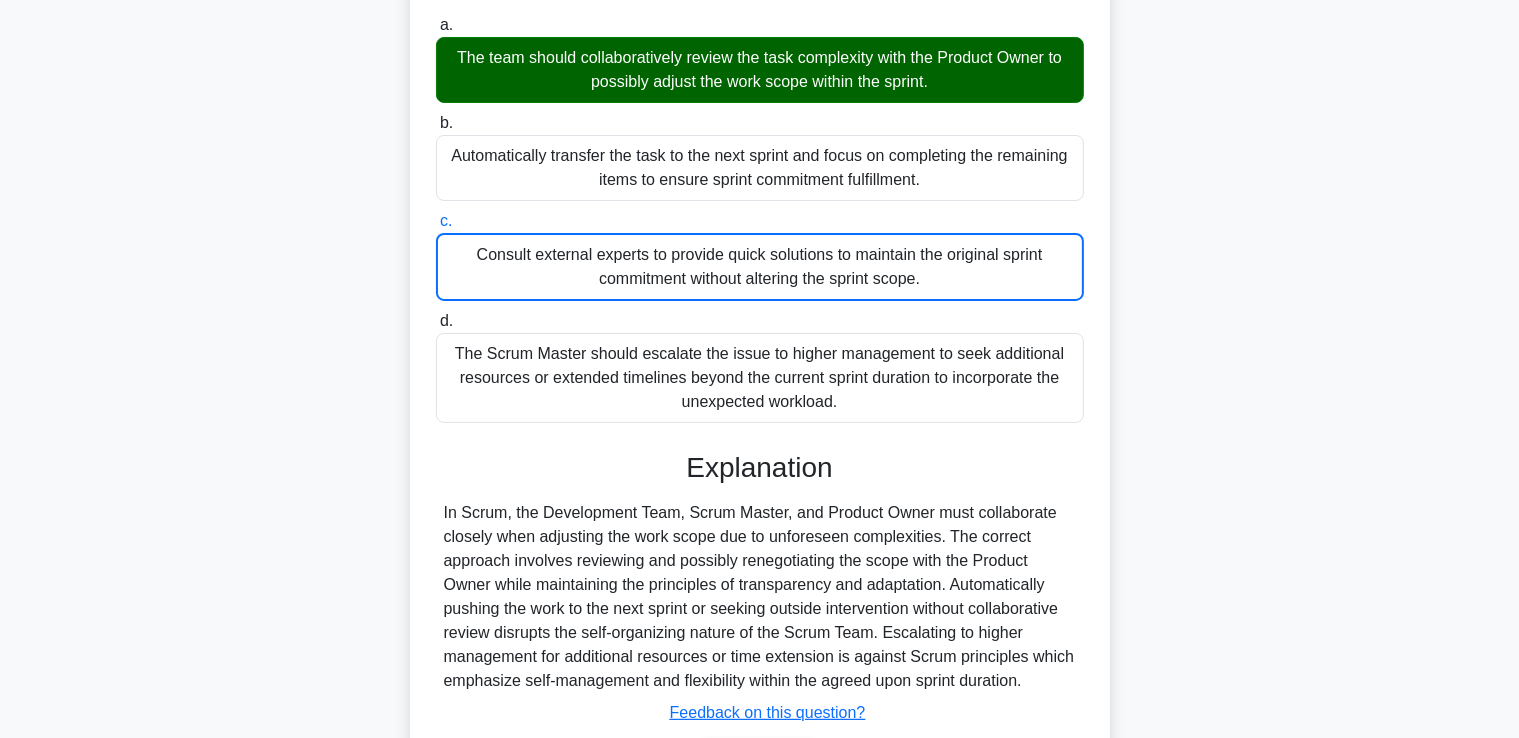 scroll, scrollTop: 200, scrollLeft: 0, axis: vertical 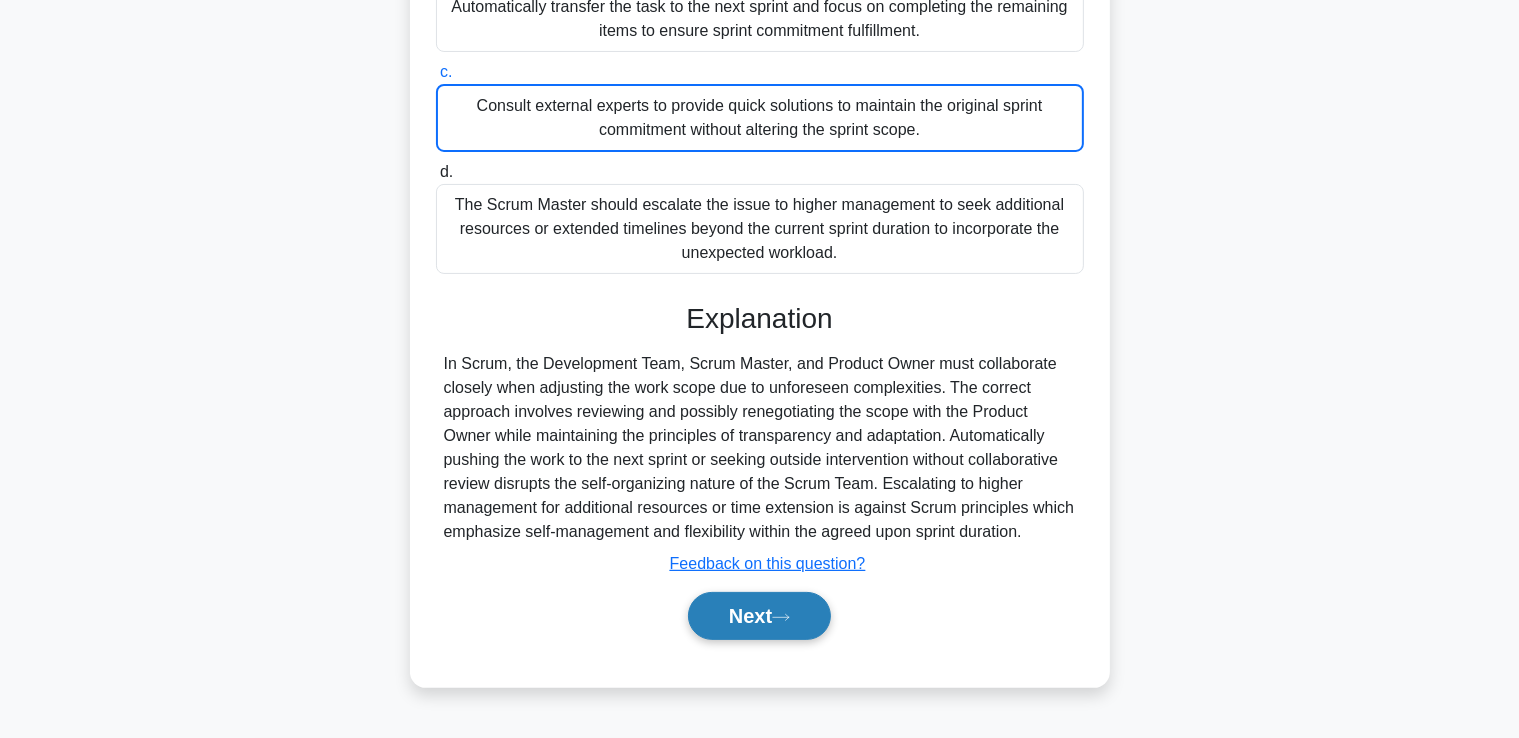 click on "Next" at bounding box center [759, 616] 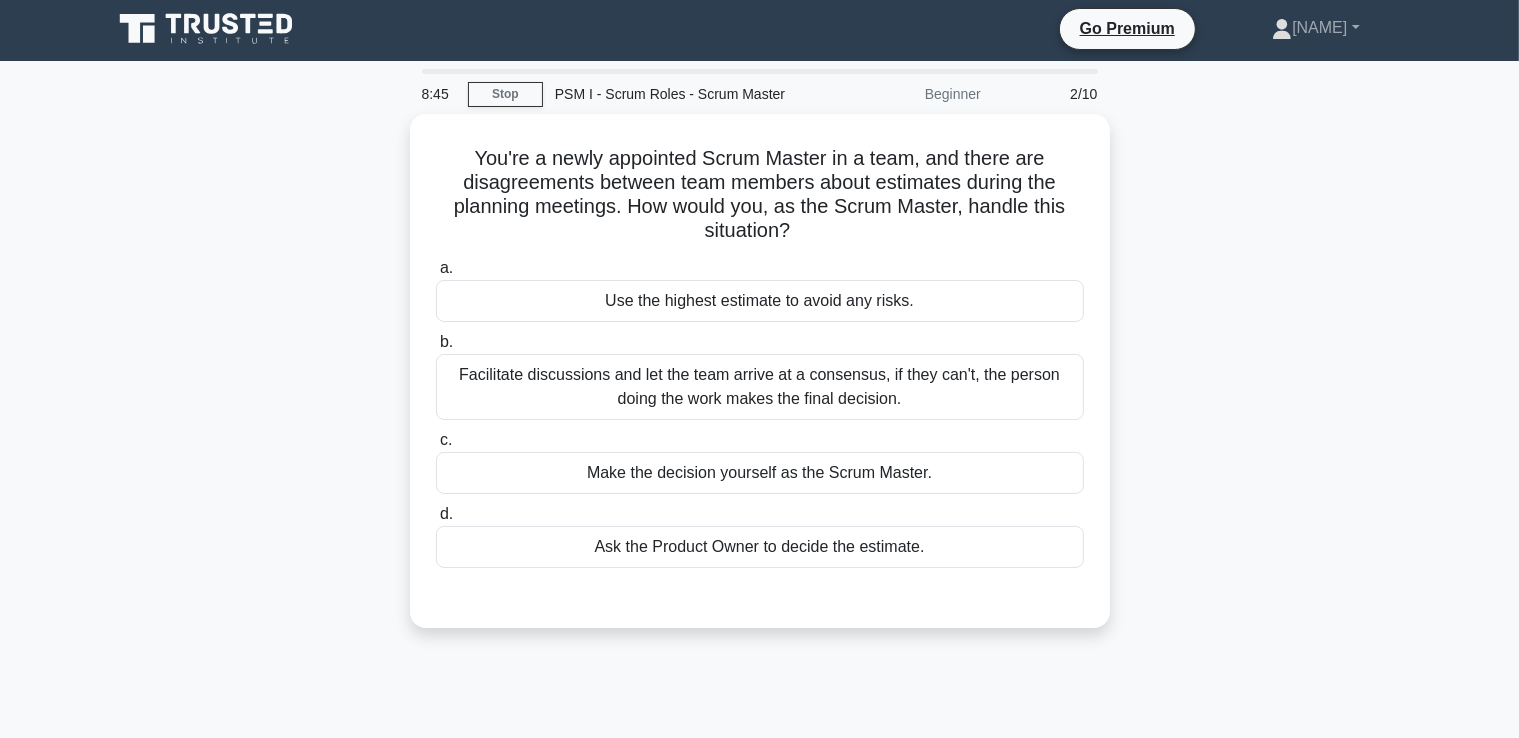 scroll, scrollTop: 0, scrollLeft: 0, axis: both 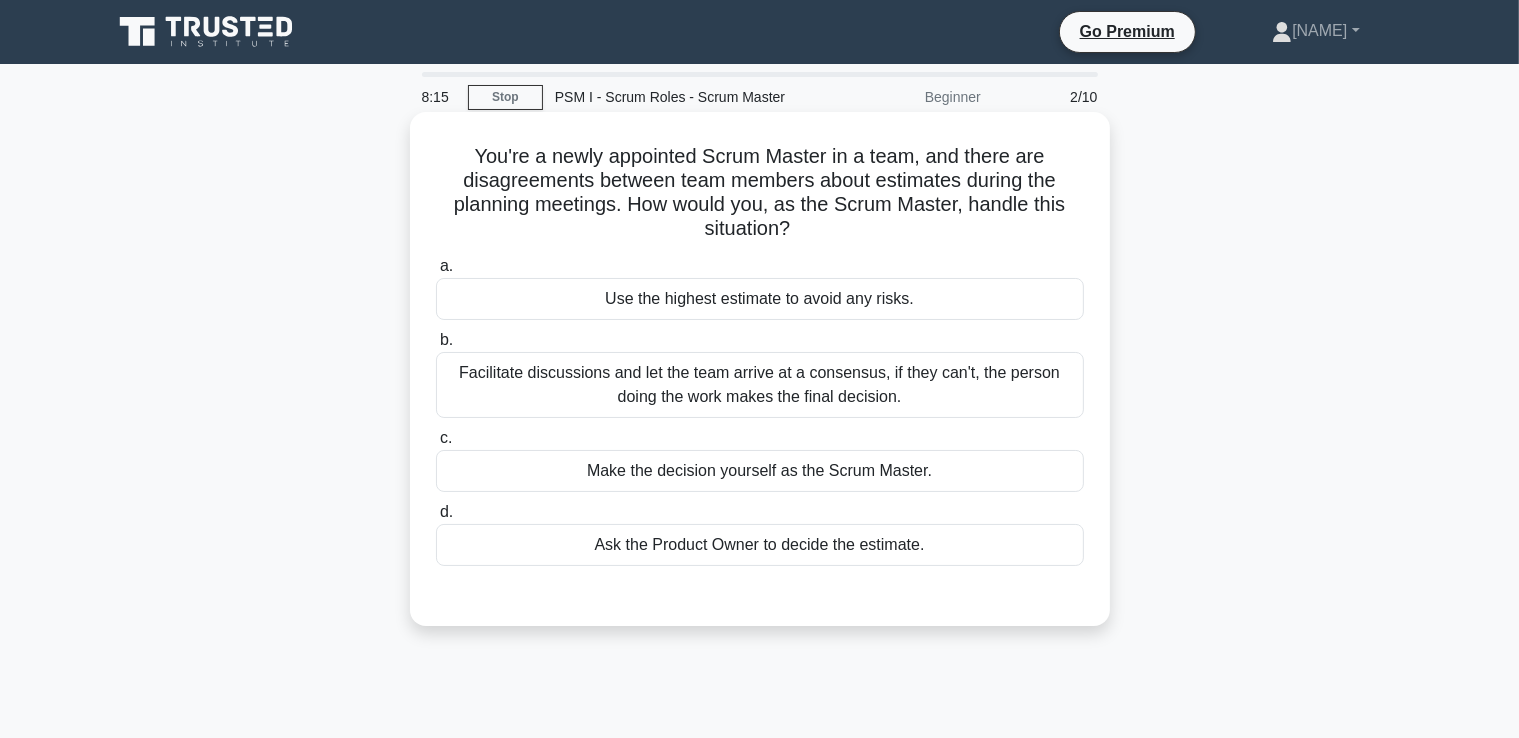 click on "Facilitate discussions and let the team arrive at a consensus, if they can't, the person doing the work makes the final decision." at bounding box center [760, 385] 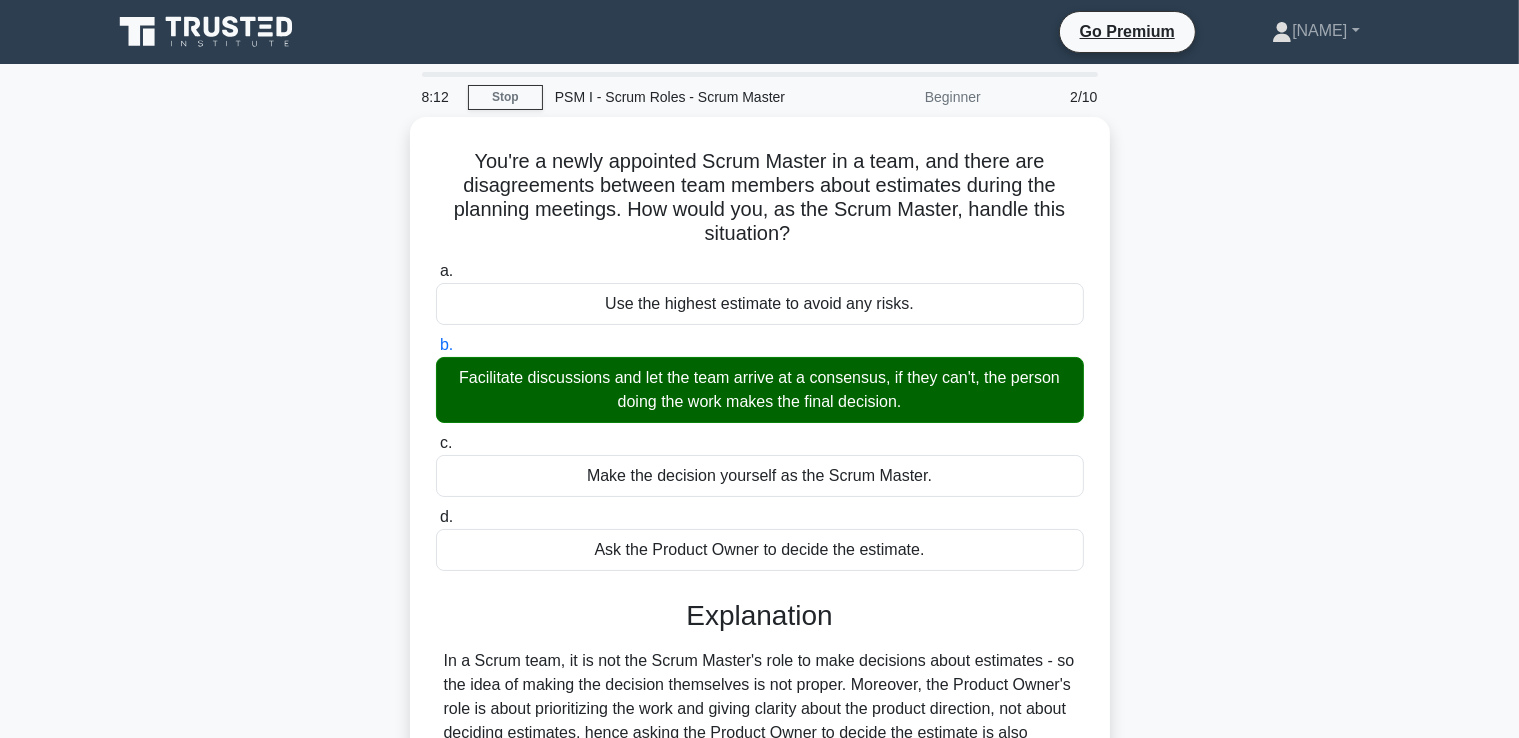 scroll, scrollTop: 350, scrollLeft: 0, axis: vertical 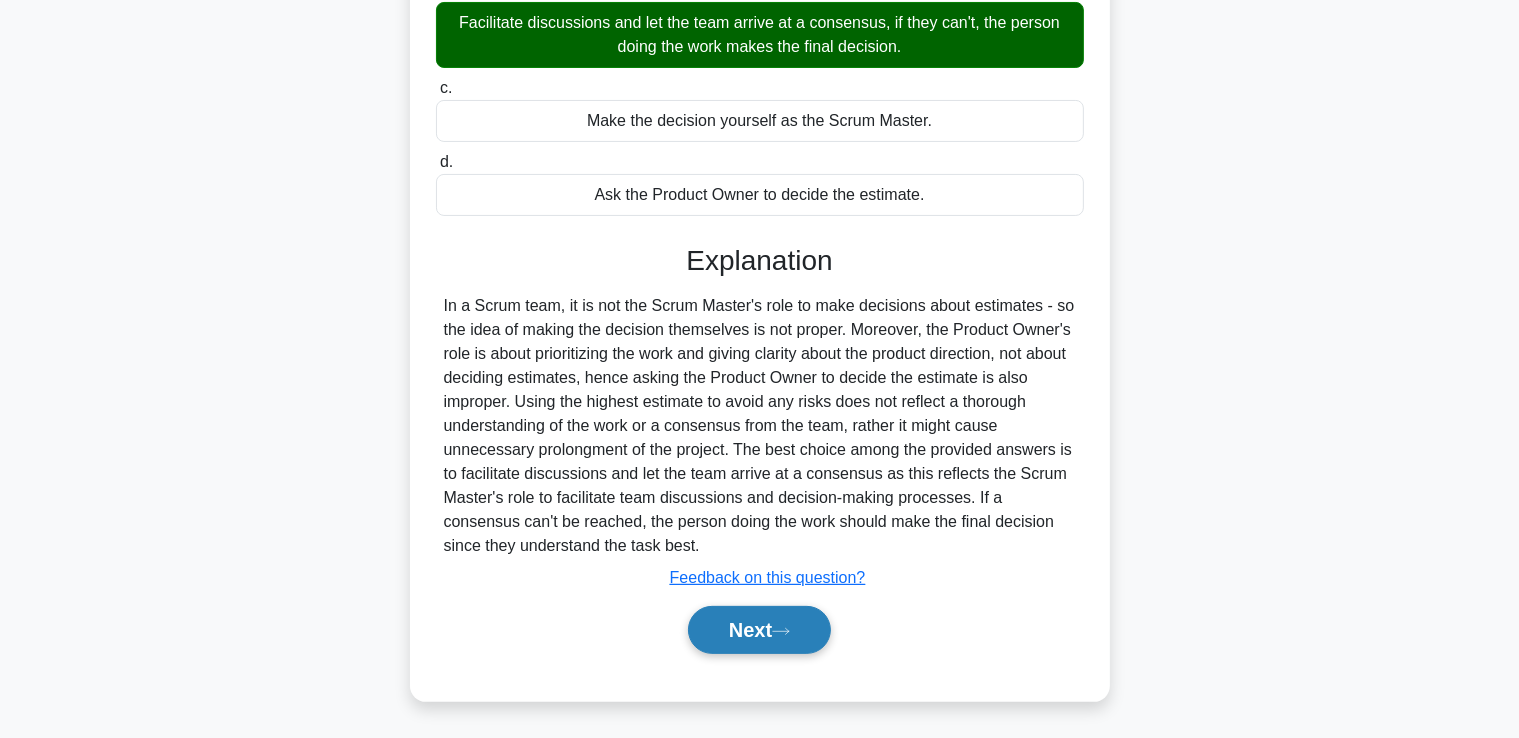 click on "Next" at bounding box center (759, 630) 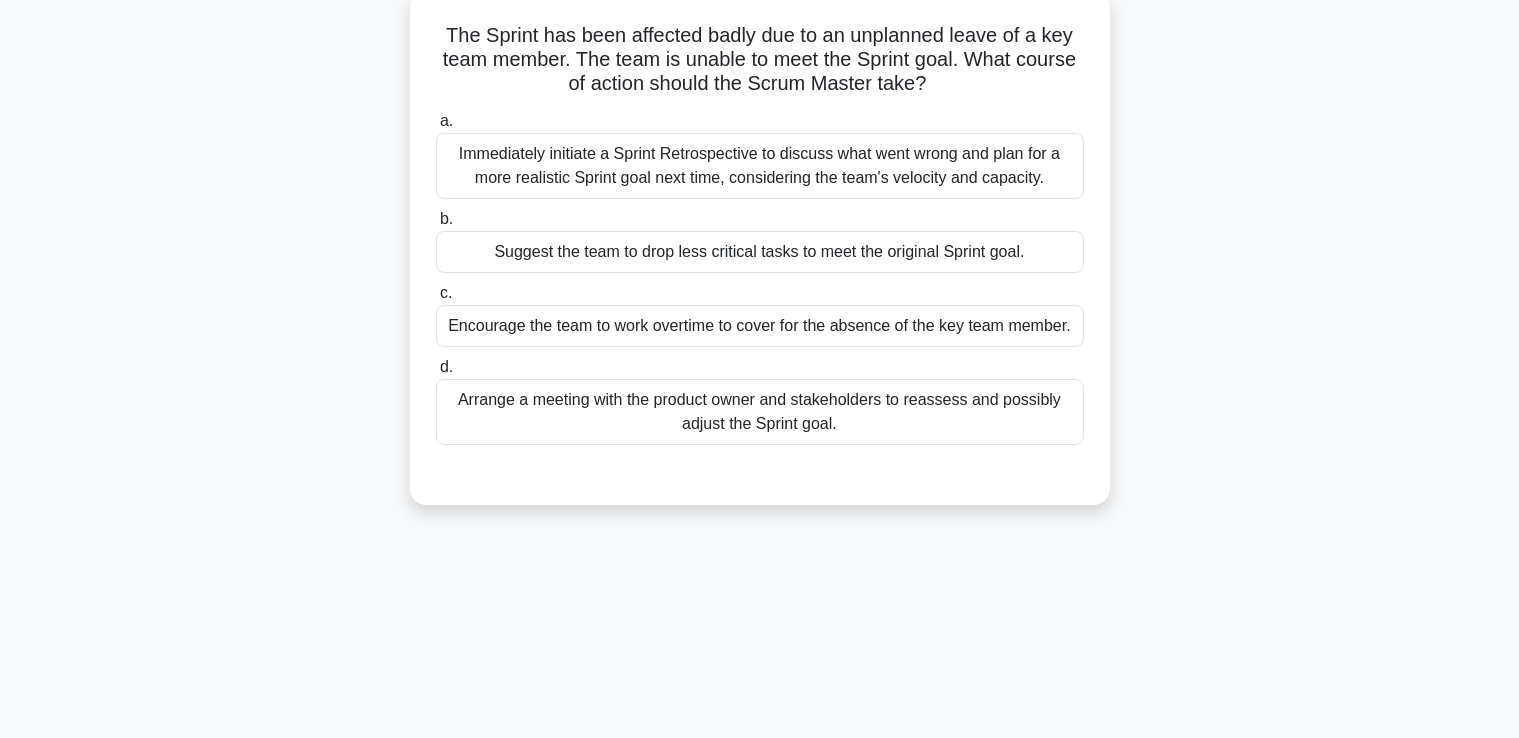 scroll, scrollTop: 0, scrollLeft: 0, axis: both 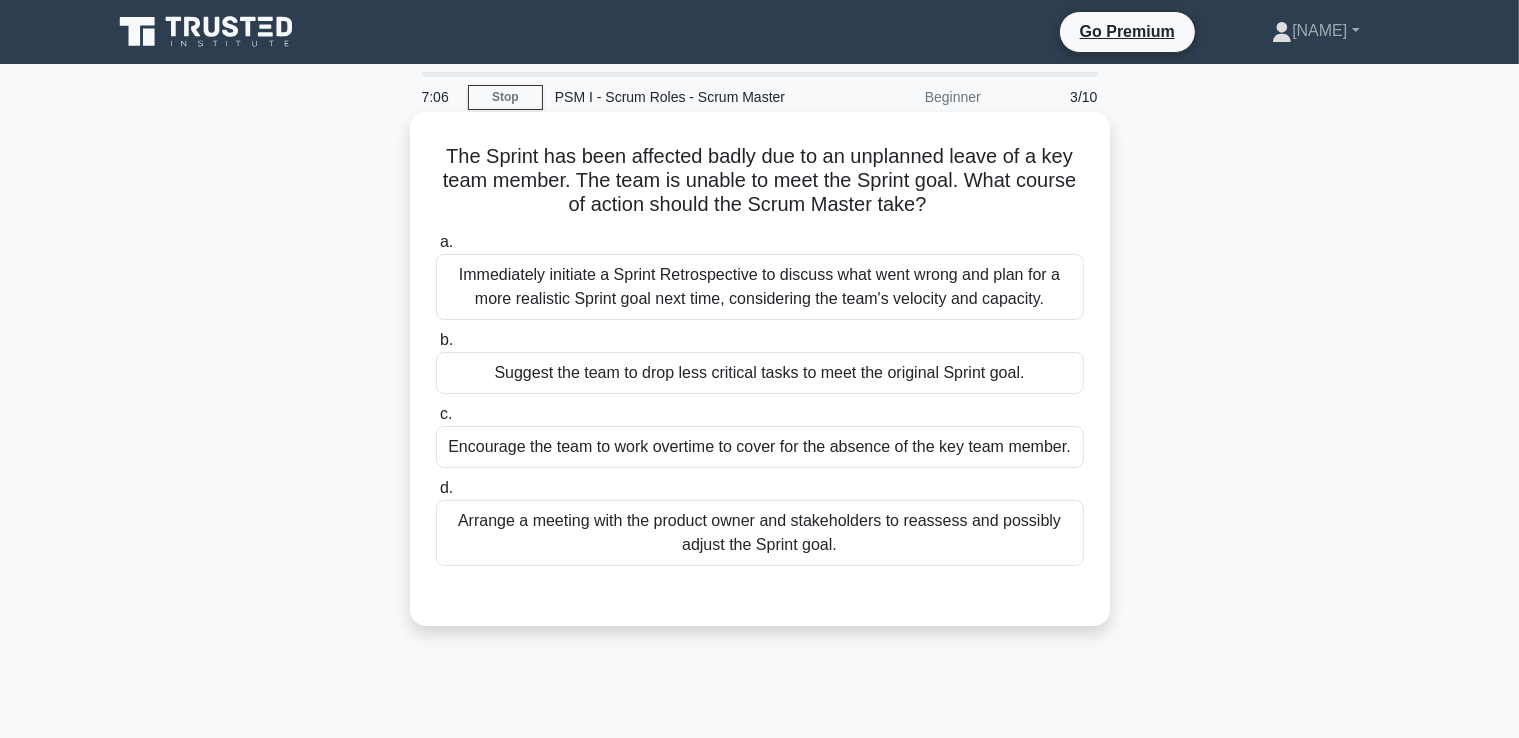click on "Arrange a meeting with the product owner and stakeholders to reassess and possibly adjust the Sprint goal." at bounding box center [760, 533] 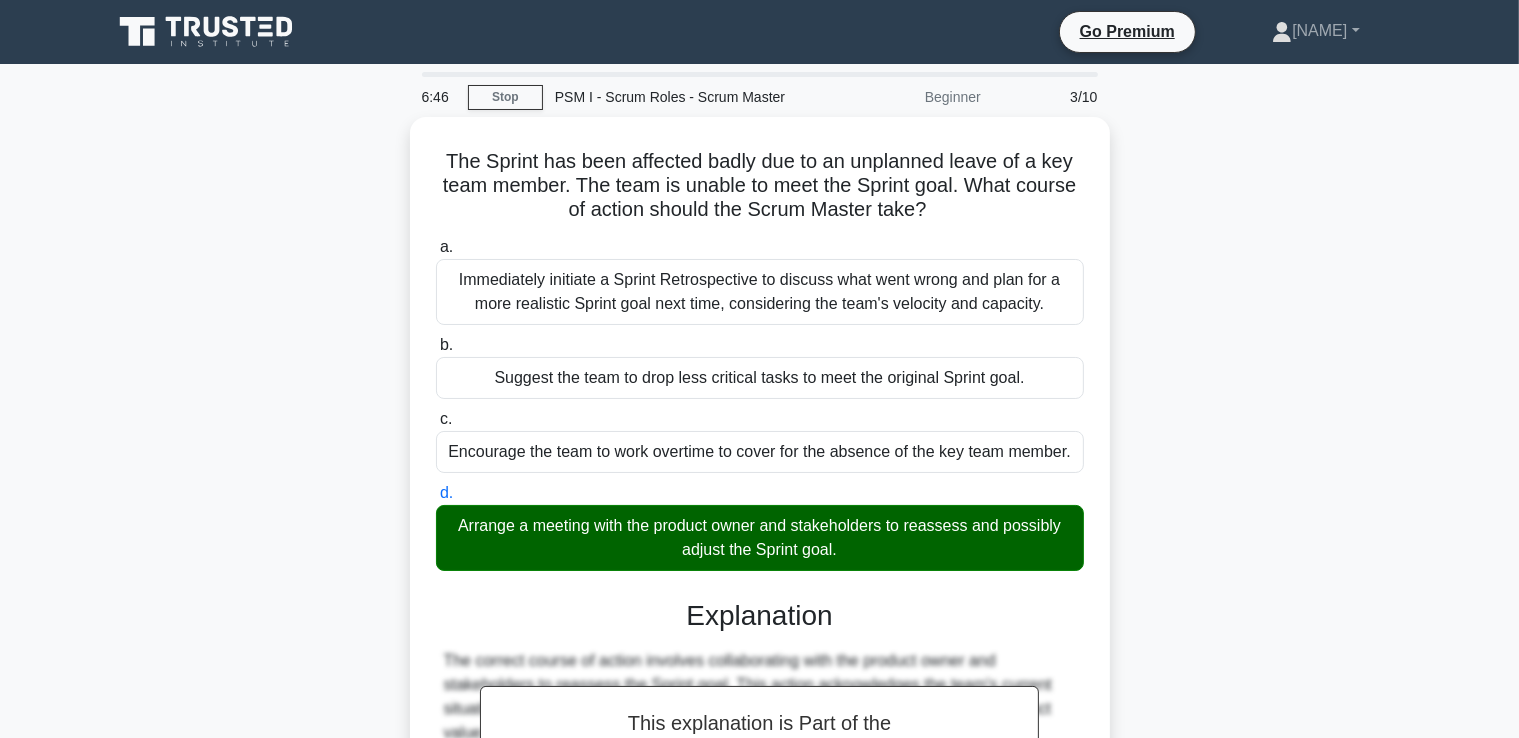 click on "a.
Immediately initiate a Sprint Retrospective to discuss what went wrong and plan for a more realistic Sprint goal next time, considering the team's velocity and capacity." at bounding box center [436, 247] 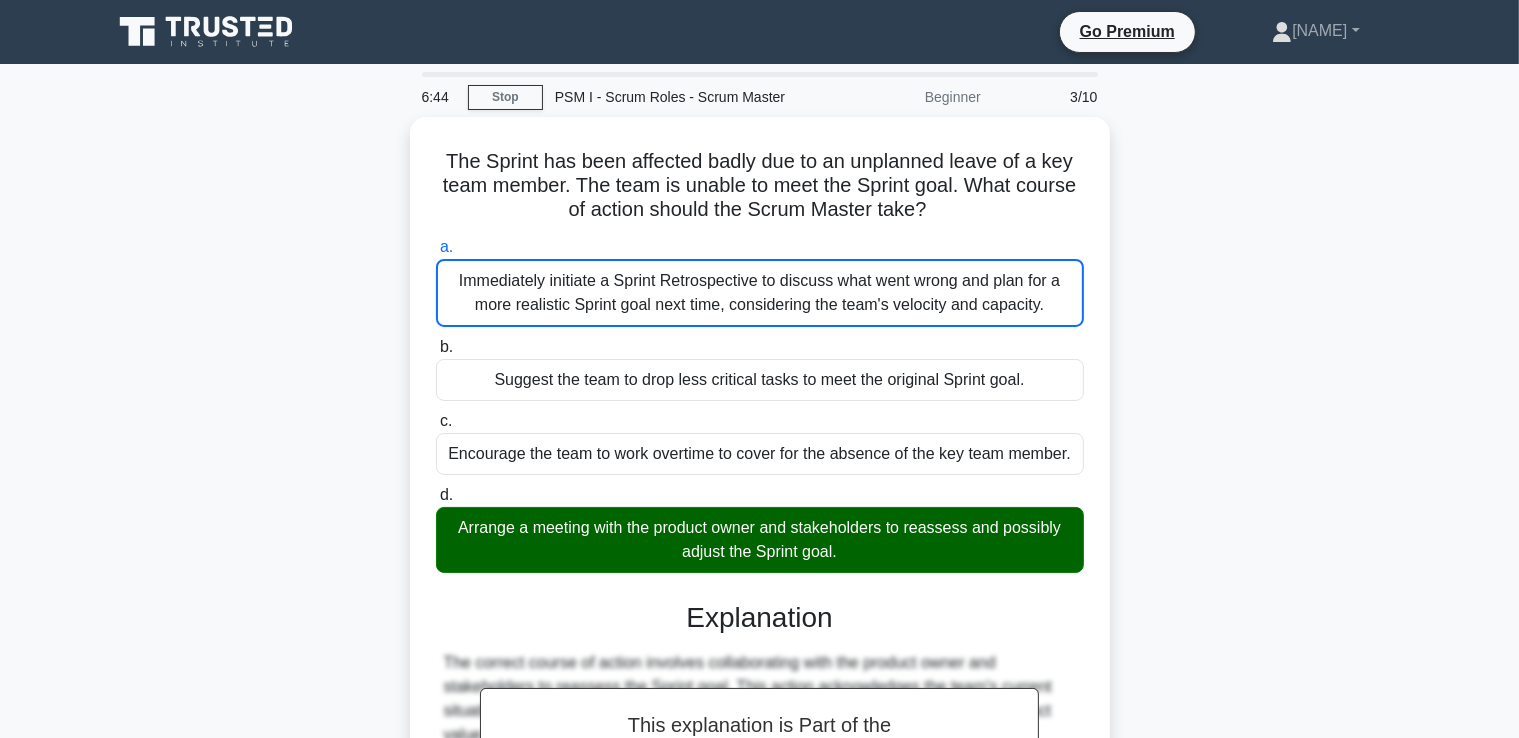 click on "The Sprint has been affected badly due to an unplanned leave of a key team member. The team is unable to meet the Sprint goal. What course of action should the Scrum Master take?
.spinner_0XTQ{transform-origin:center;animation:spinner_y6GP .75s linear infinite}@keyframes spinner_y6GP{100%{transform:rotate(360deg)}}
a.
b.
c. d." at bounding box center [760, 587] 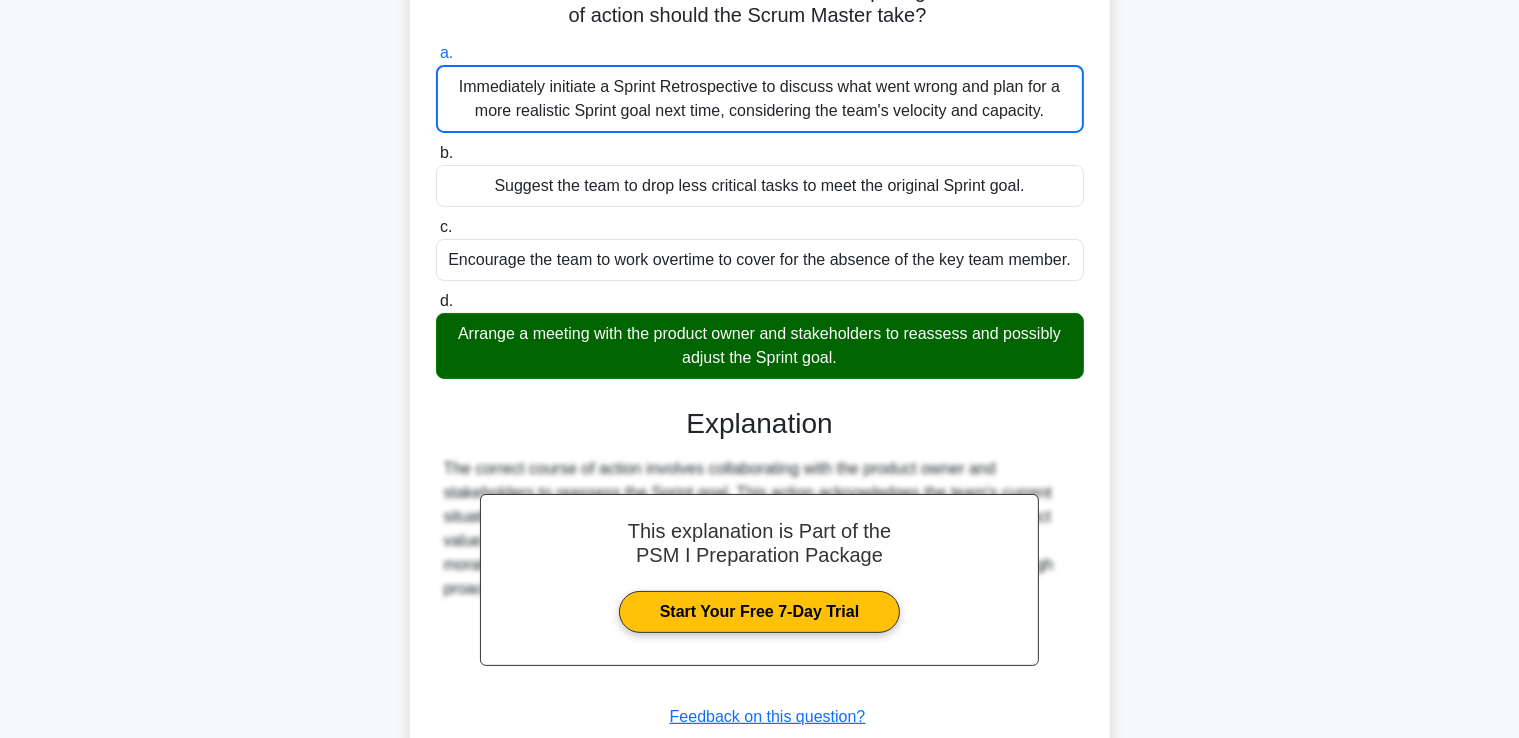 scroll, scrollTop: 280, scrollLeft: 0, axis: vertical 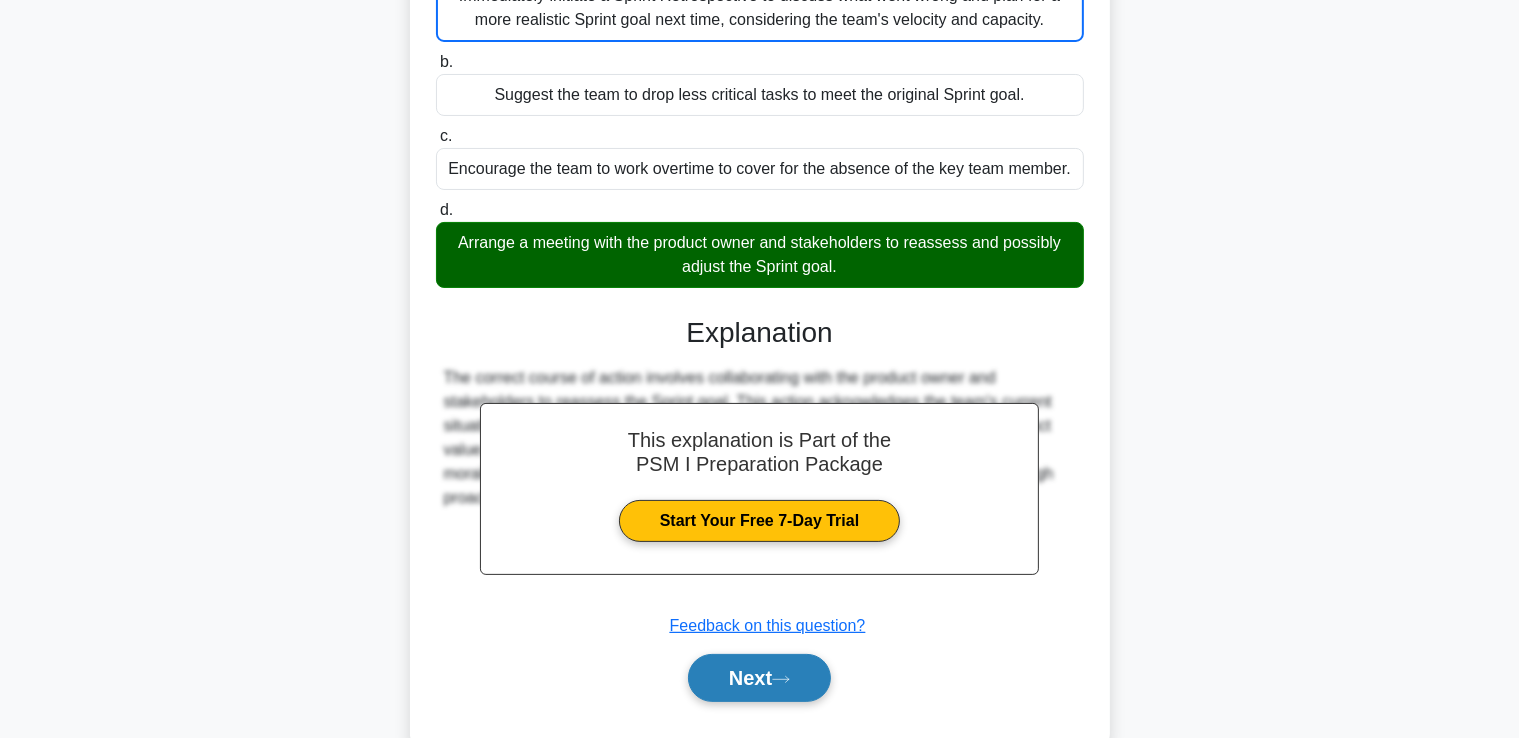 click on "Next" at bounding box center (759, 678) 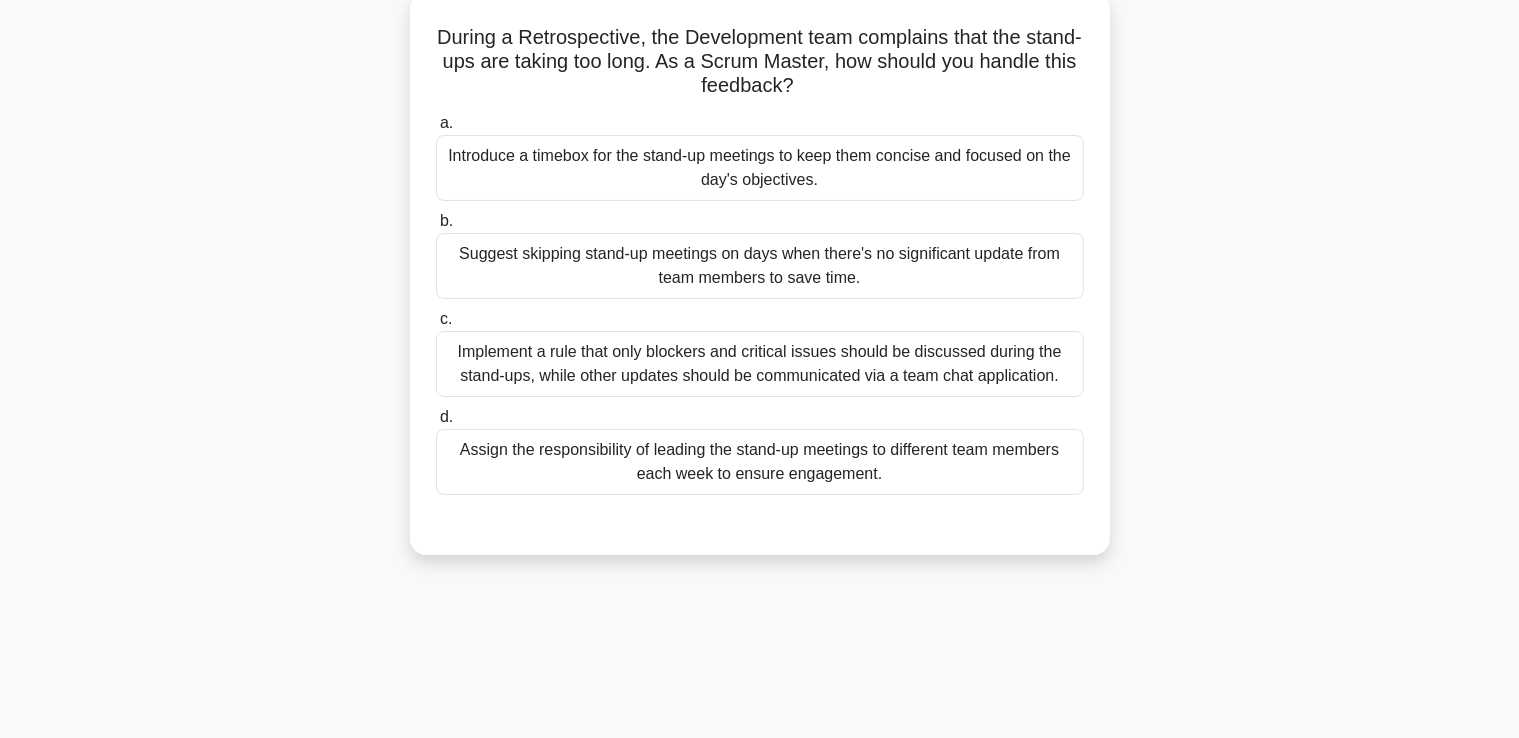 scroll, scrollTop: 120, scrollLeft: 0, axis: vertical 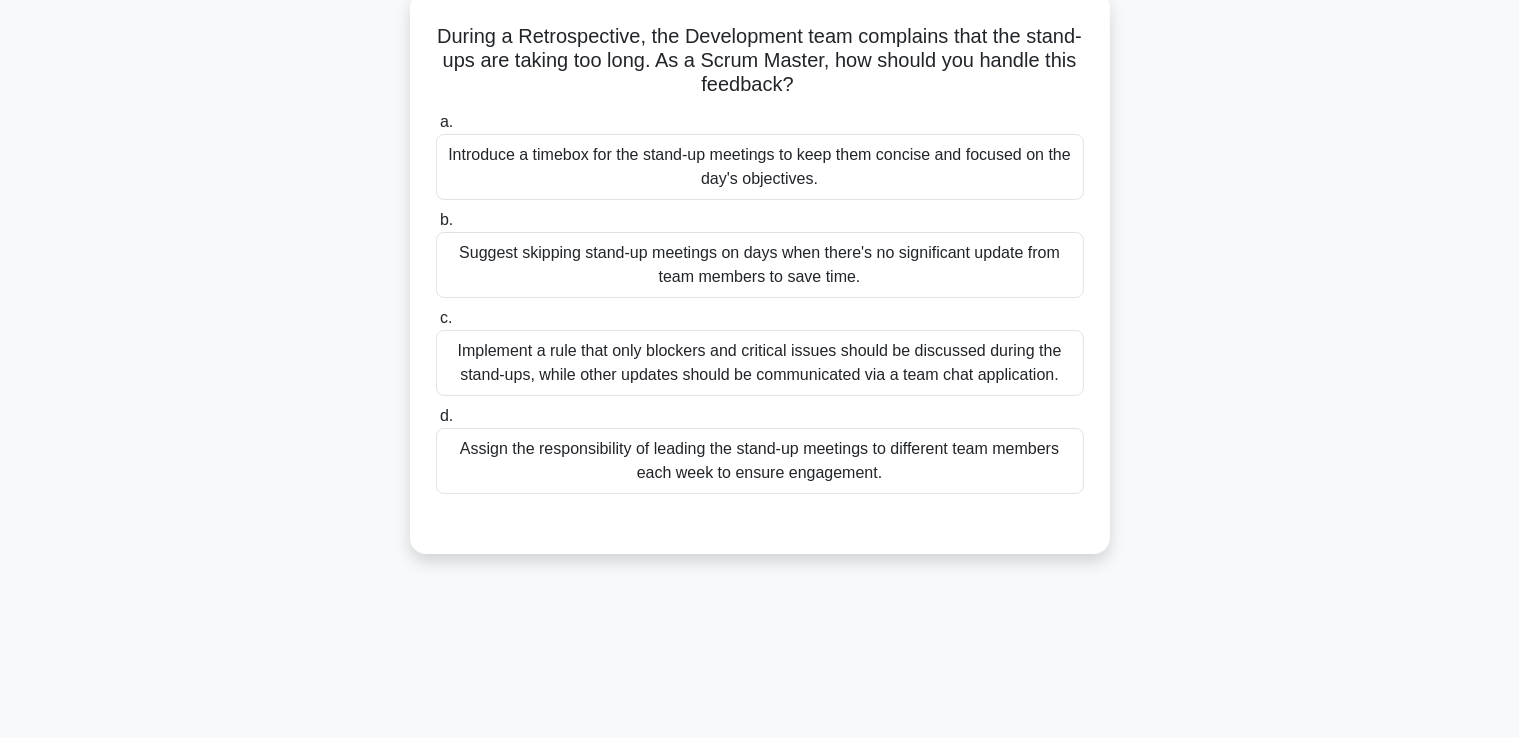 click on "Introduce a timebox for the stand-up meetings to keep them concise and focused on the day's objectives." at bounding box center [760, 167] 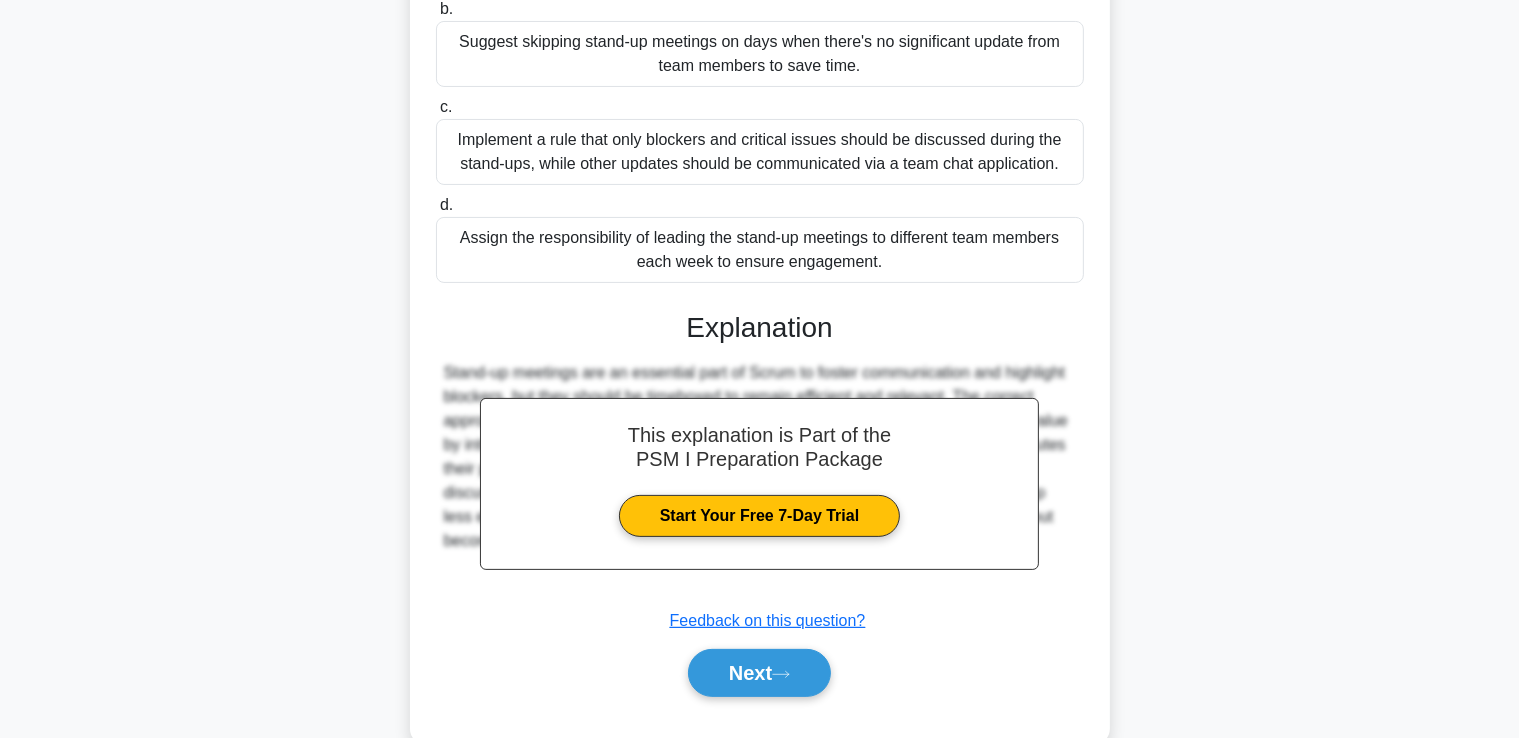 scroll, scrollTop: 374, scrollLeft: 0, axis: vertical 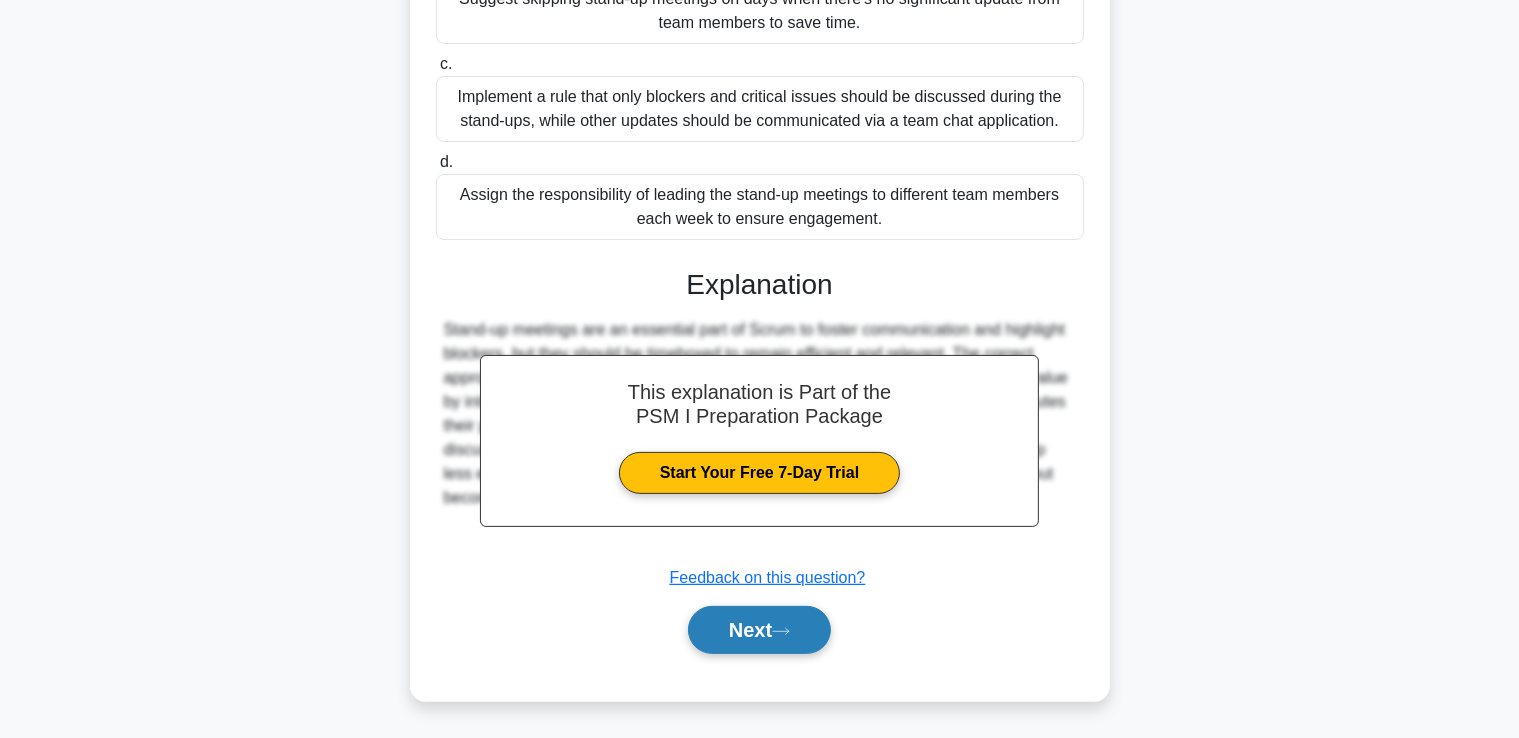 click on "Next" at bounding box center [759, 630] 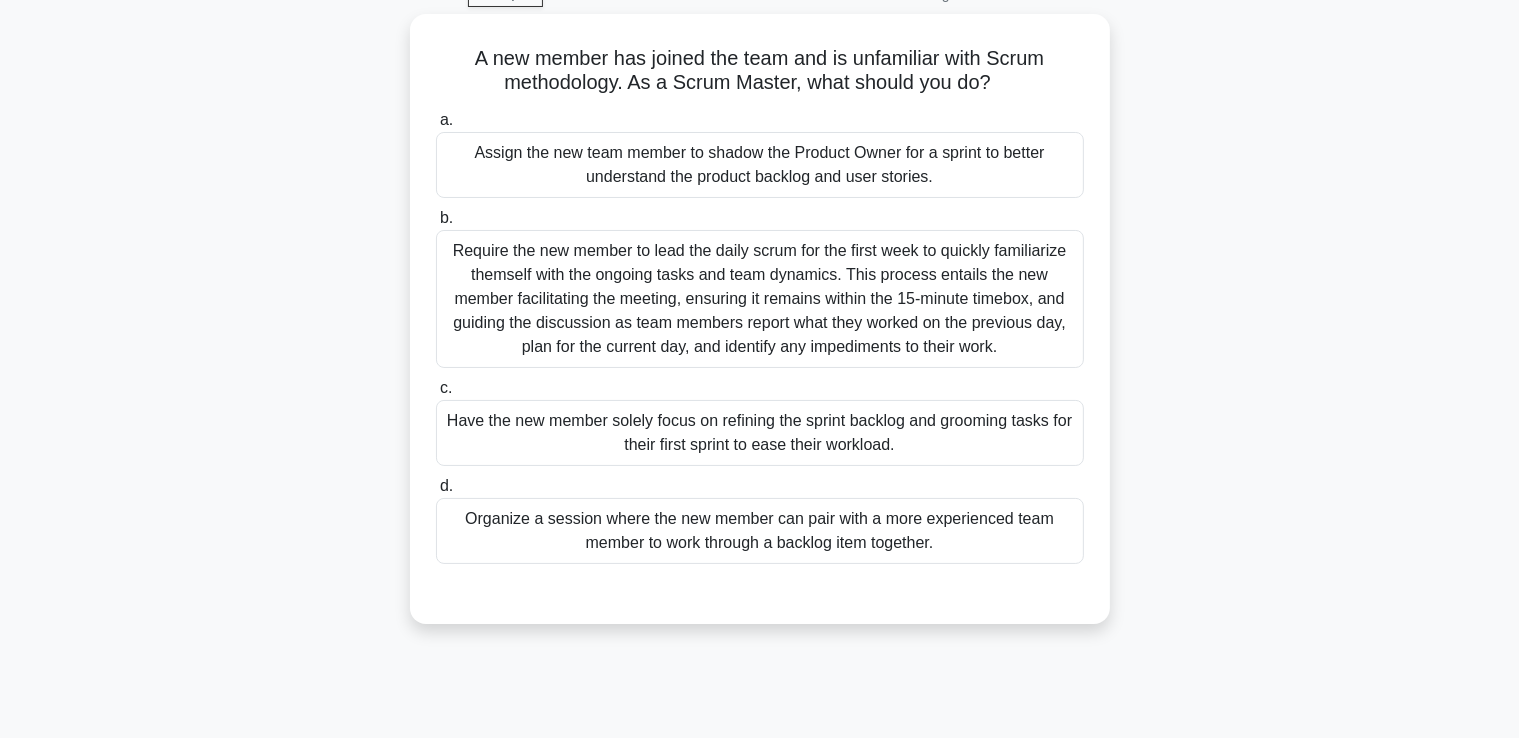scroll, scrollTop: 23, scrollLeft: 0, axis: vertical 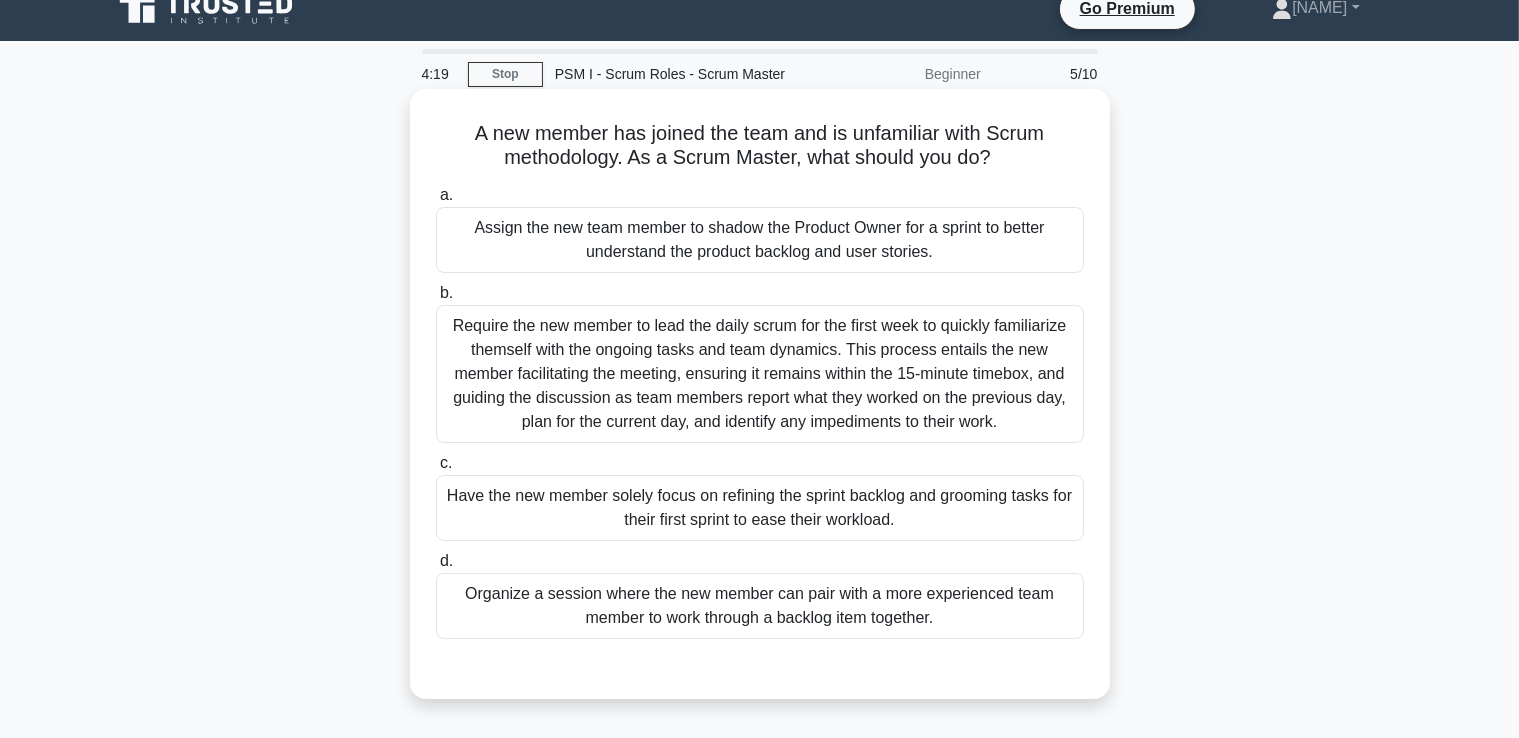 click on "Organize a session where the new member can pair with a more experienced team member to work through a backlog item together." at bounding box center [760, 606] 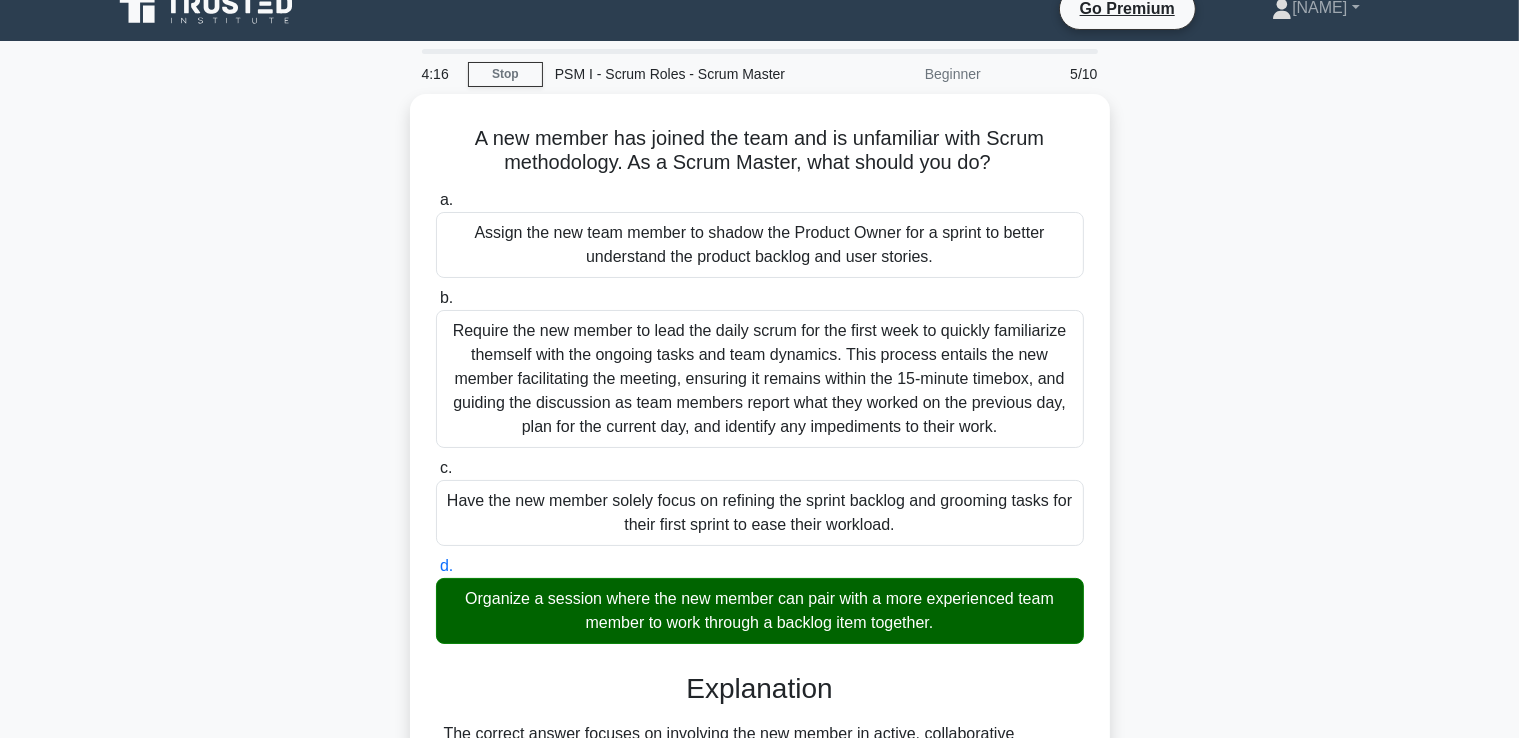 click on "A new member has joined the team and is unfamiliar with Scrum methodology. As a Scrum Master, what should you do?
.spinner_0XTQ{transform-origin:center;animation:spinner_y6GP .75s linear infinite}@keyframes spinner_y6GP{100%{transform:rotate(360deg)}}
a.
Assign the new team member to shadow the Product Owner for a sprint to better understand the product backlog and user stories.
b. c. d." at bounding box center [760, 587] 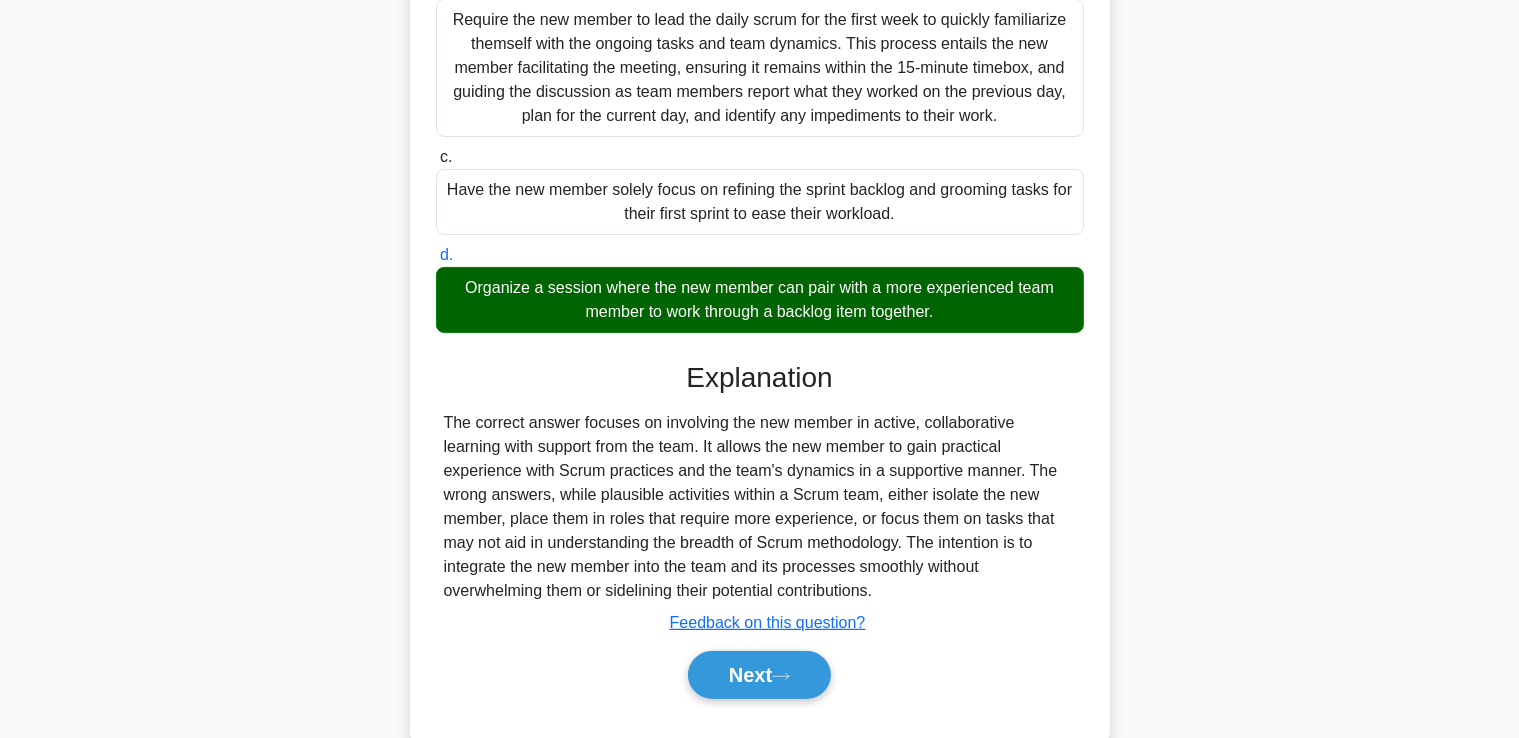 scroll, scrollTop: 374, scrollLeft: 0, axis: vertical 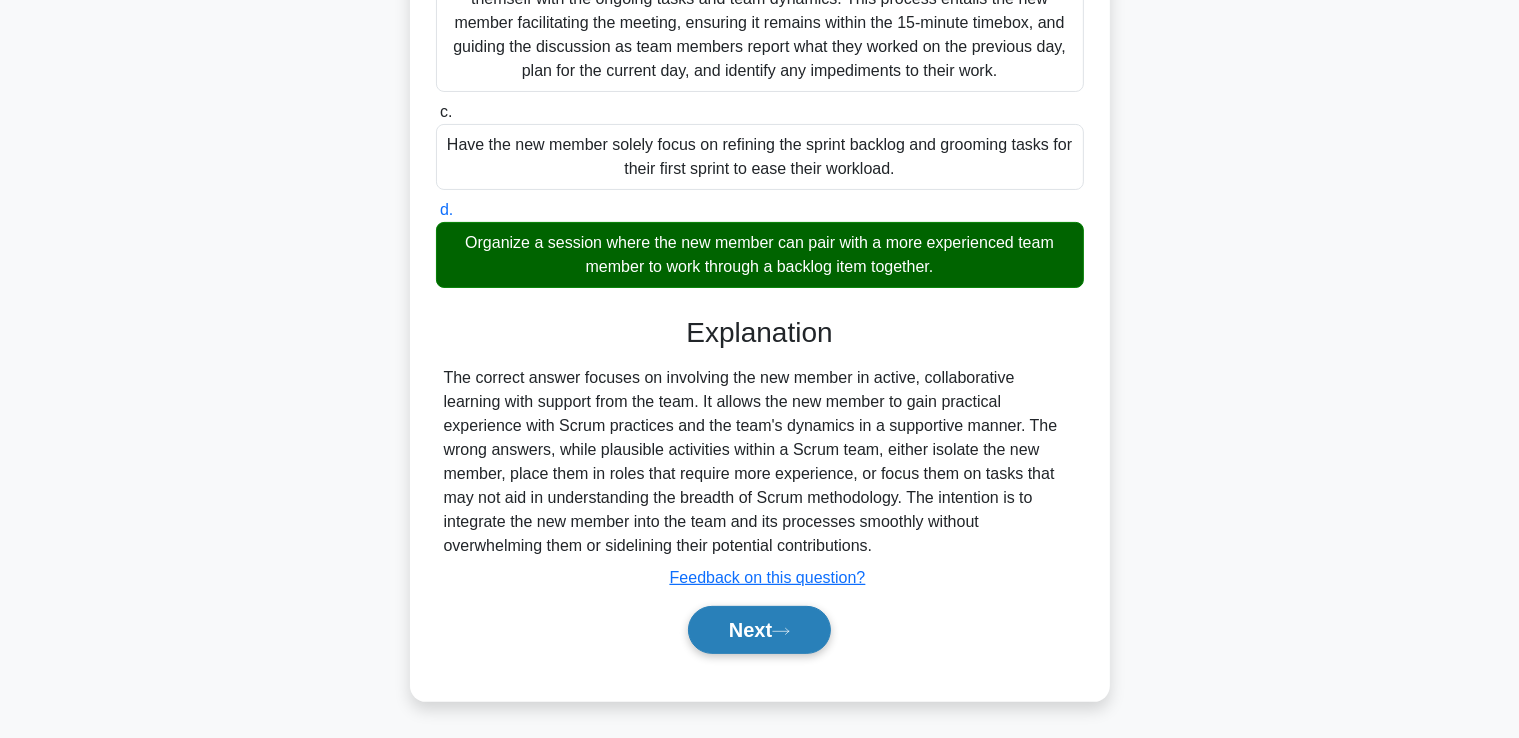 click on "Next" at bounding box center (759, 630) 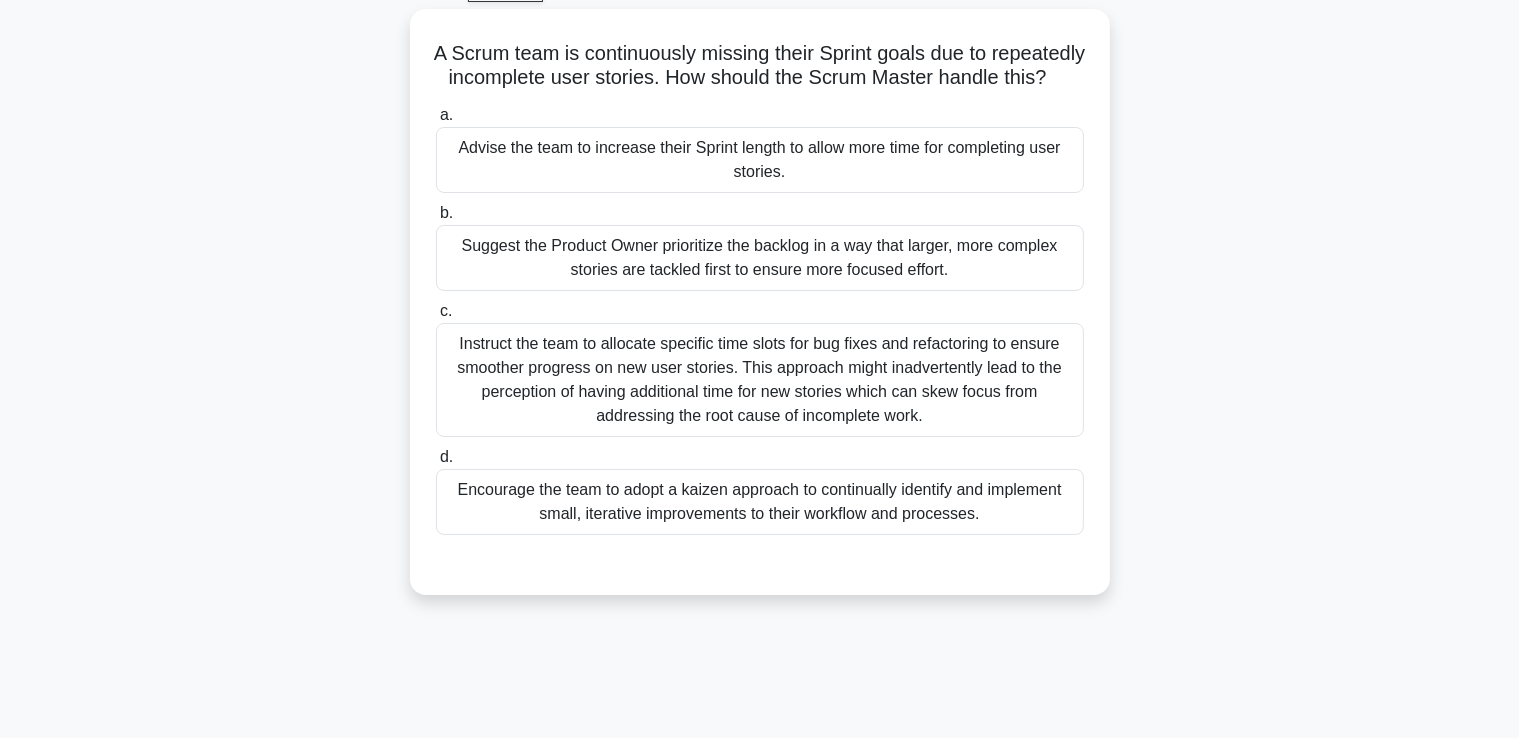 scroll, scrollTop: 63, scrollLeft: 0, axis: vertical 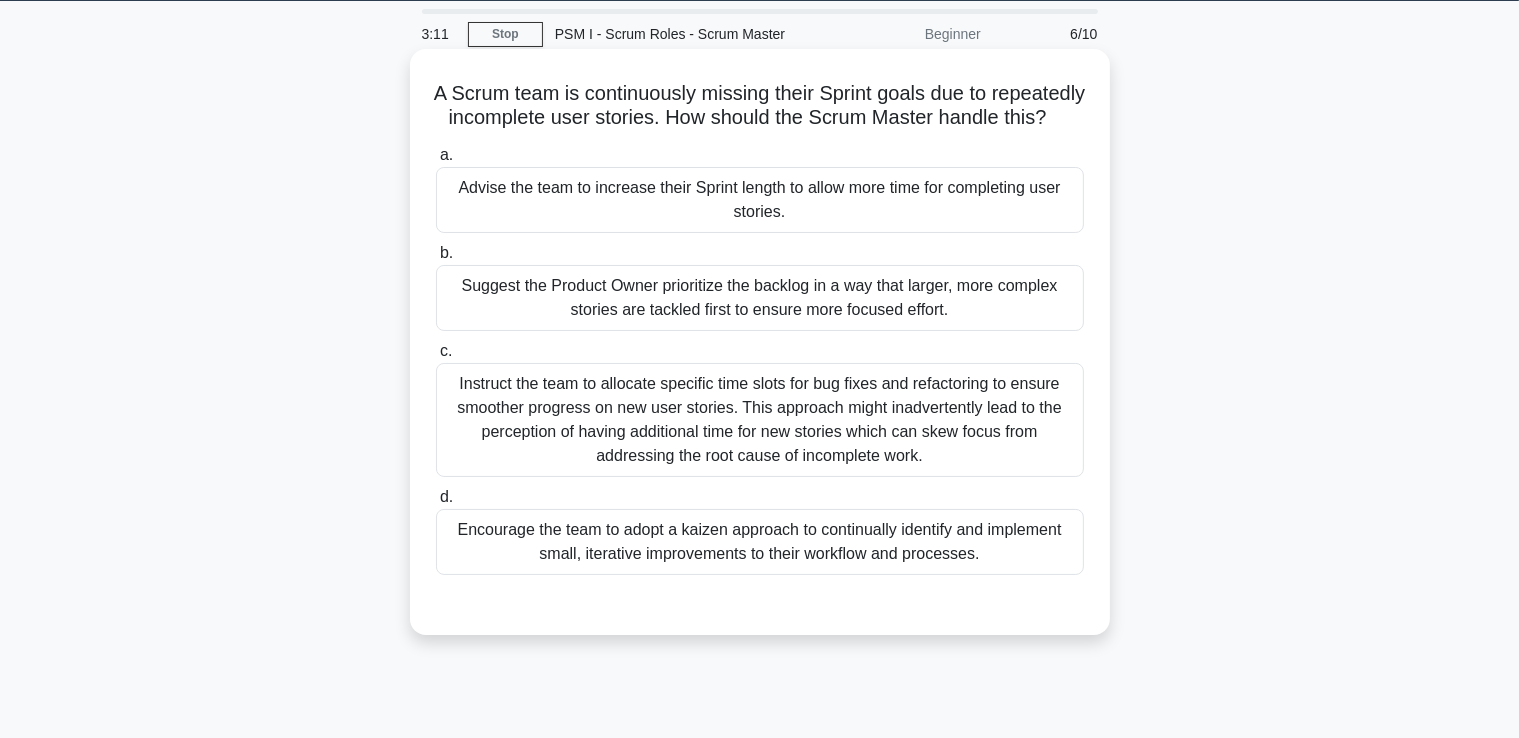 click on "Suggest the Product Owner prioritize the backlog in a way that larger, more complex stories are tackled first to ensure more focused effort." at bounding box center [760, 298] 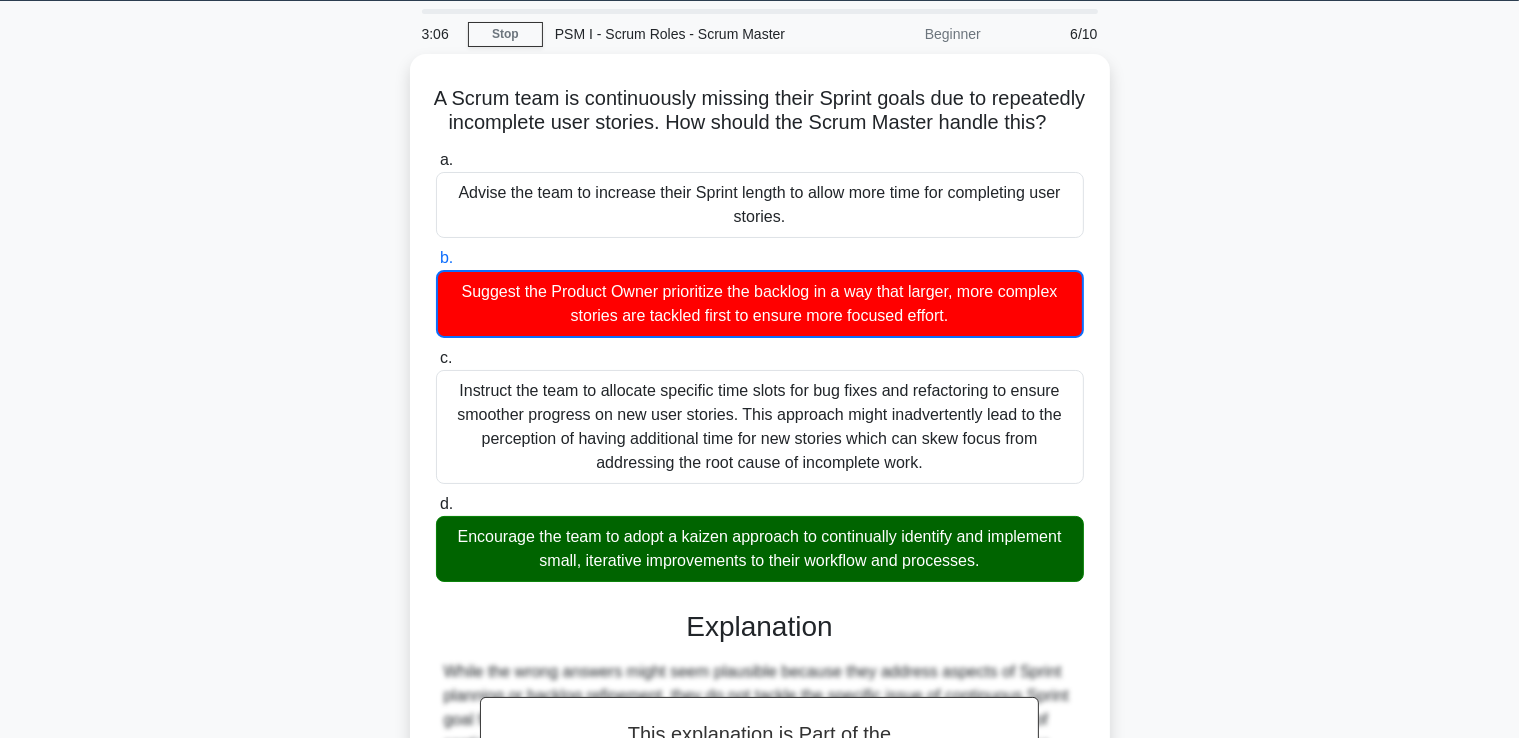 click on "c.
Instruct the team to allocate specific time slots for bug fixes and refactoring to ensure smoother progress on new user stories. This approach might inadvertently lead to the perception of having additional time for new stories which can skew focus from addressing the root cause of incomplete work." at bounding box center (436, 358) 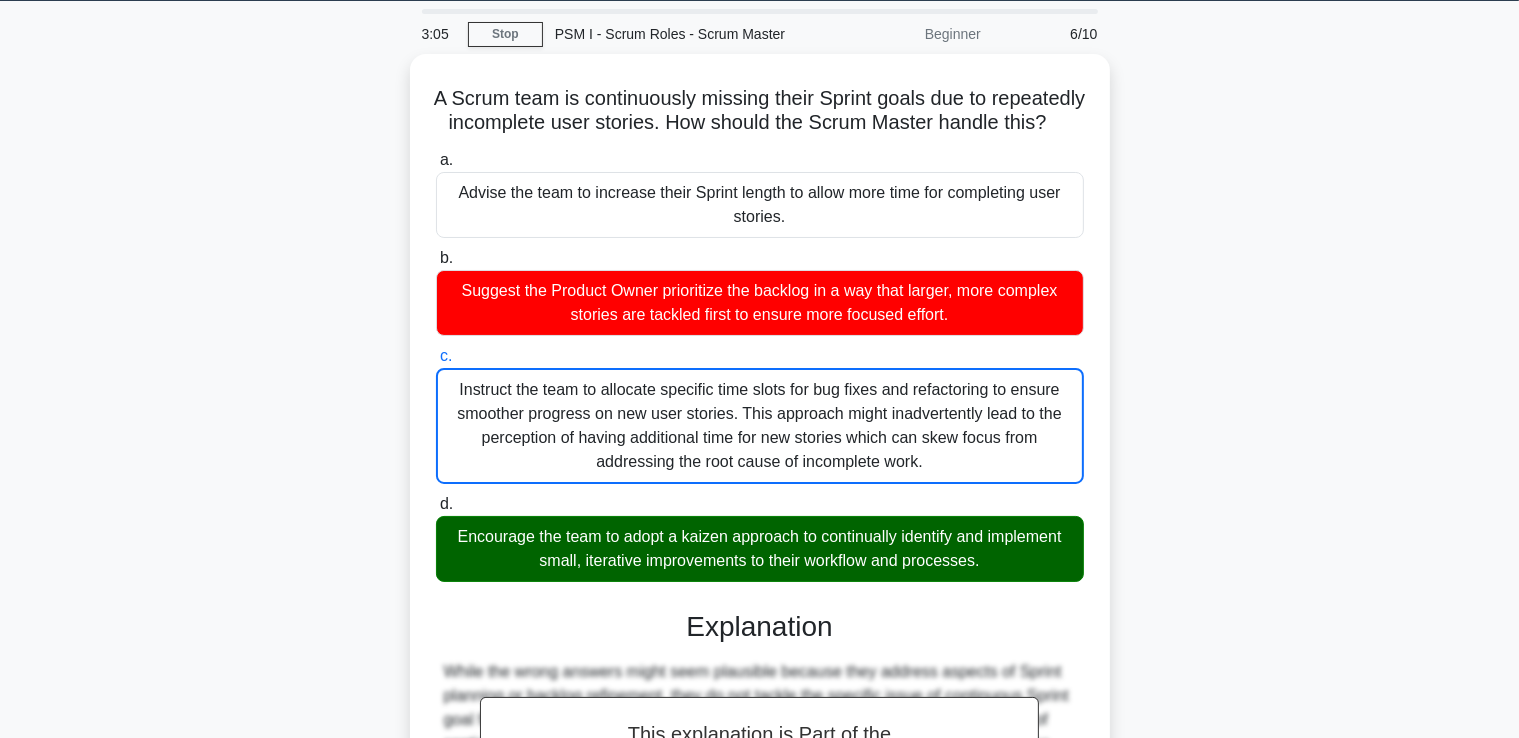 click on "d.
Encourage the team to adopt a kaizen approach to continually identify and implement small, iterative improvements to their workflow and processes." at bounding box center [436, 504] 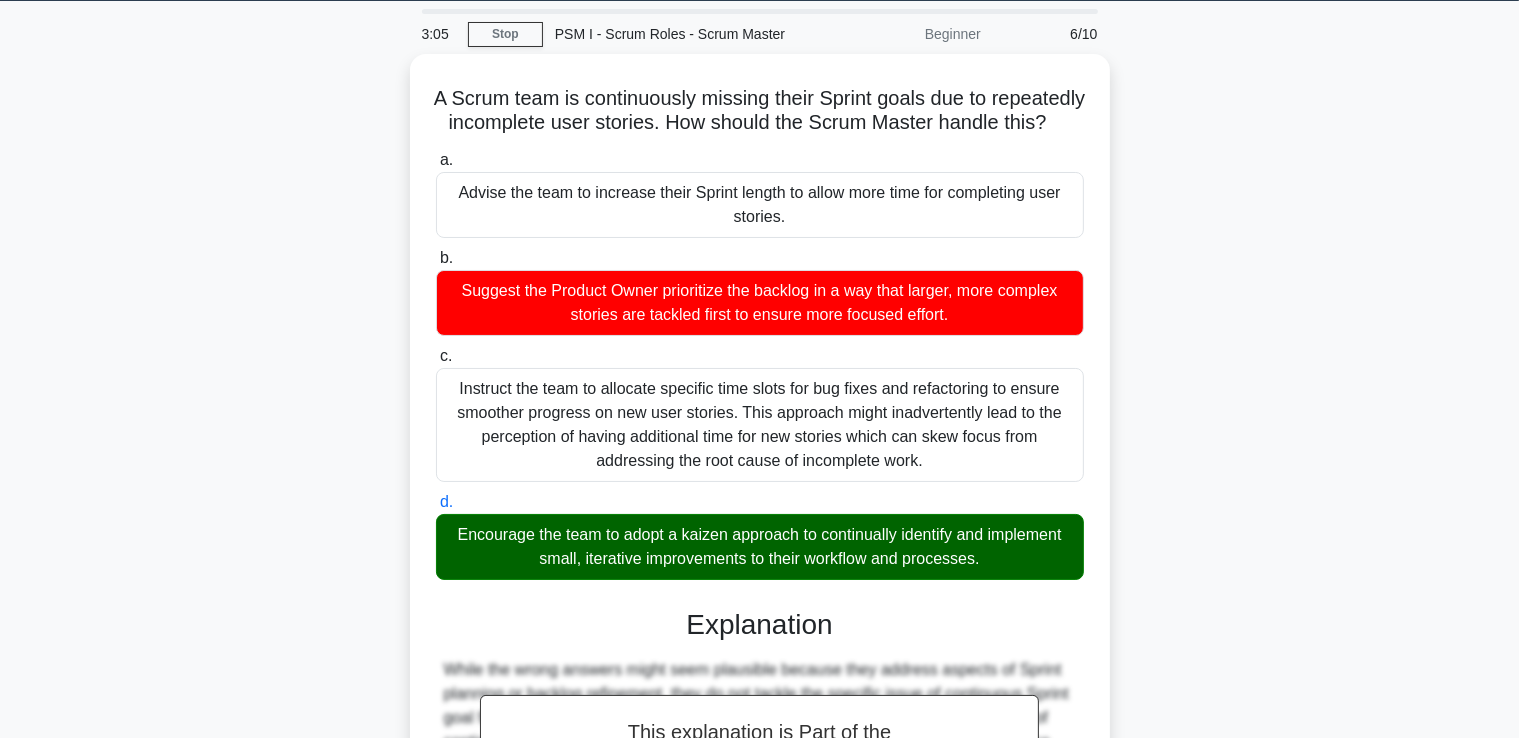 click on "a.
Advise the team to increase their Sprint length to allow more time for completing user stories." at bounding box center [436, 160] 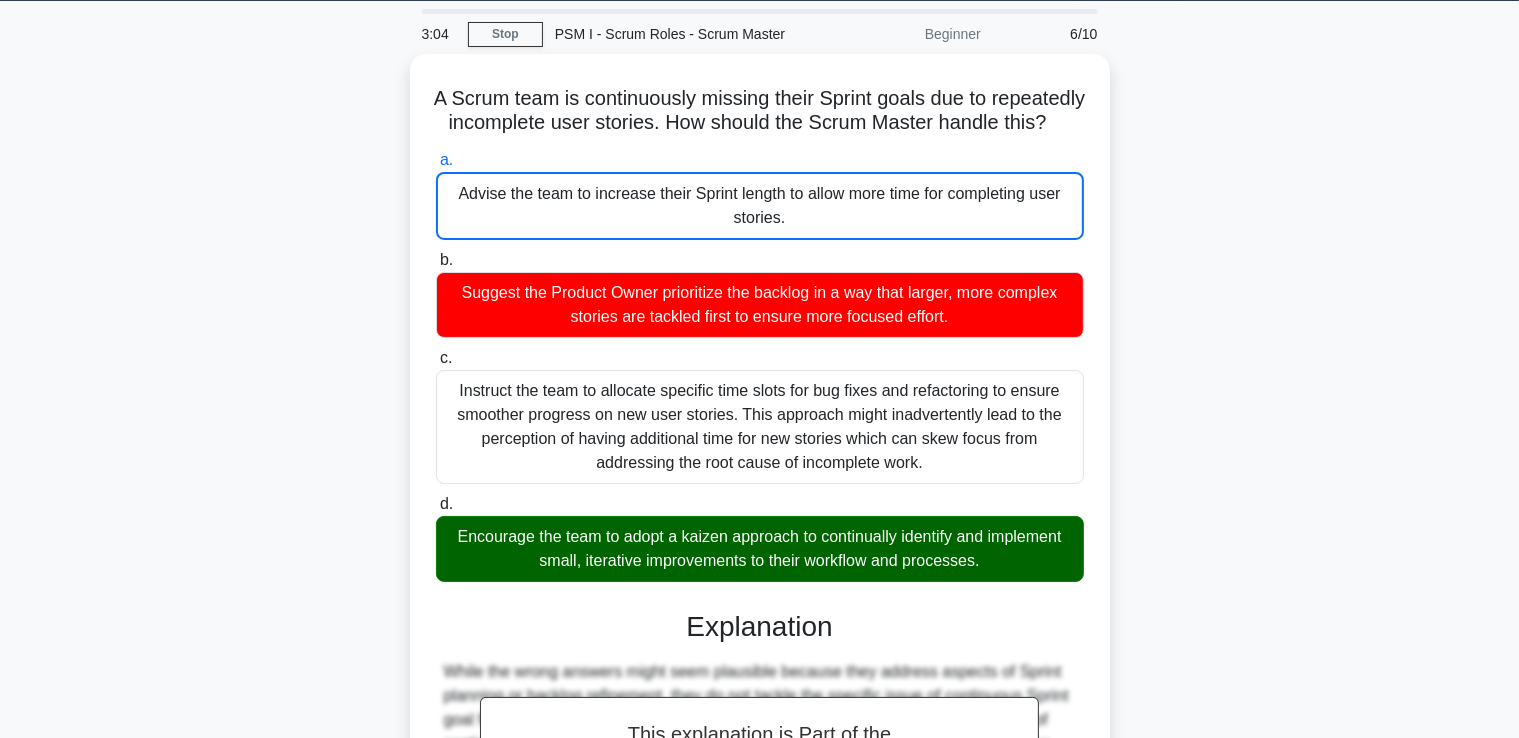 click on "b.
Suggest the Product Owner prioritize the backlog in a way that larger, more complex stories are tackled first to ensure more focused effort." at bounding box center [436, 260] 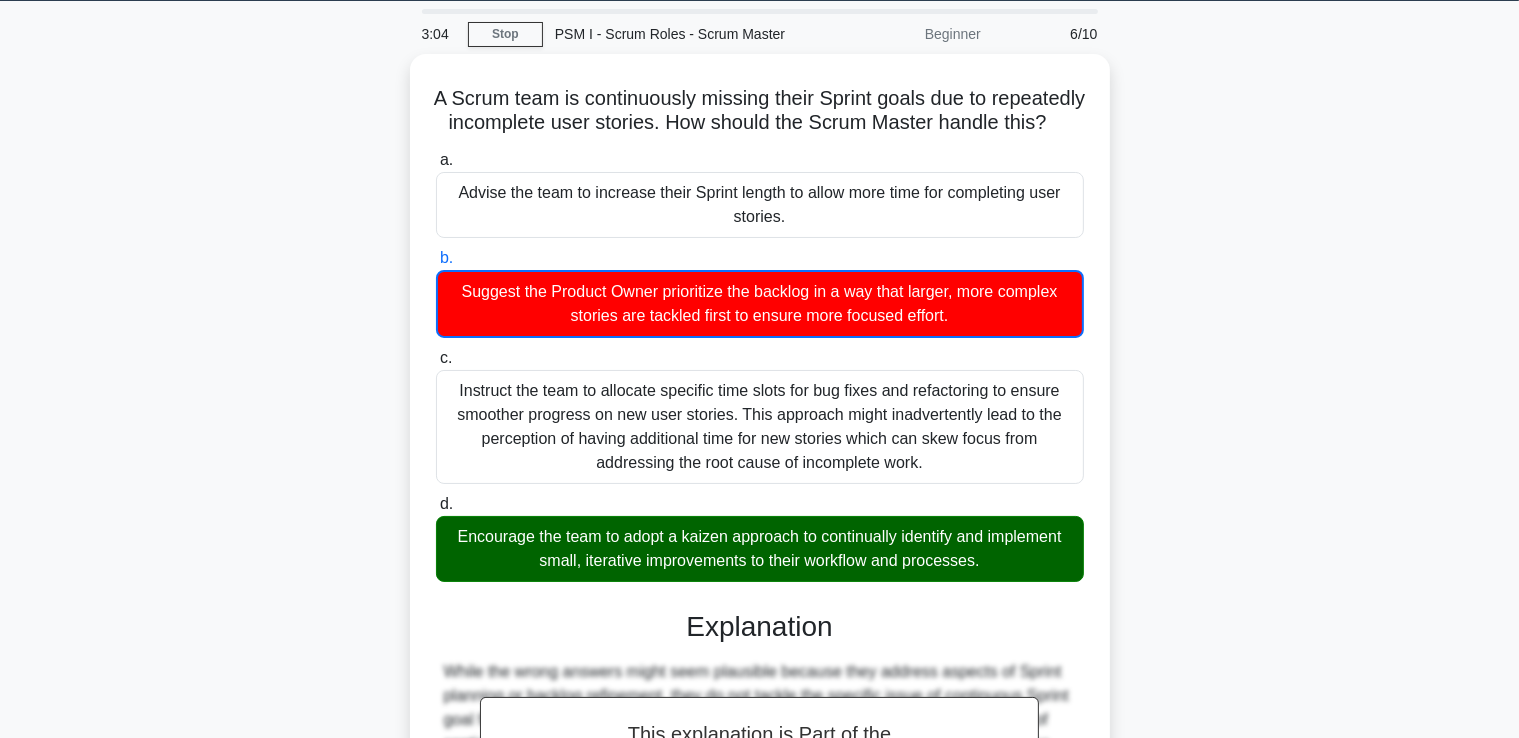 click on "c.
Instruct the team to allocate specific time slots for bug fixes and refactoring to ensure smoother progress on new user stories. This approach might inadvertently lead to the perception of having additional time for new stories which can skew focus from addressing the root cause of incomplete work." at bounding box center [436, 358] 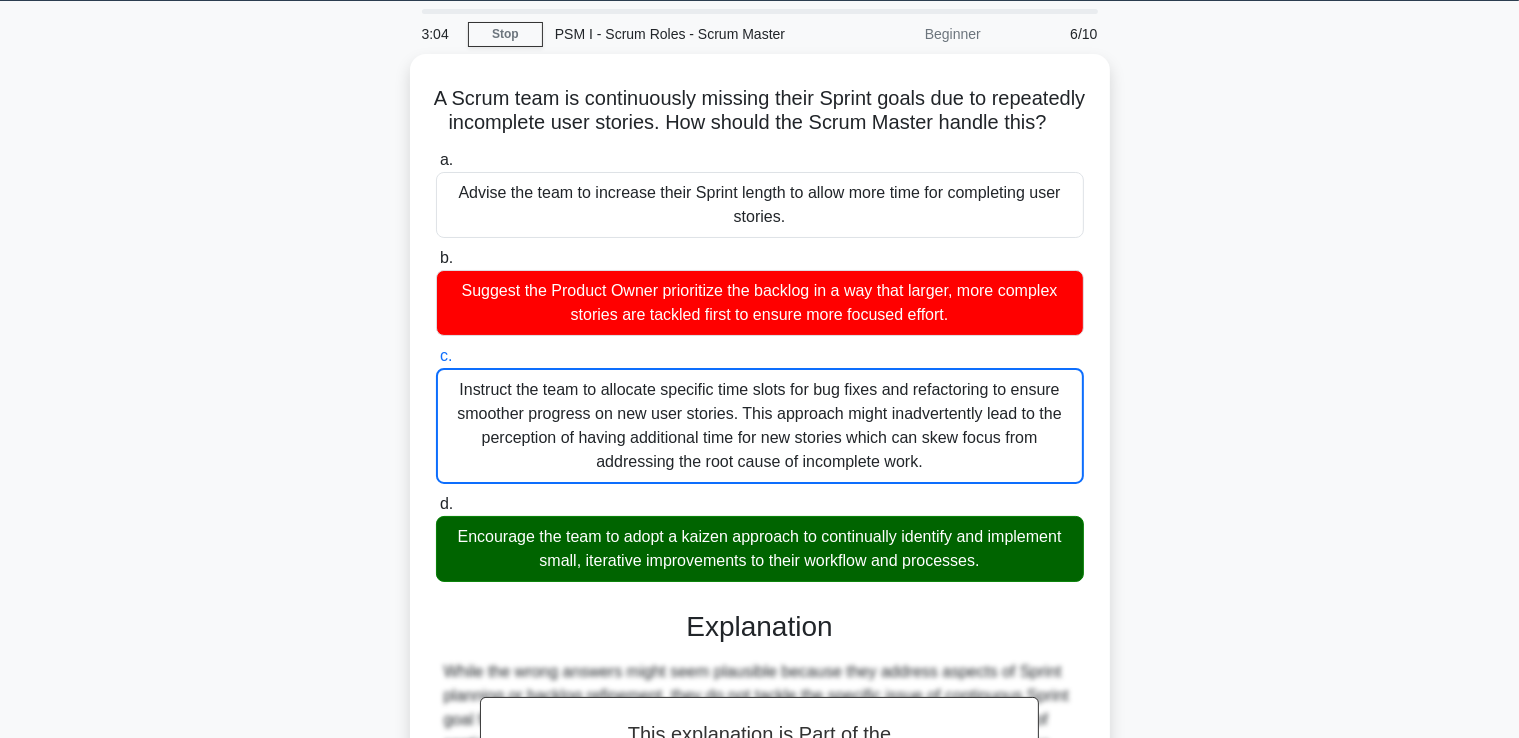 click on "d.
Encourage the team to adopt a kaizen approach to continually identify and implement small, iterative improvements to their workflow and processes." at bounding box center [436, 504] 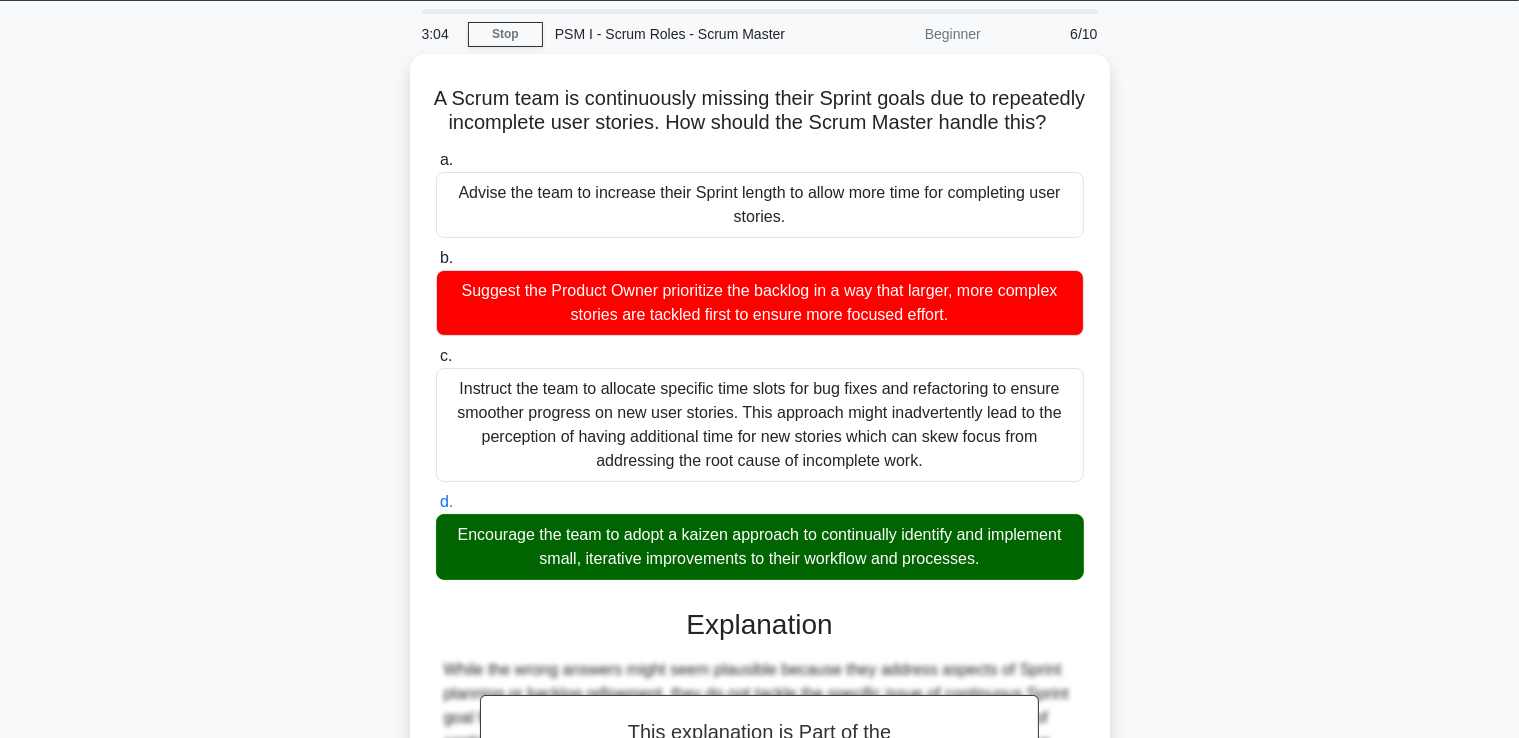 click on "a.
Advise the team to increase their Sprint length to allow more time for completing user stories." at bounding box center (436, 160) 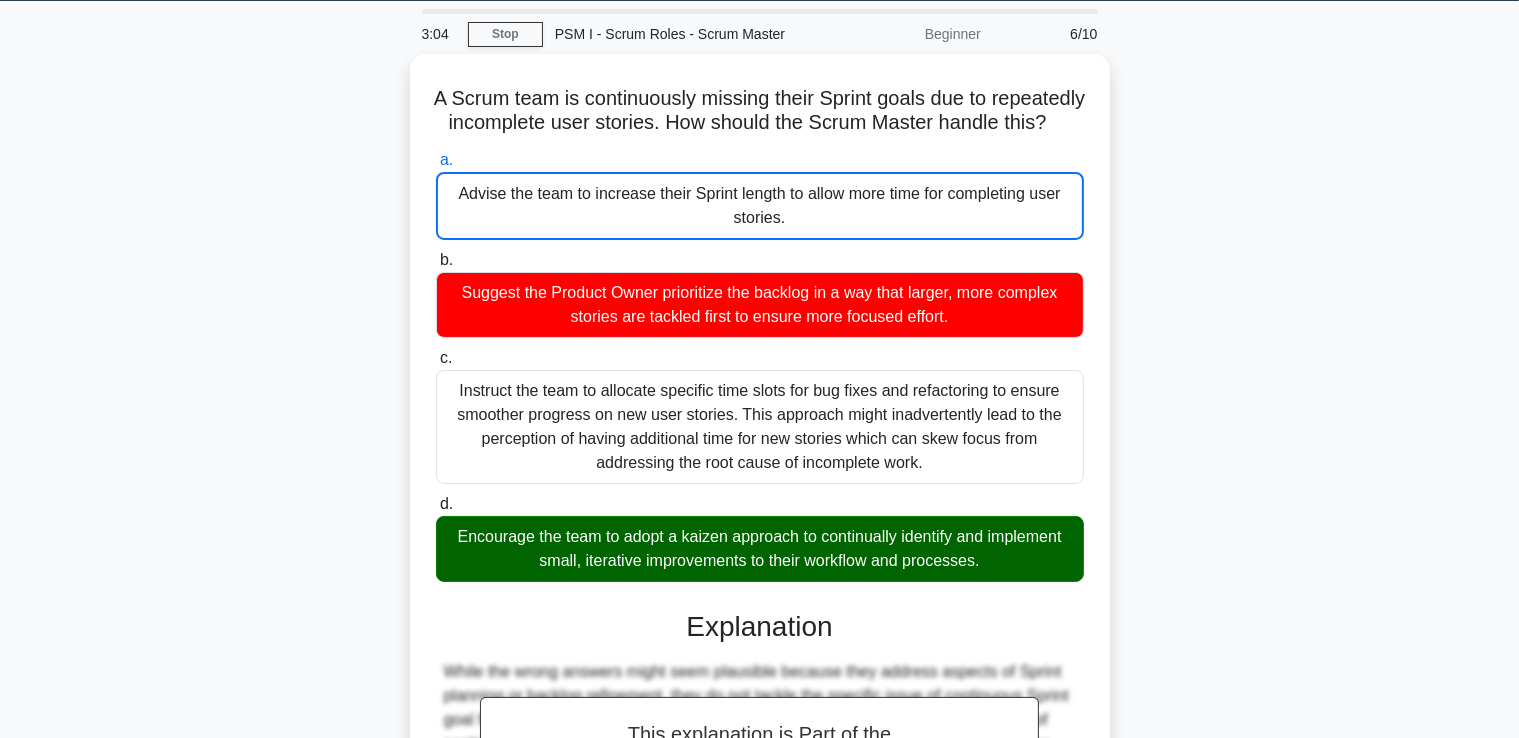 click on "b.
Suggest the Product Owner prioritize the backlog in a way that larger, more complex stories are tackled first to ensure more focused effort." at bounding box center [436, 260] 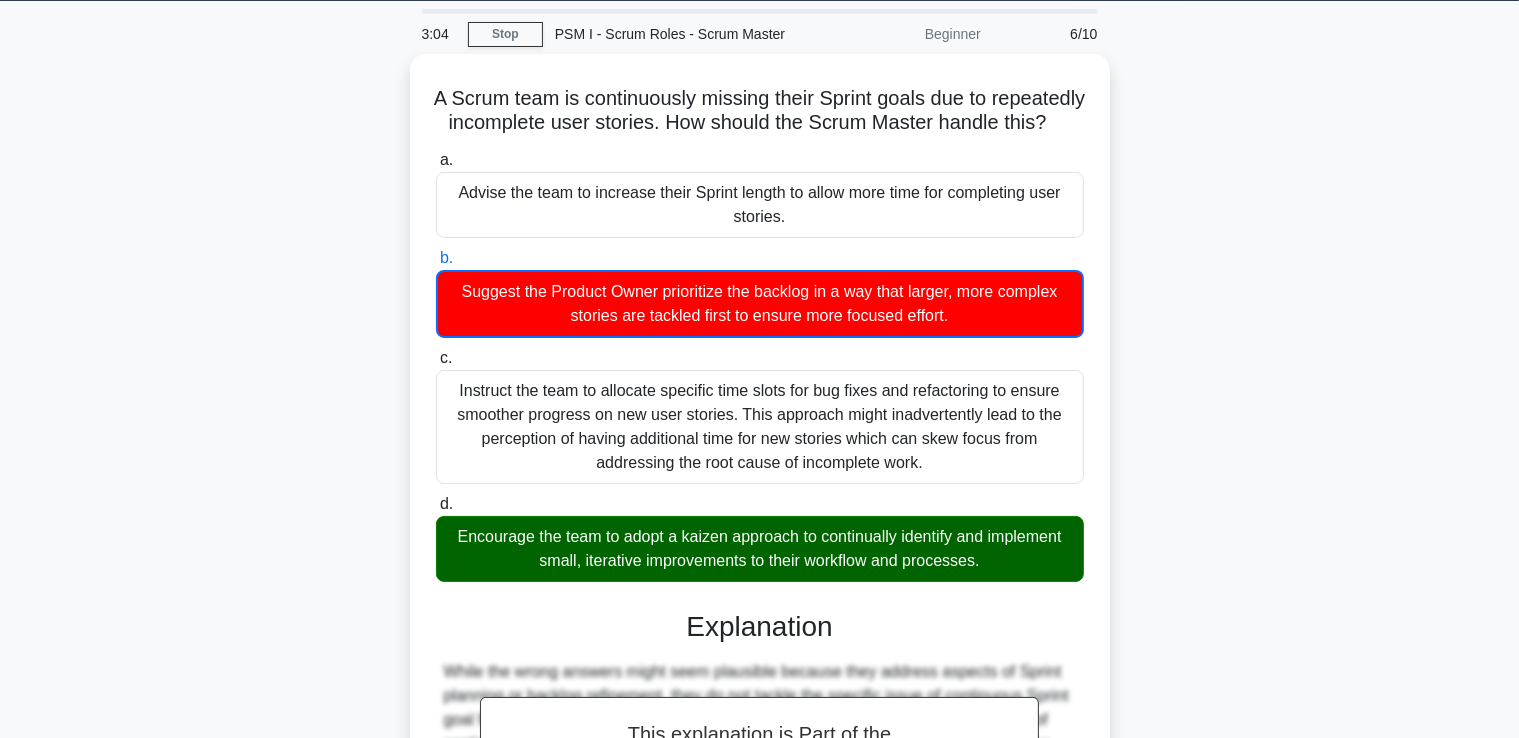 click on "c.
Instruct the team to allocate specific time slots for bug fixes and refactoring to ensure smoother progress on new user stories. This approach might inadvertently lead to the perception of having additional time for new stories which can skew focus from addressing the root cause of incomplete work." at bounding box center [436, 358] 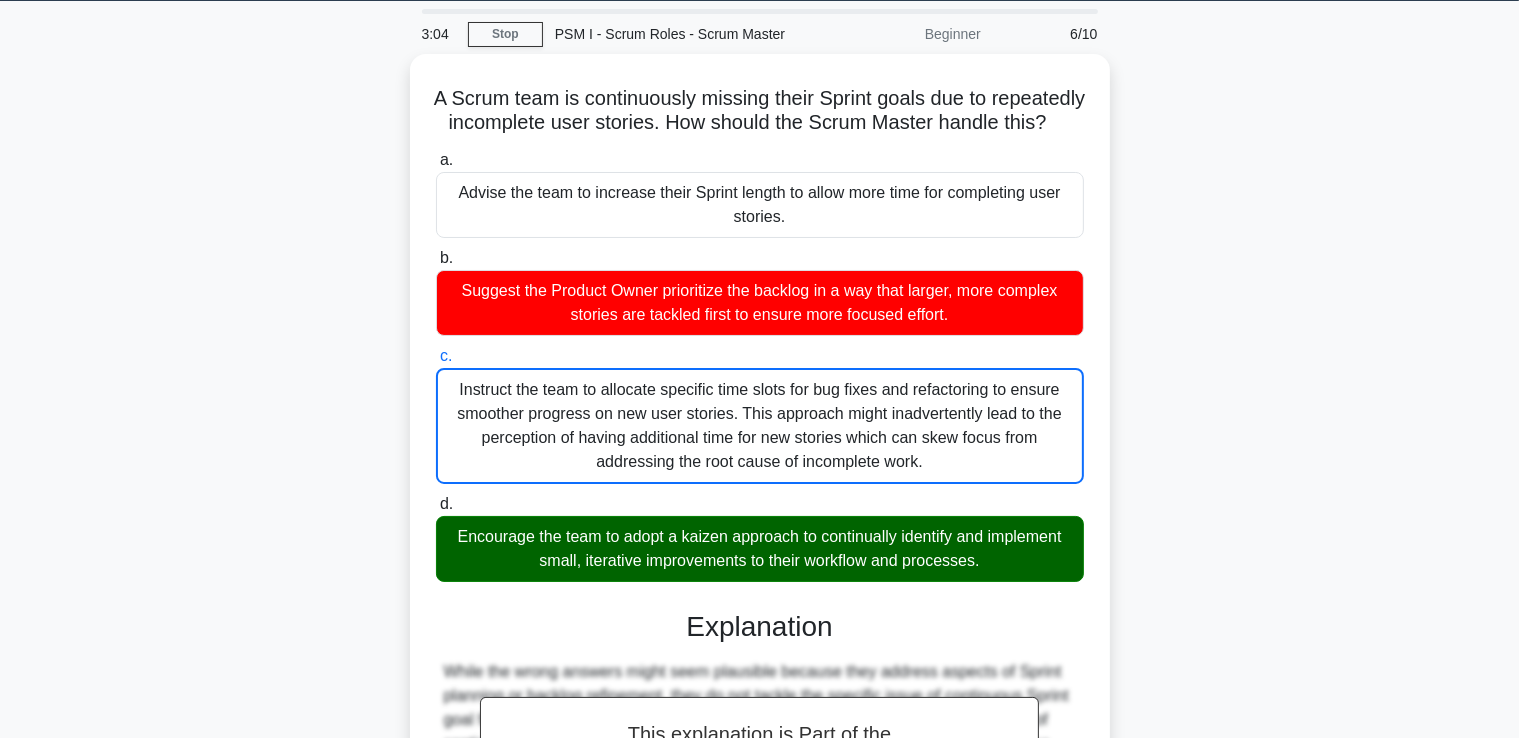 click on "d.
Encourage the team to adopt a kaizen approach to continually identify and implement small, iterative improvements to their workflow and processes." at bounding box center [436, 504] 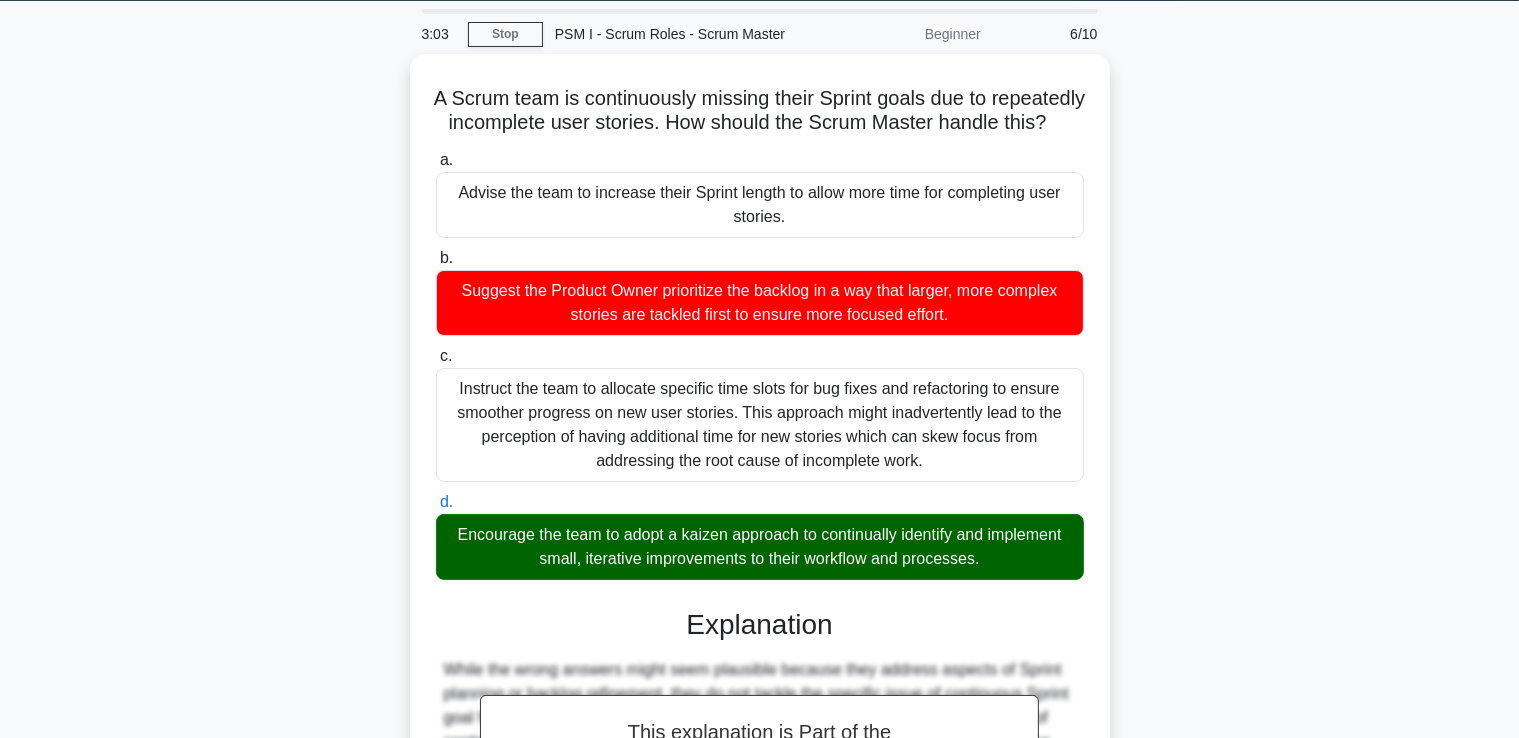 click on "a.
Advise the team to increase their Sprint length to allow more time for completing user stories." at bounding box center (436, 160) 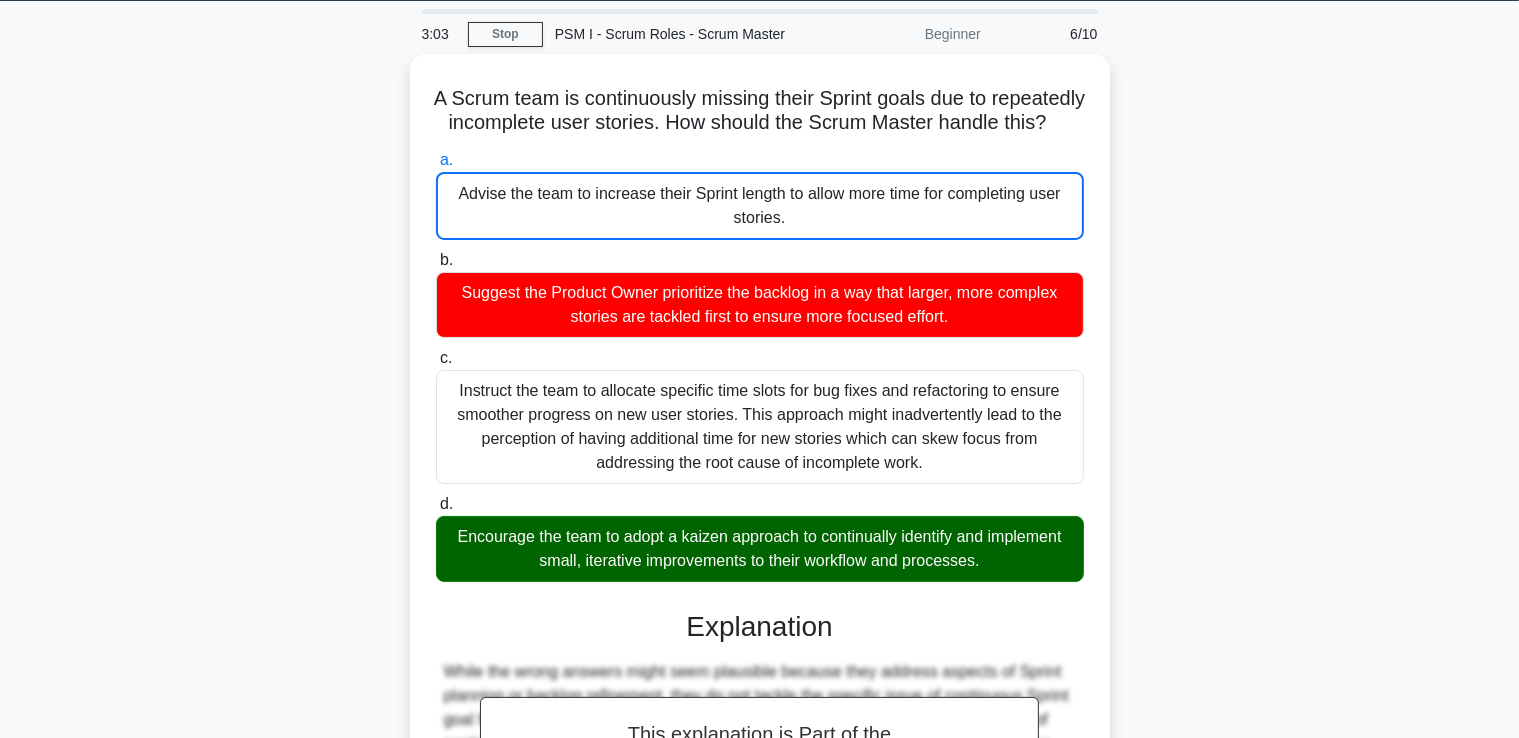 click on "b.
Suggest the Product Owner prioritize the backlog in a way that larger, more complex stories are tackled first to ensure more focused effort." at bounding box center (436, 260) 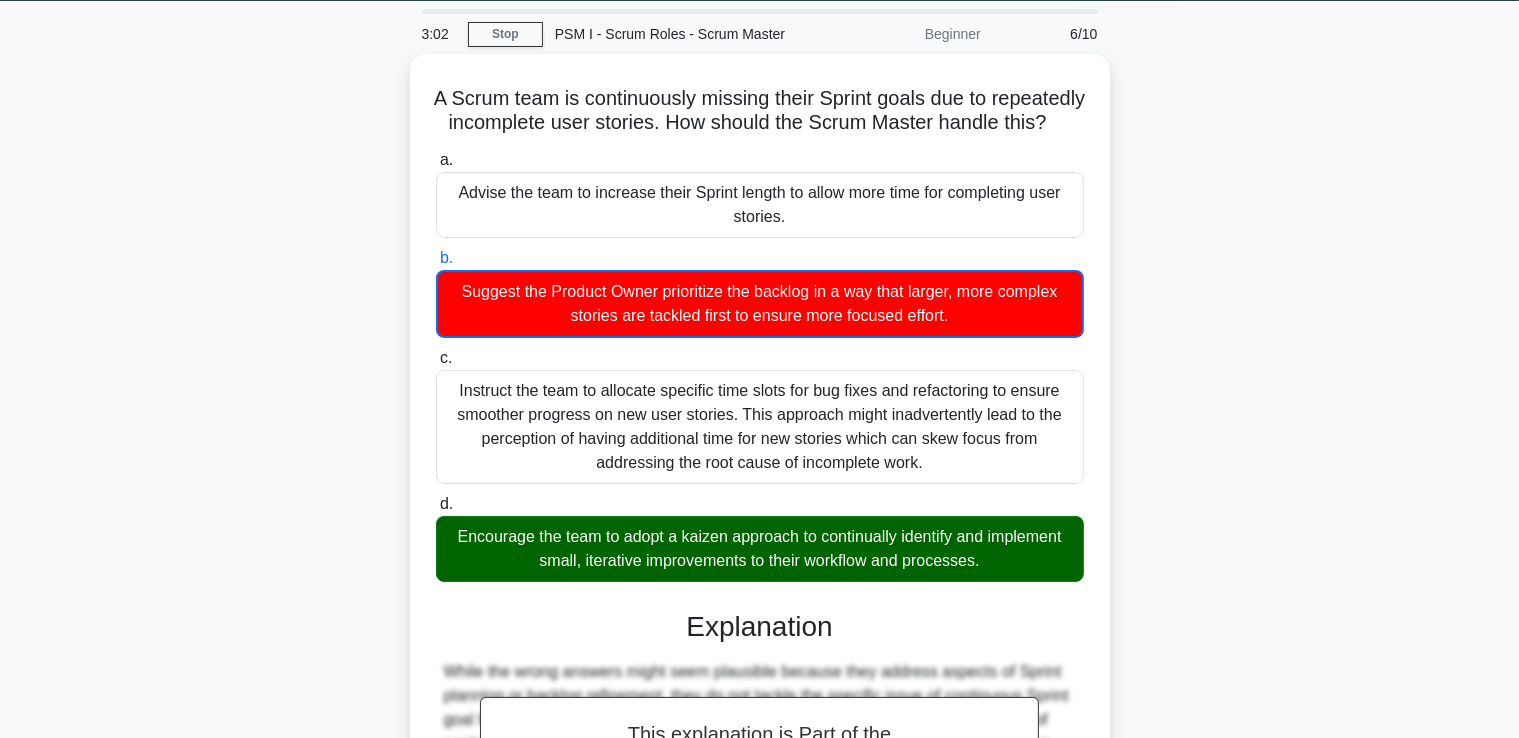 click on "A Scrum team is continuously missing their Sprint goals due to repeatedly incomplete user stories. How should the Scrum Master handle this?
.spinner_0XTQ{transform-origin:center;animation:spinner_y6GP .75s linear infinite}@keyframes spinner_y6GP{100%{transform:rotate(360deg)}}
a.
Advise the team to increase their Sprint length to allow more time for completing user stories.
b. c. d." at bounding box center [760, 560] 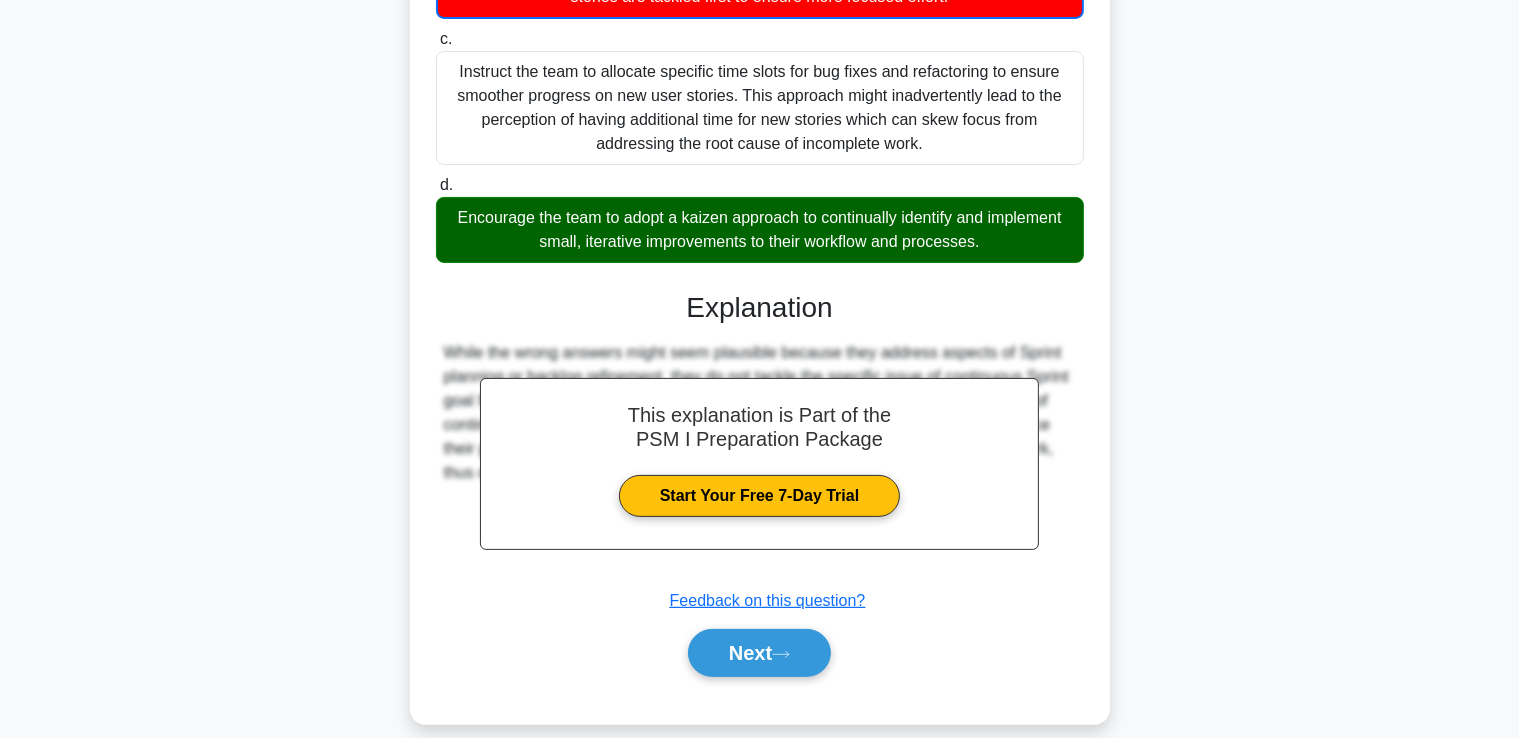 scroll, scrollTop: 384, scrollLeft: 0, axis: vertical 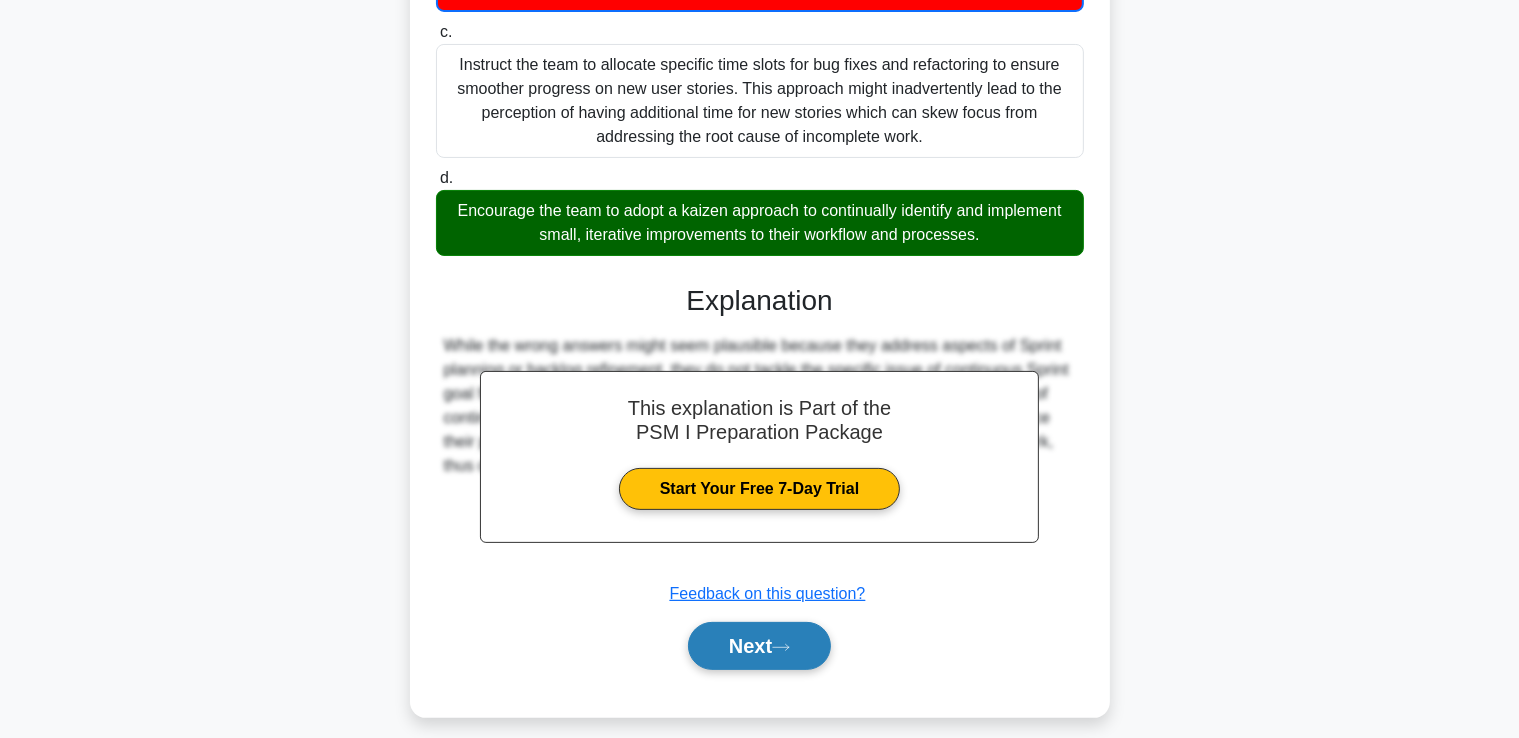 click on "Next" at bounding box center (759, 646) 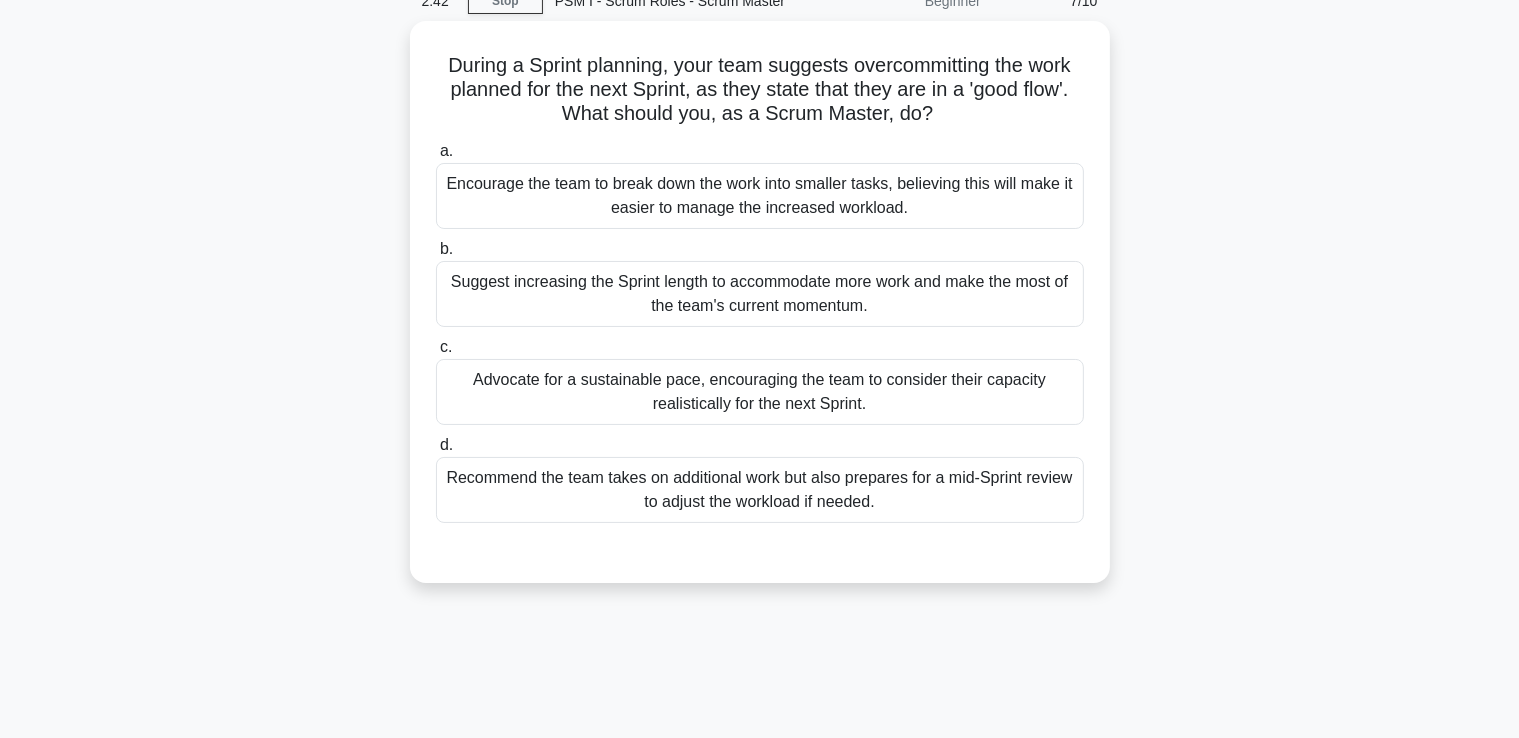 scroll, scrollTop: 63, scrollLeft: 0, axis: vertical 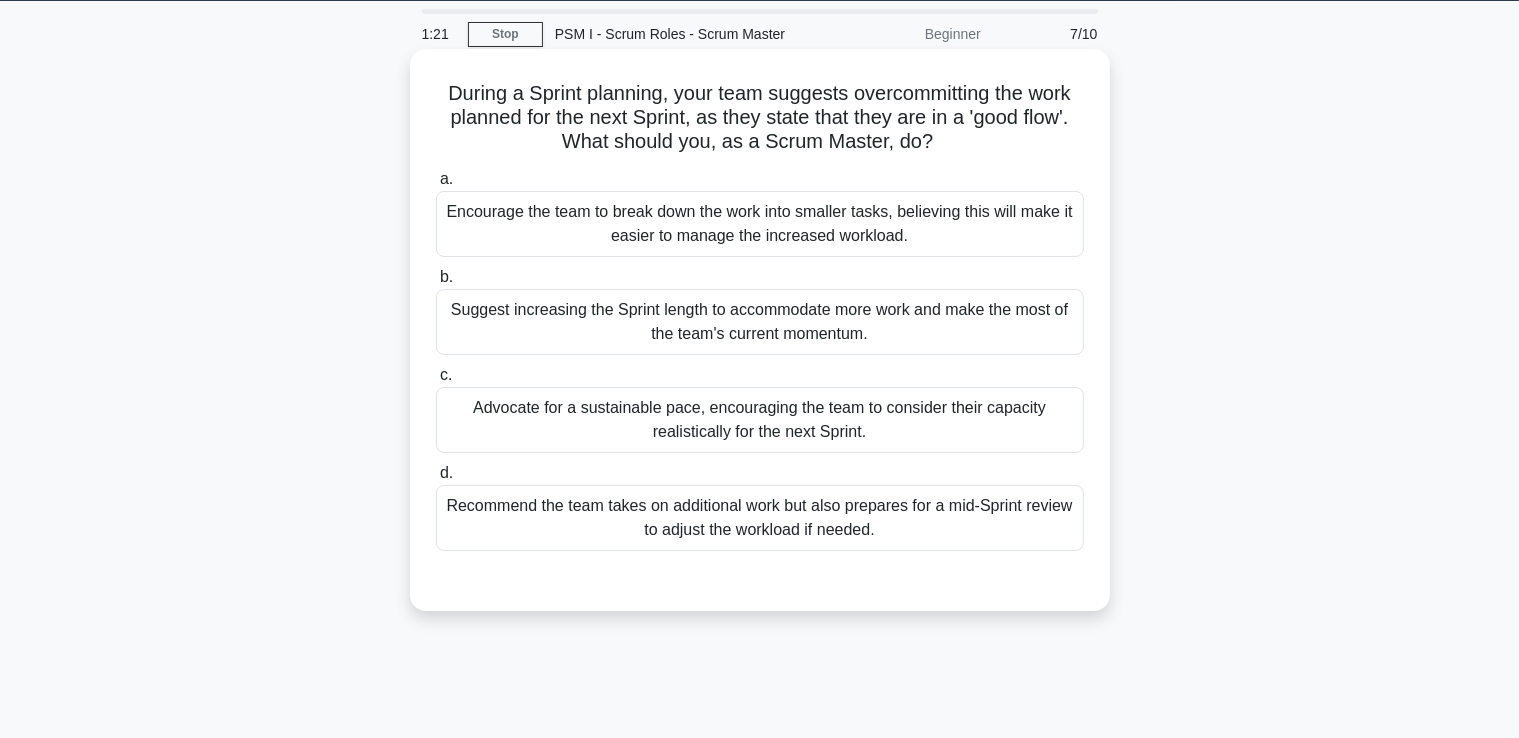 click on "Advocate for a sustainable pace, encouraging the team to consider their capacity realistically for the next Sprint." at bounding box center (760, 420) 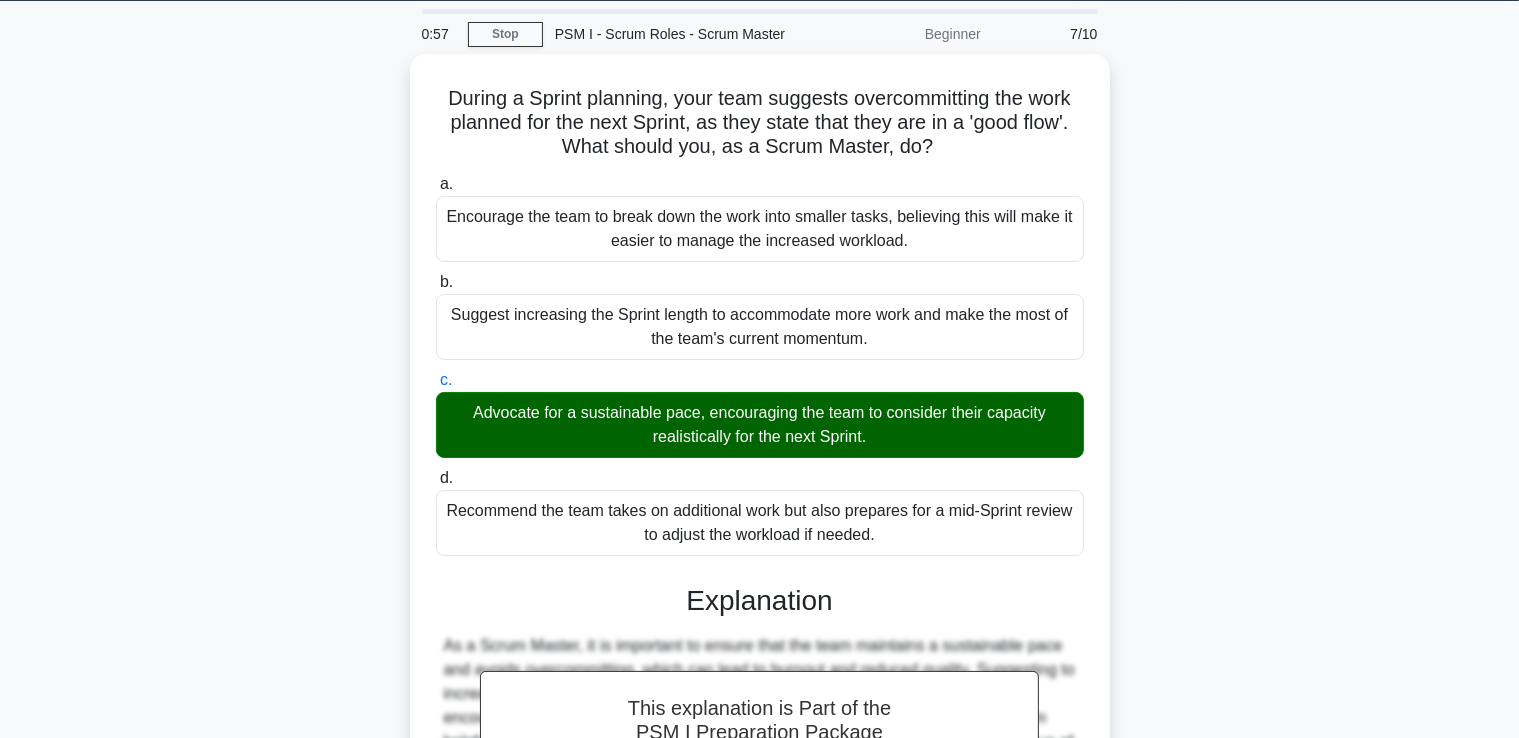 click on "During a Sprint planning, your team suggests overcommitting the work planned for the next Sprint, as they state that they are in a 'good flow'. What should you, as a Scrum Master, do?
.spinner_0XTQ{transform-origin:center;animation:spinner_y6GP .75s linear infinite}@keyframes spinner_y6GP{100%{transform:rotate(360deg)}}
a.
b.
c. d." at bounding box center [760, 547] 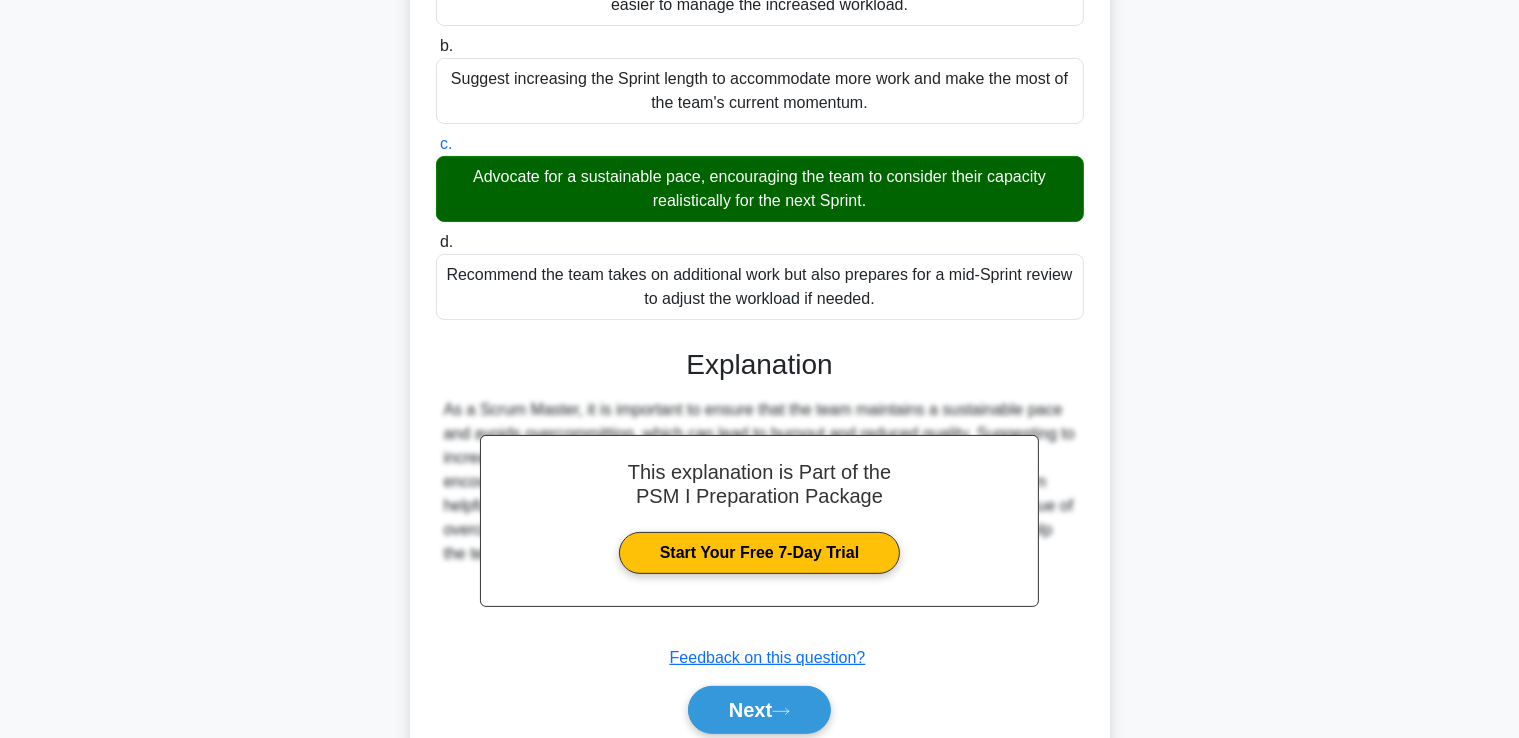 scroll, scrollTop: 374, scrollLeft: 0, axis: vertical 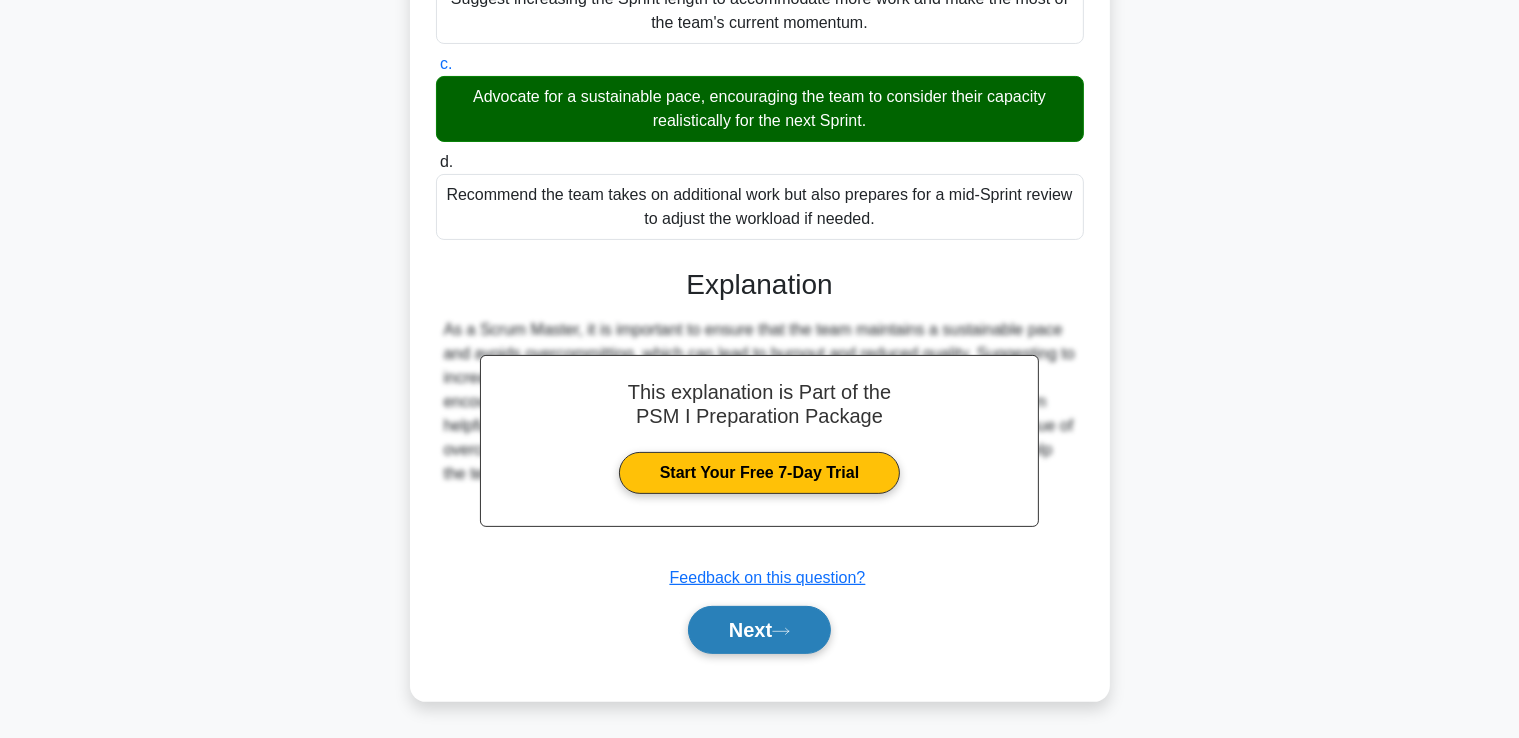click on "Next" at bounding box center [759, 630] 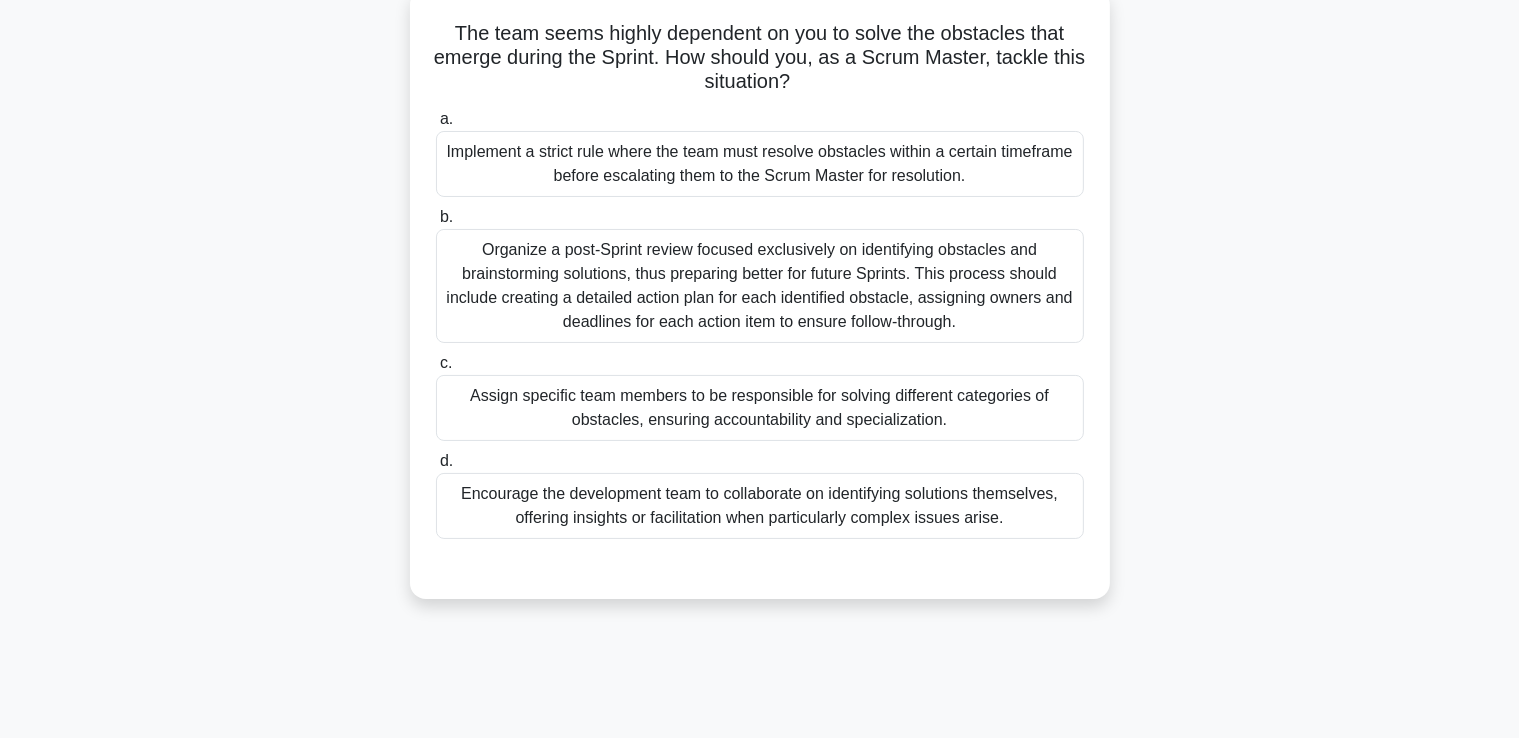 scroll, scrollTop: 0, scrollLeft: 0, axis: both 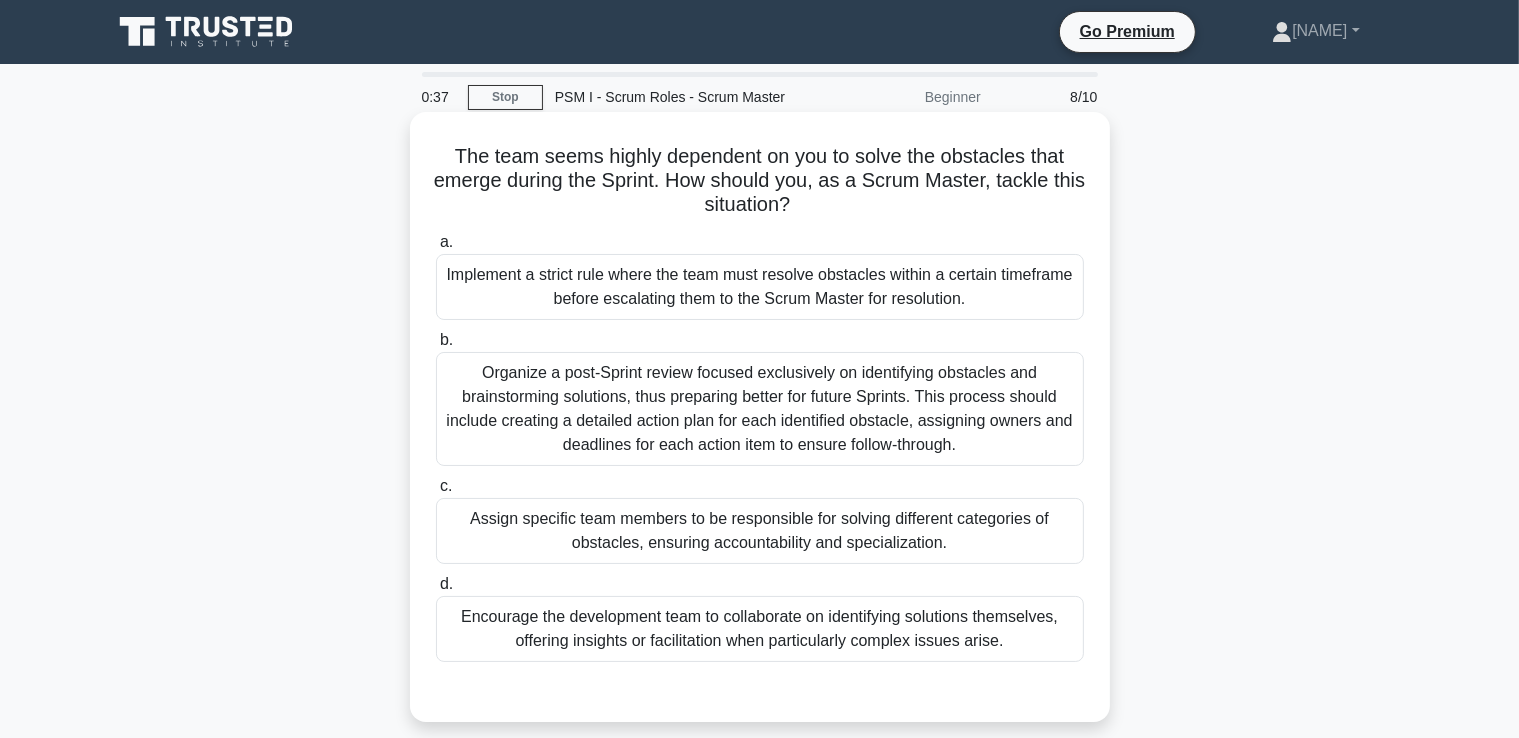 click on "Encourage the development team to collaborate on identifying solutions themselves, offering insights or facilitation when particularly complex issues arise." at bounding box center [760, 629] 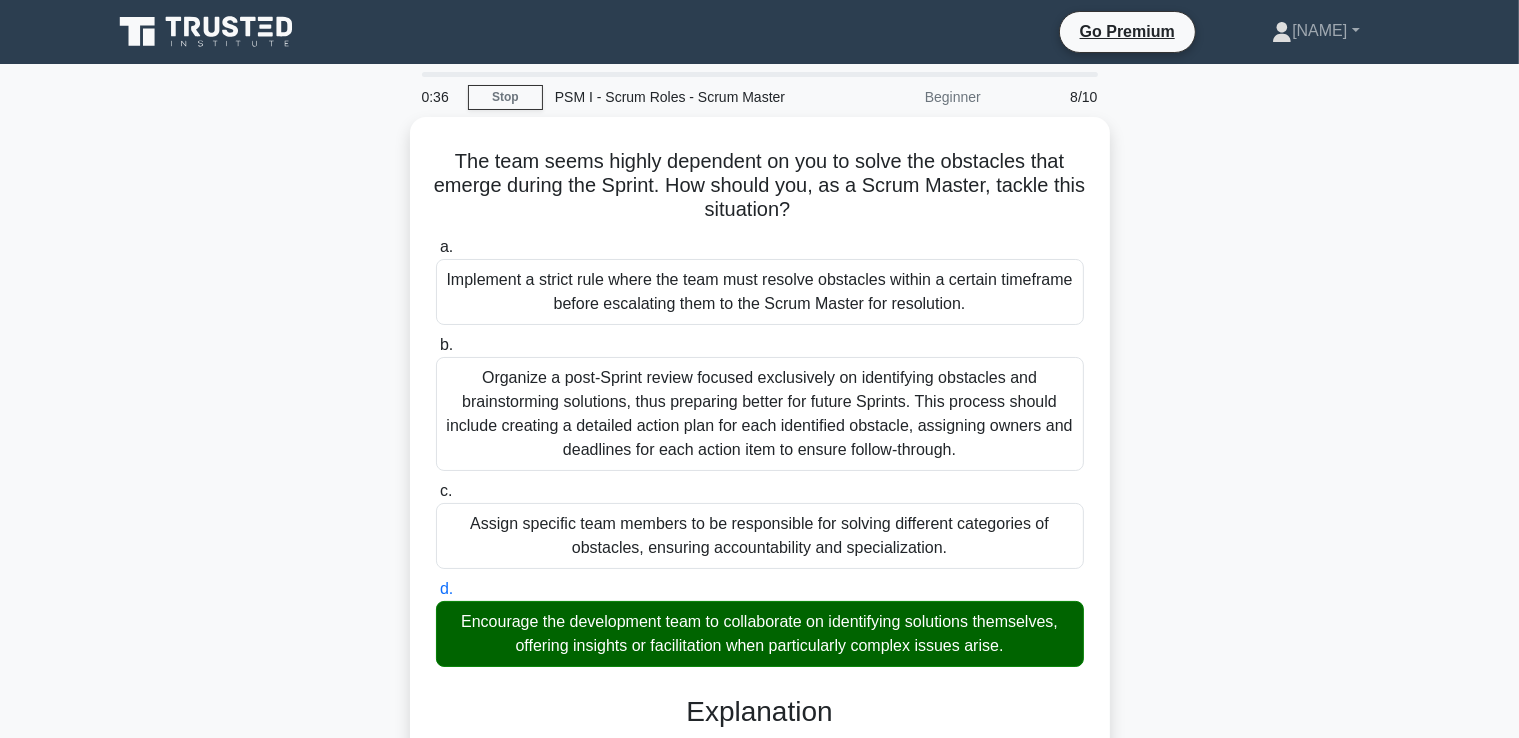 click on "a.
Implement a strict rule where the team must resolve obstacles within a certain timeframe before escalating them to the Scrum Master for resolution." at bounding box center [436, 247] 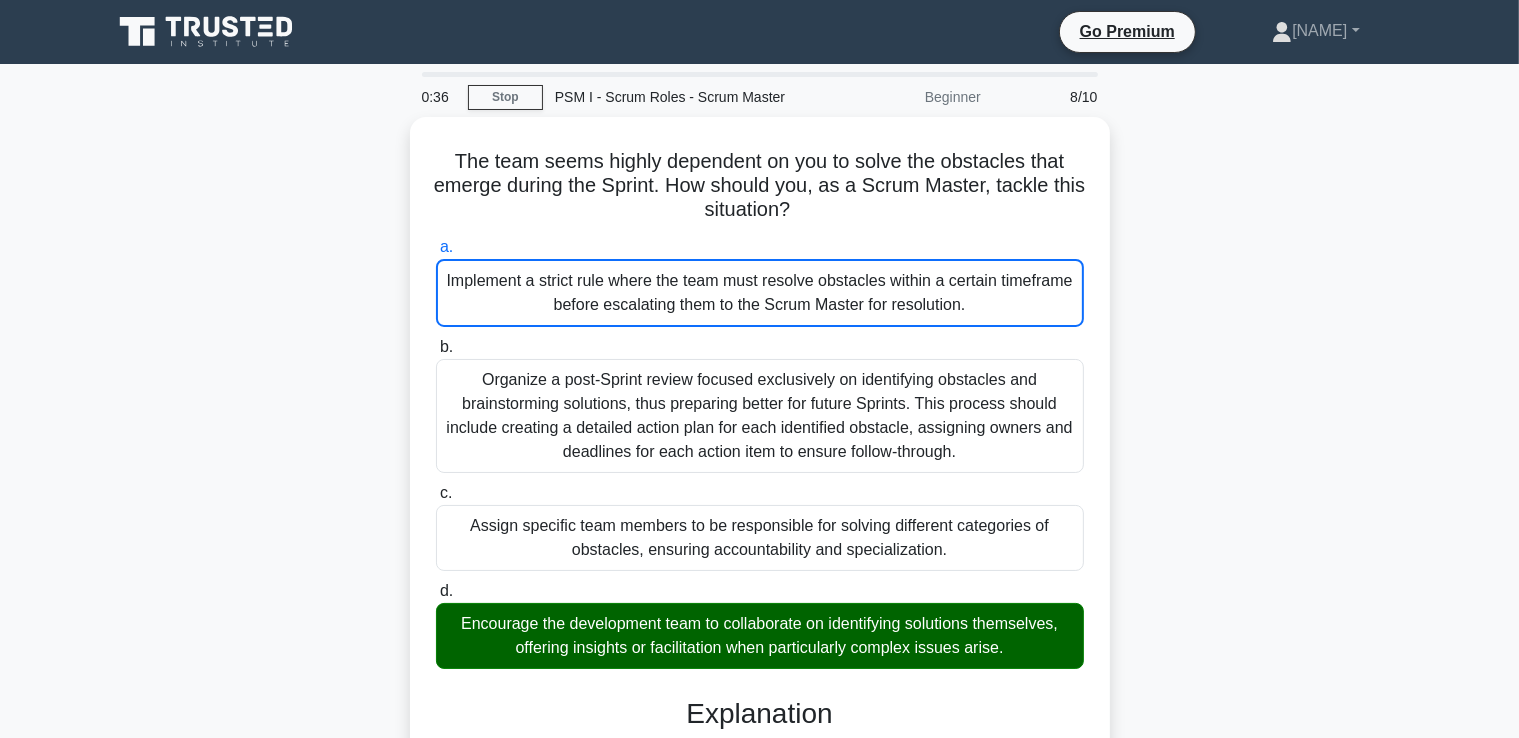 click on "b.
Organize a post-Sprint review focused exclusively on identifying obstacles and brainstorming solutions, thus preparing better for future Sprints. This process should include creating a detailed action plan for each identified obstacle, assigning owners and deadlines for each action item to ensure follow-through." at bounding box center [436, 347] 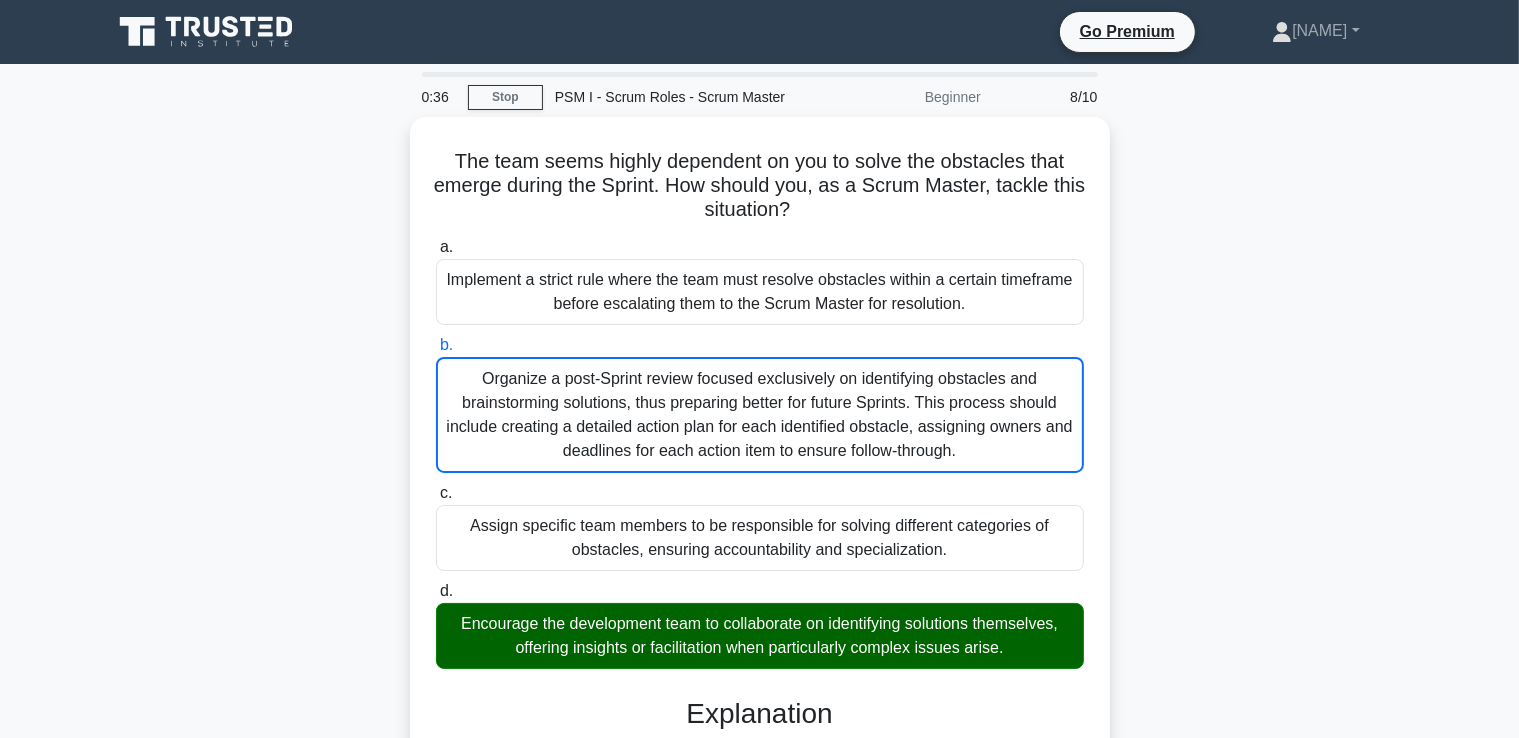 click on "c.
Assign specific team members to be responsible for solving different categories of obstacles, ensuring accountability and specialization." at bounding box center (436, 493) 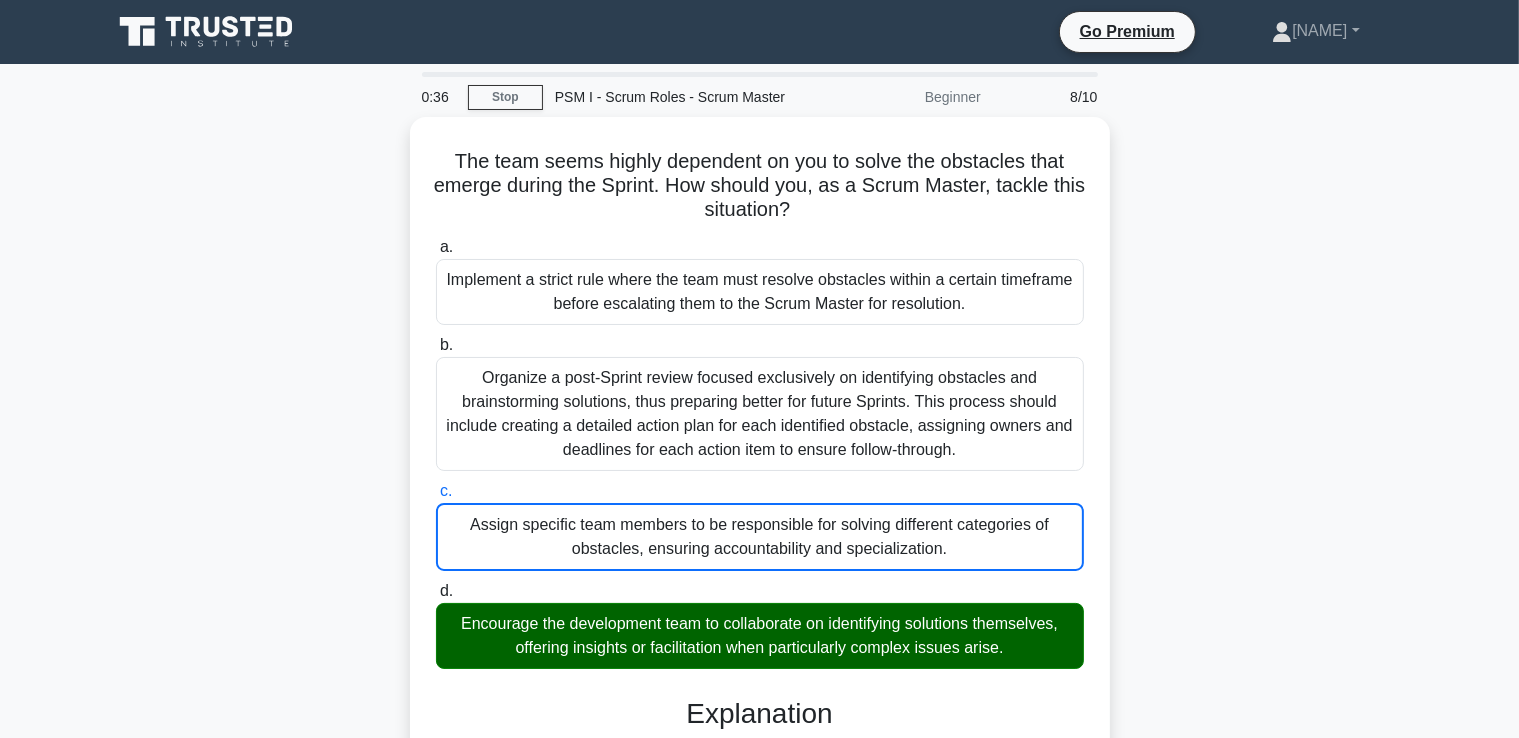 click on "d.
Encourage the development team to collaborate on identifying solutions themselves, offering insights or facilitation when particularly complex issues arise." at bounding box center (436, 591) 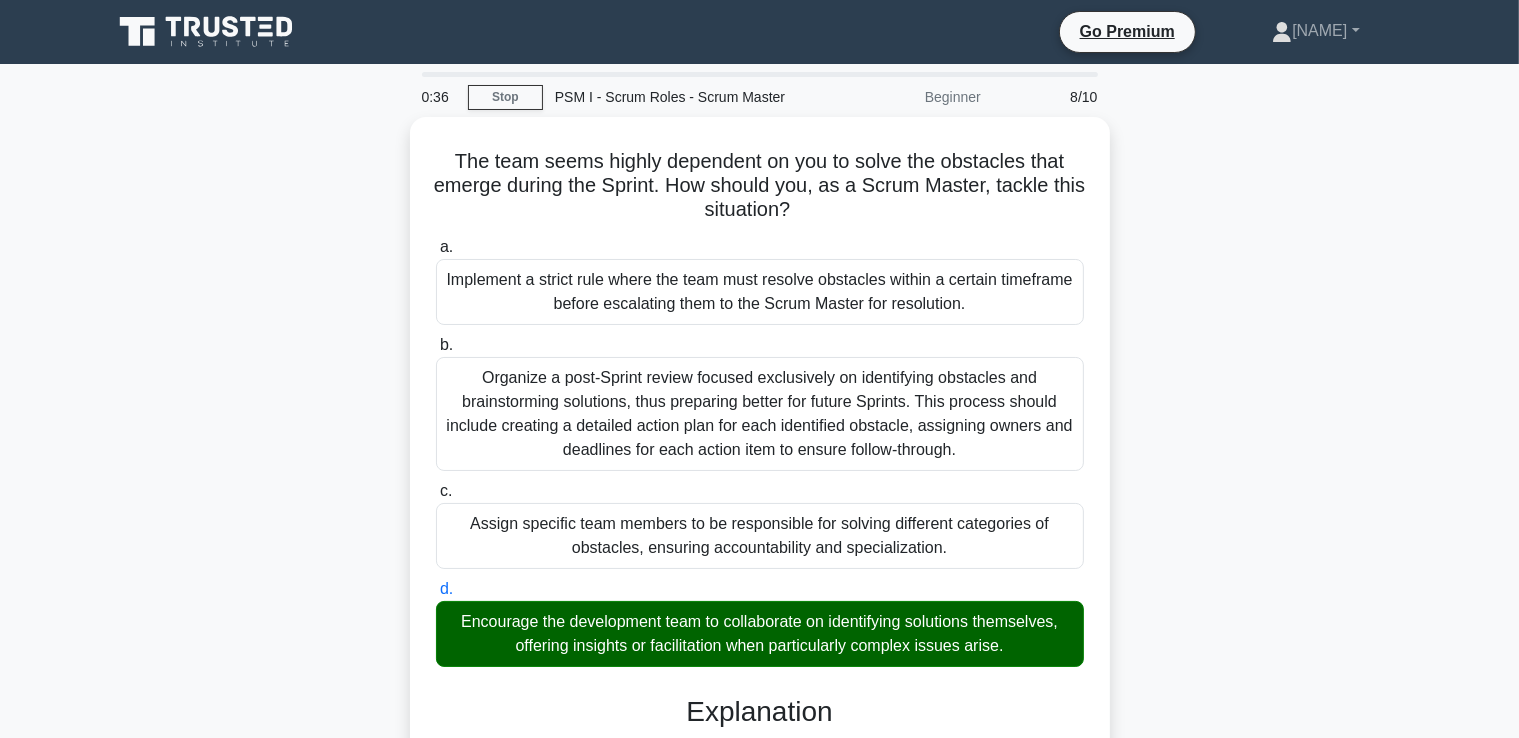 click on "a.
Implement a strict rule where the team must resolve obstacles within a certain timeframe before escalating them to the Scrum Master for resolution." at bounding box center (436, 247) 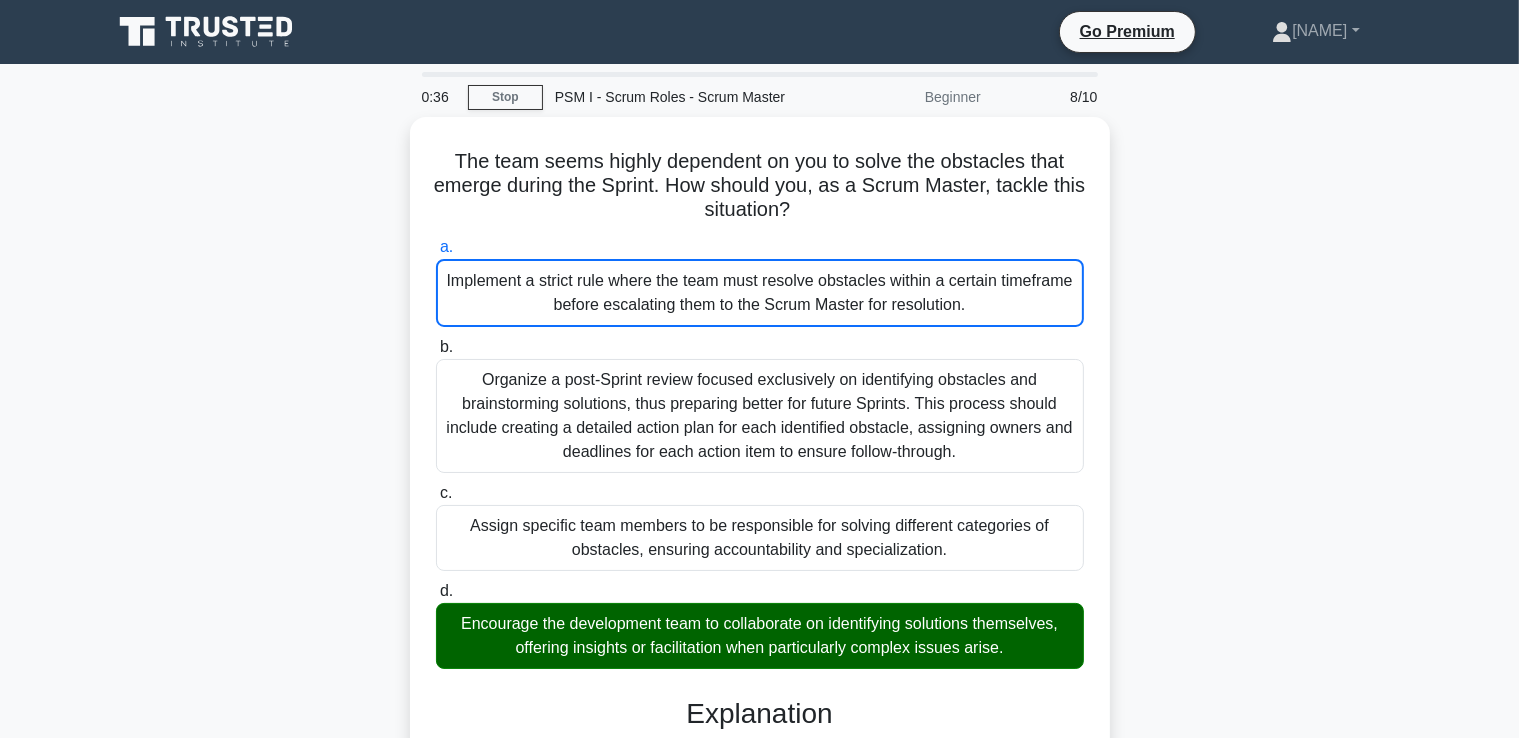 click on "b.
Organize a post-Sprint review focused exclusively on identifying obstacles and brainstorming solutions, thus preparing better for future Sprints. This process should include creating a detailed action plan for each identified obstacle, assigning owners and deadlines for each action item to ensure follow-through." at bounding box center [436, 347] 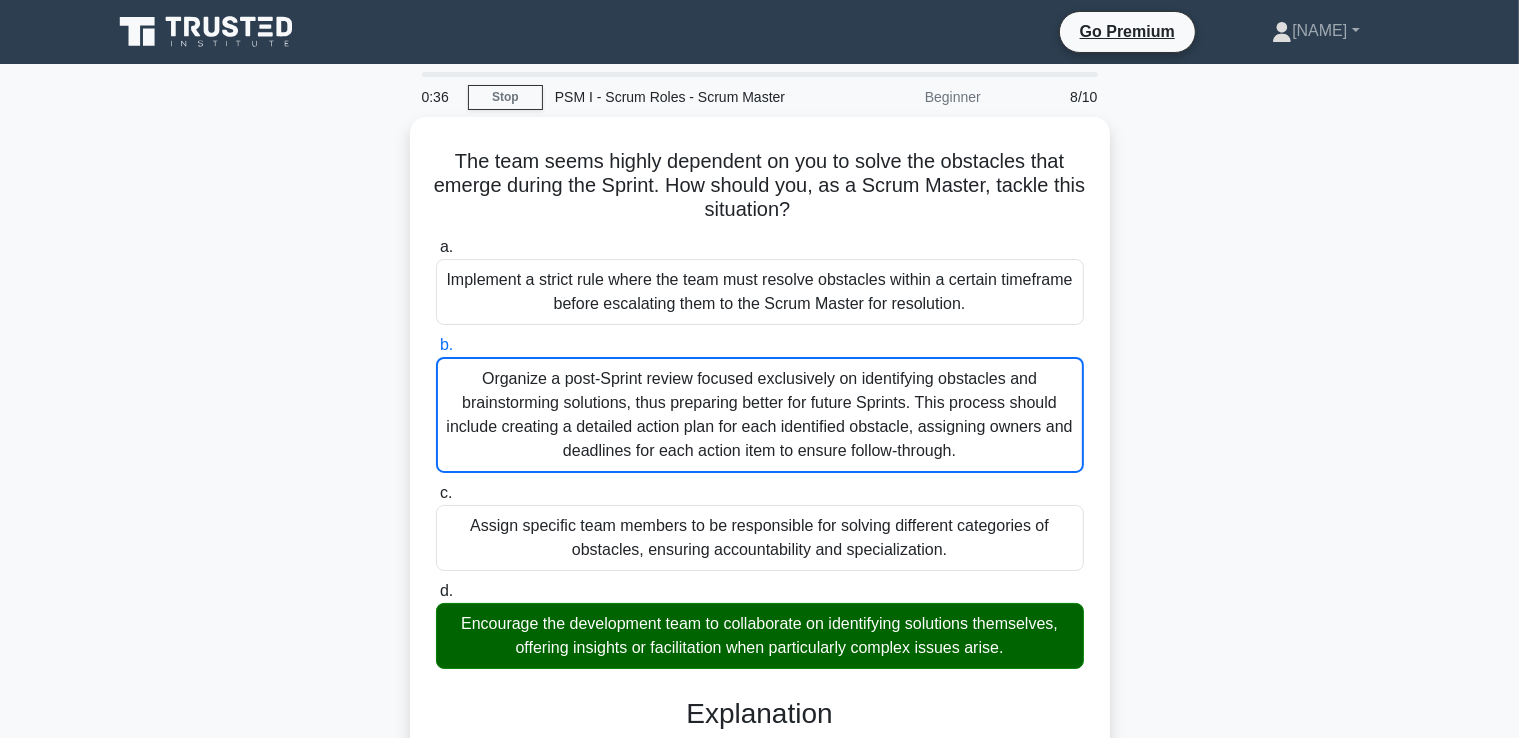 click on "c.
Assign specific team members to be responsible for solving different categories of obstacles, ensuring accountability and specialization." at bounding box center (436, 493) 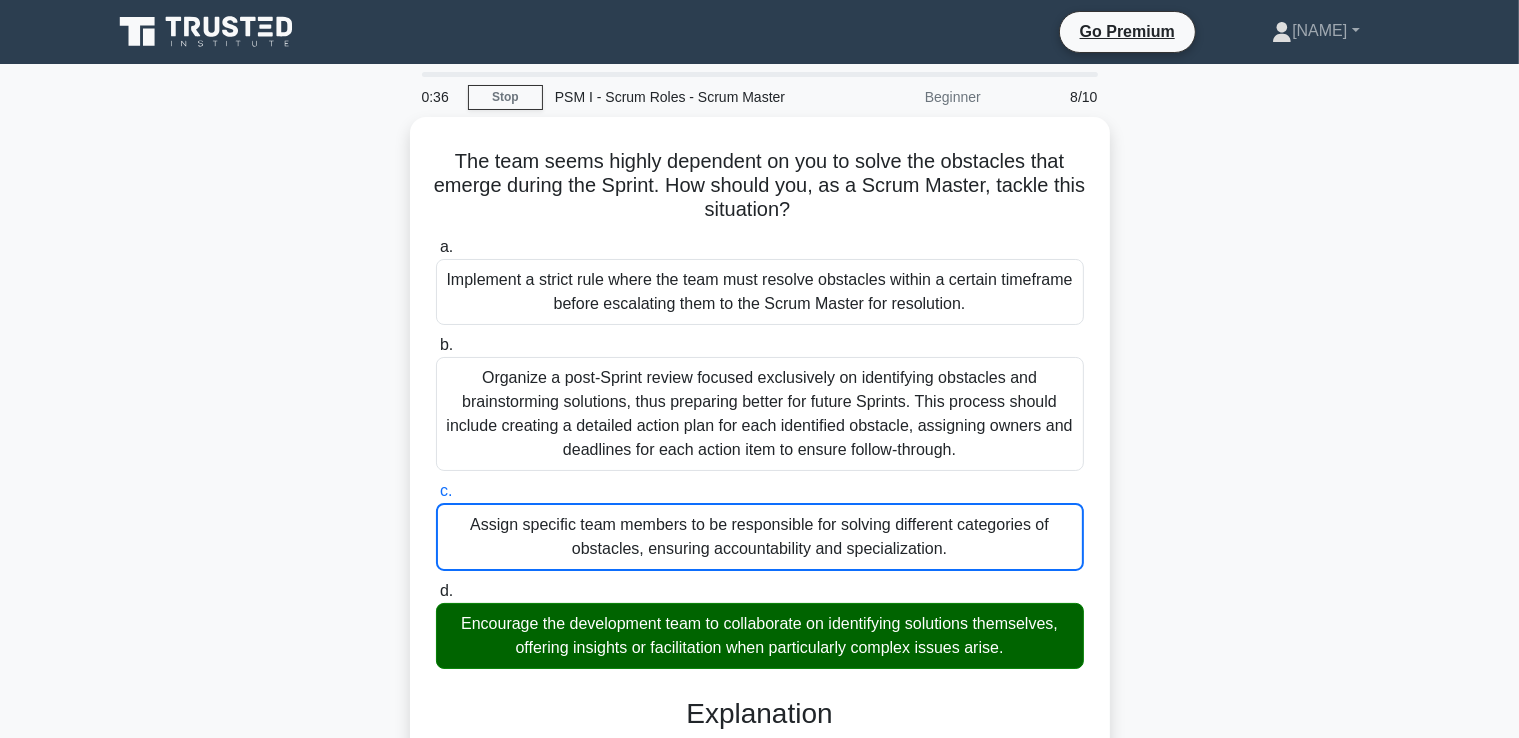 click on "d.
Encourage the development team to collaborate on identifying solutions themselves, offering insights or facilitation when particularly complex issues arise." at bounding box center [436, 591] 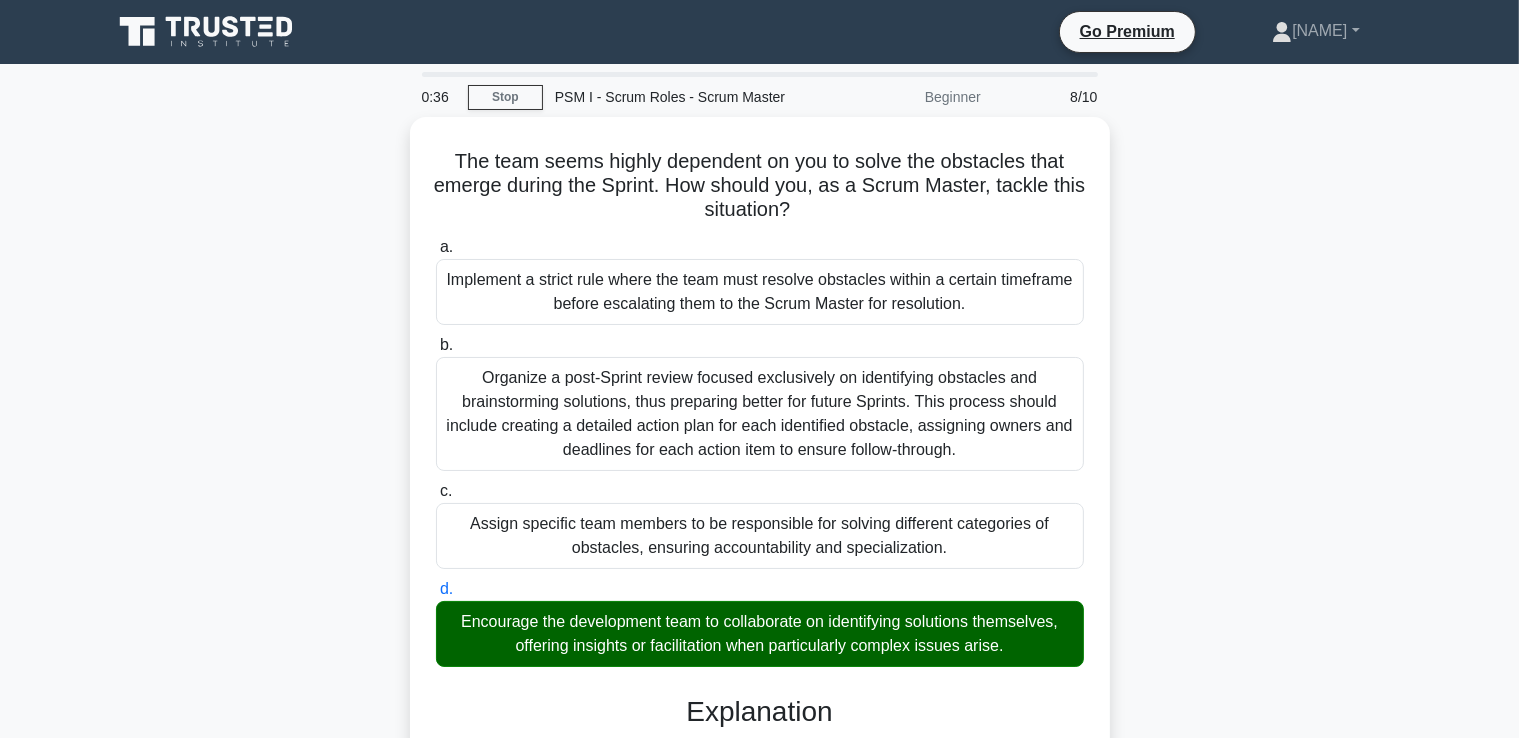 click on "a.
Implement a strict rule where the team must resolve obstacles within a certain timeframe before escalating them to the Scrum Master for resolution." at bounding box center (436, 247) 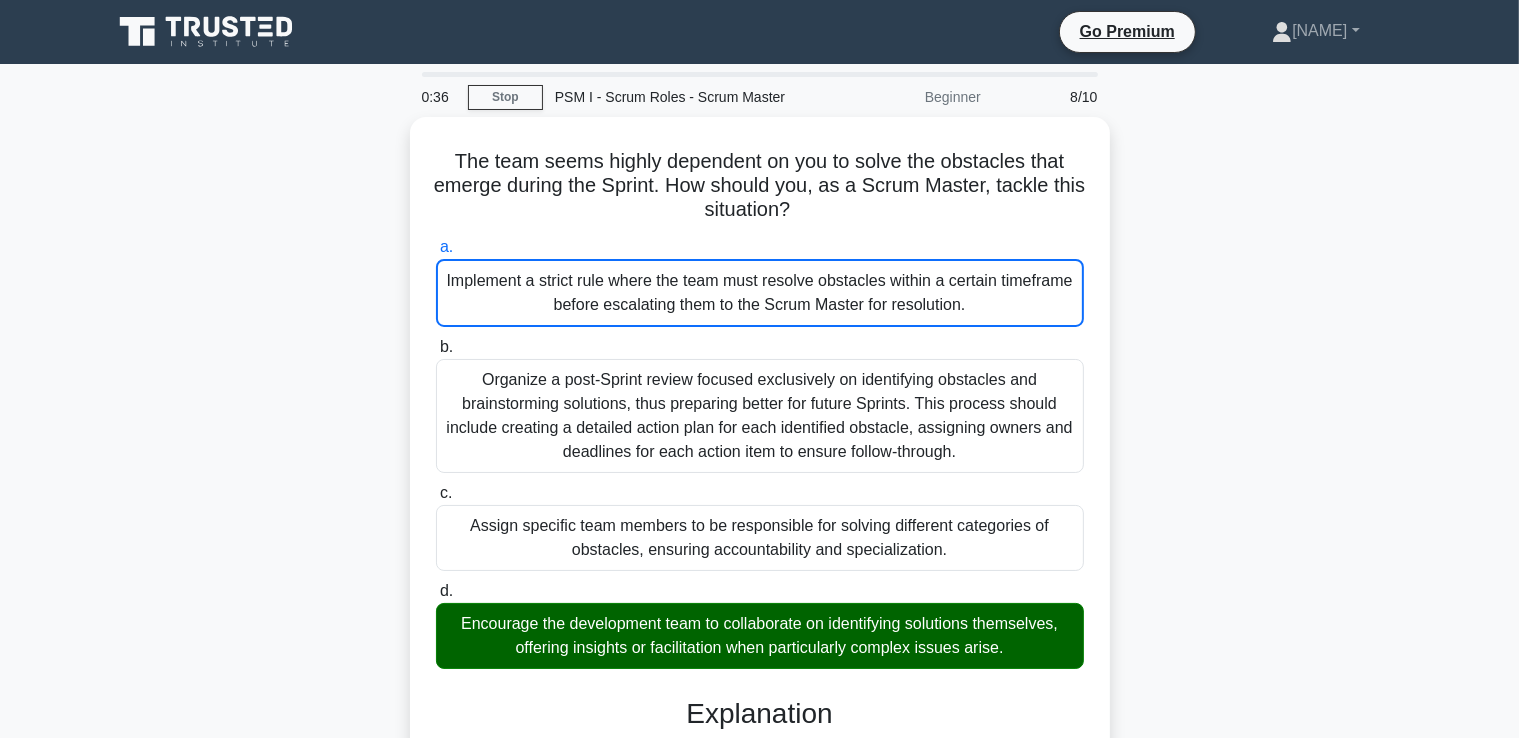 click on "b.
Organize a post-Sprint review focused exclusively on identifying obstacles and brainstorming solutions, thus preparing better for future Sprints. This process should include creating a detailed action plan for each identified obstacle, assigning owners and deadlines for each action item to ensure follow-through." at bounding box center (436, 347) 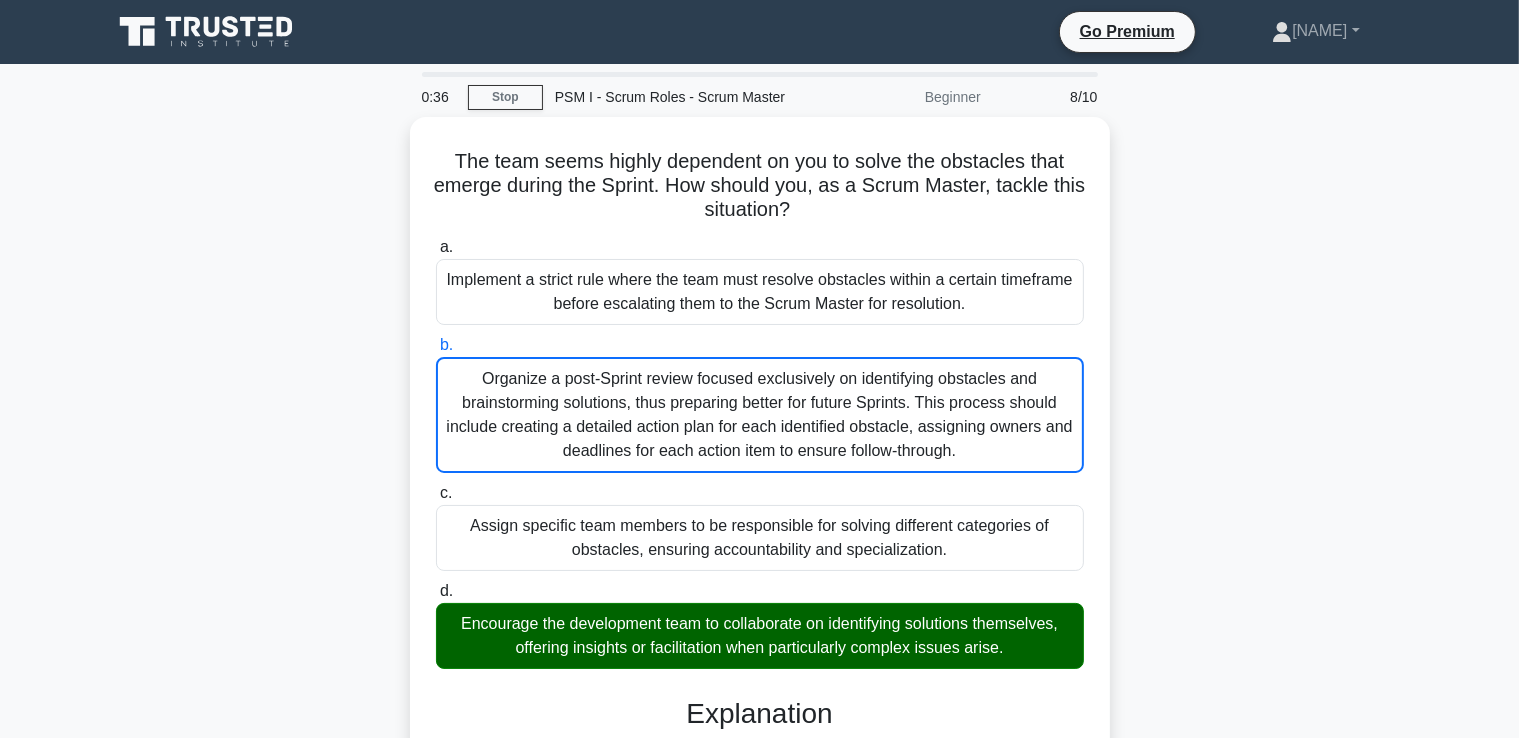 click on "c.
Assign specific team members to be responsible for solving different categories of obstacles, ensuring accountability and specialization." at bounding box center (436, 493) 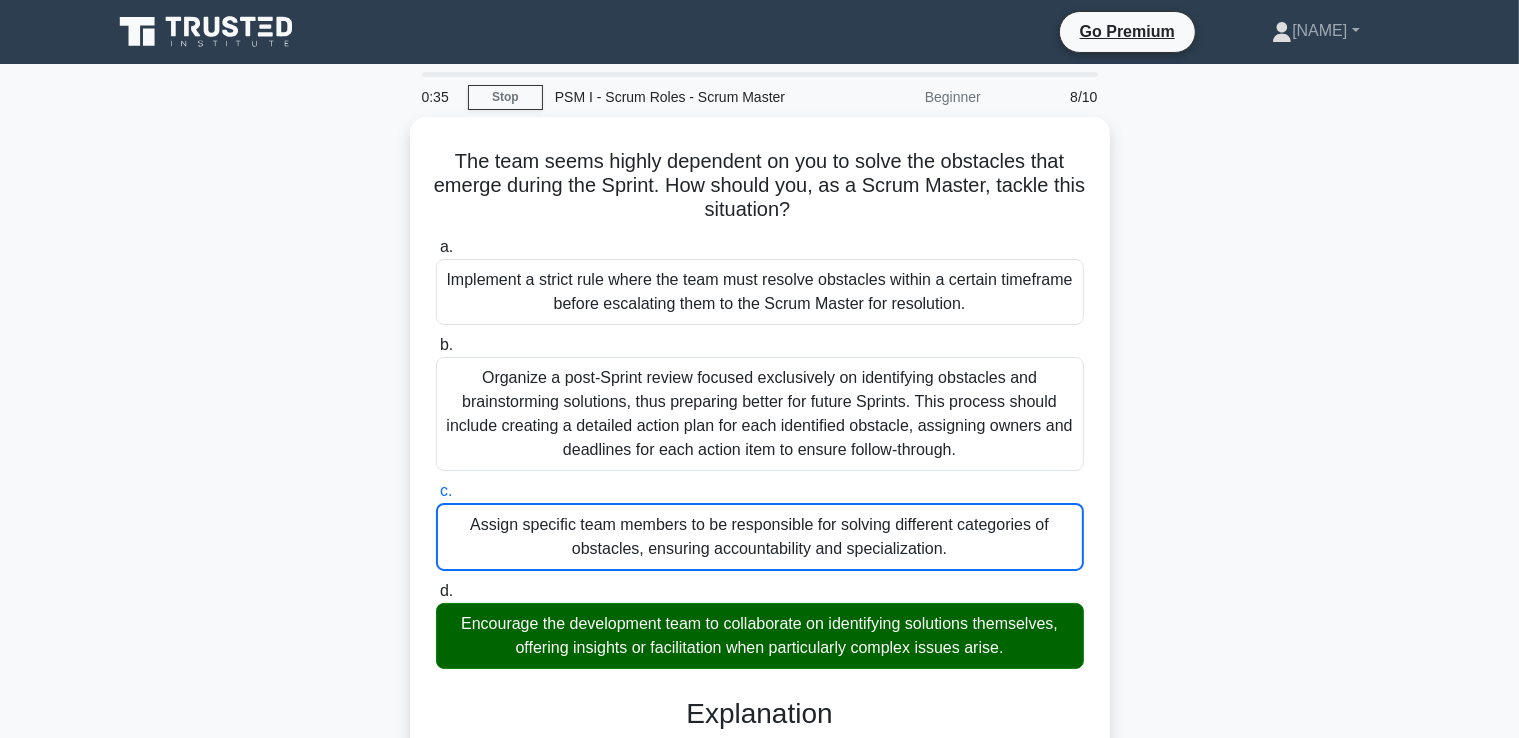 click on "d.
Encourage the development team to collaborate on identifying solutions themselves, offering insights or facilitation when particularly complex issues arise." at bounding box center (436, 591) 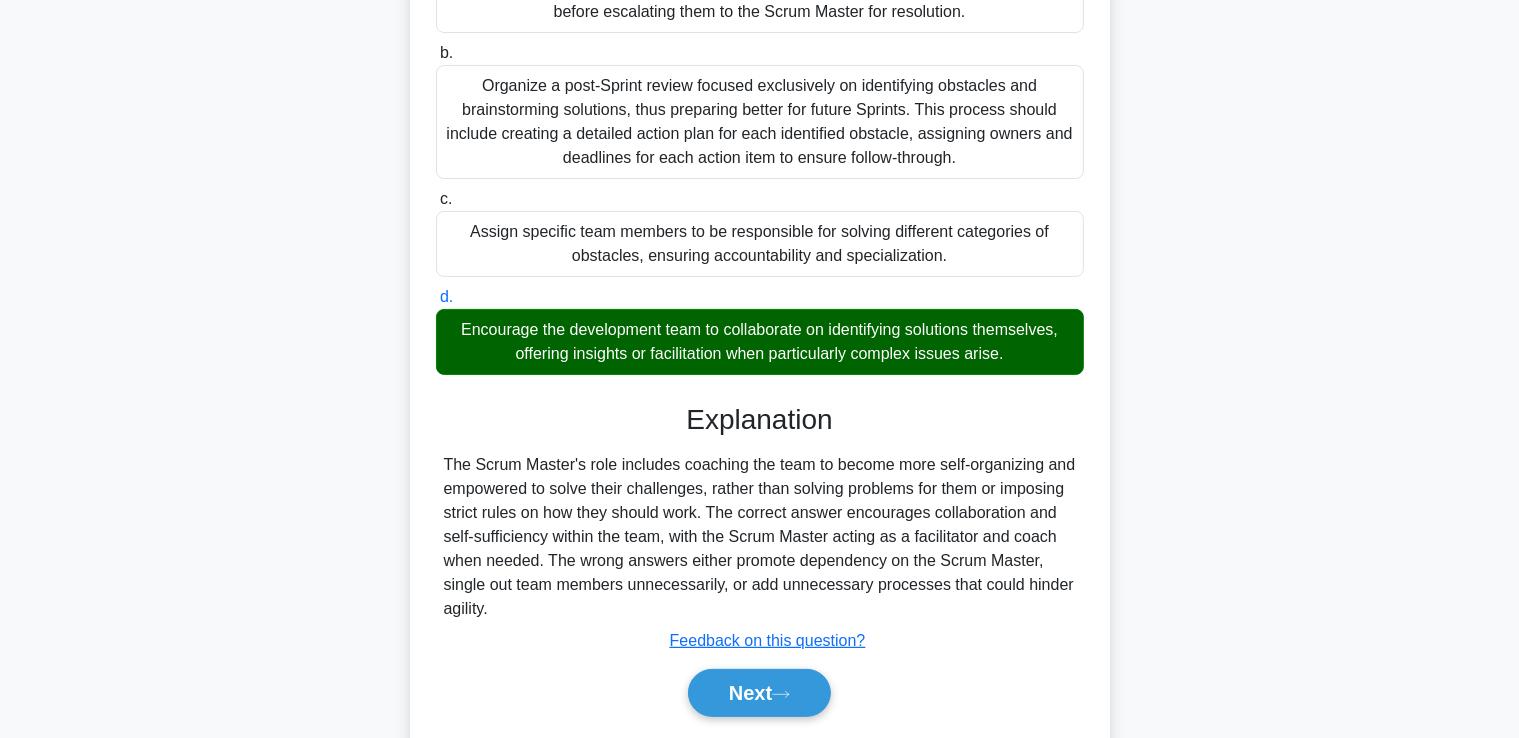 scroll, scrollTop: 303, scrollLeft: 0, axis: vertical 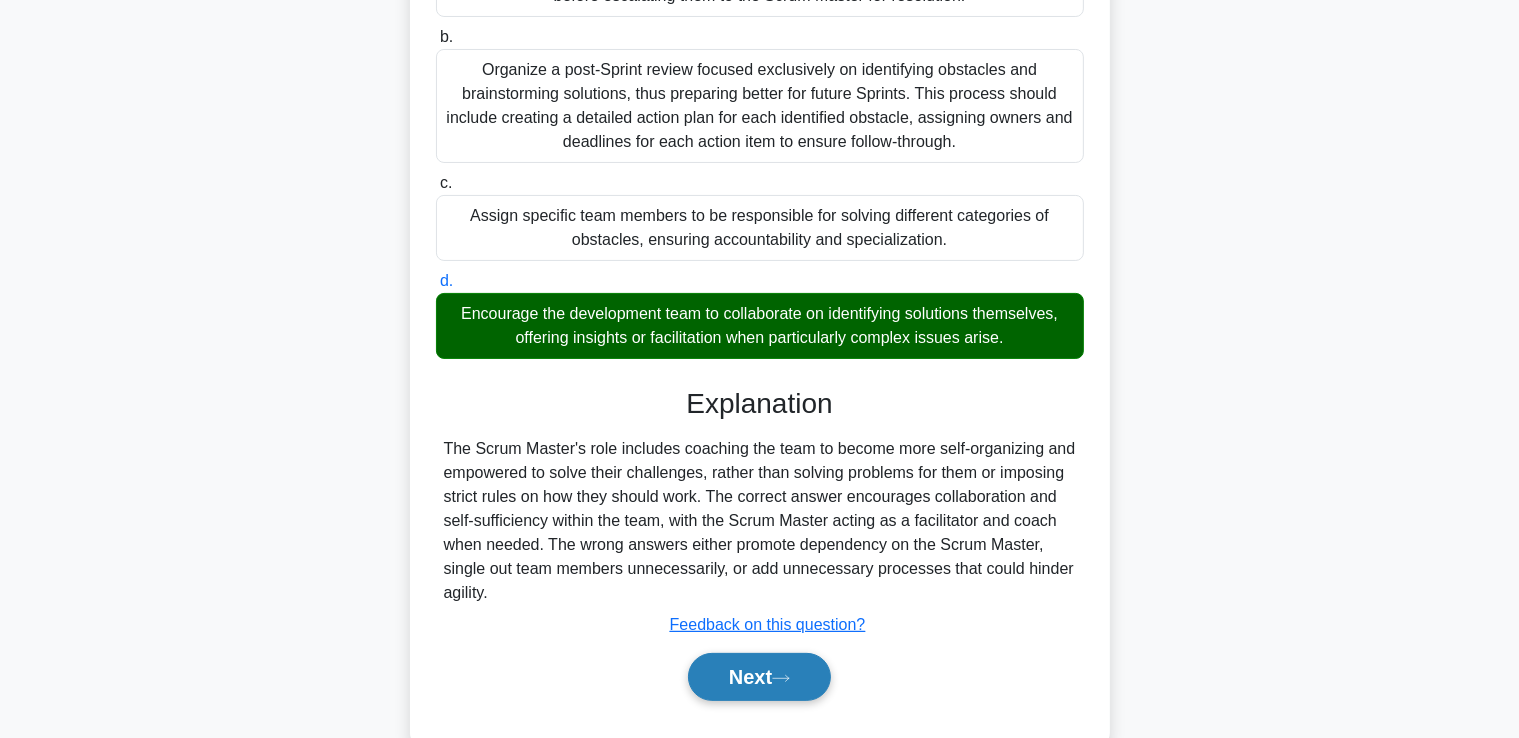 click on "Next" at bounding box center [759, 677] 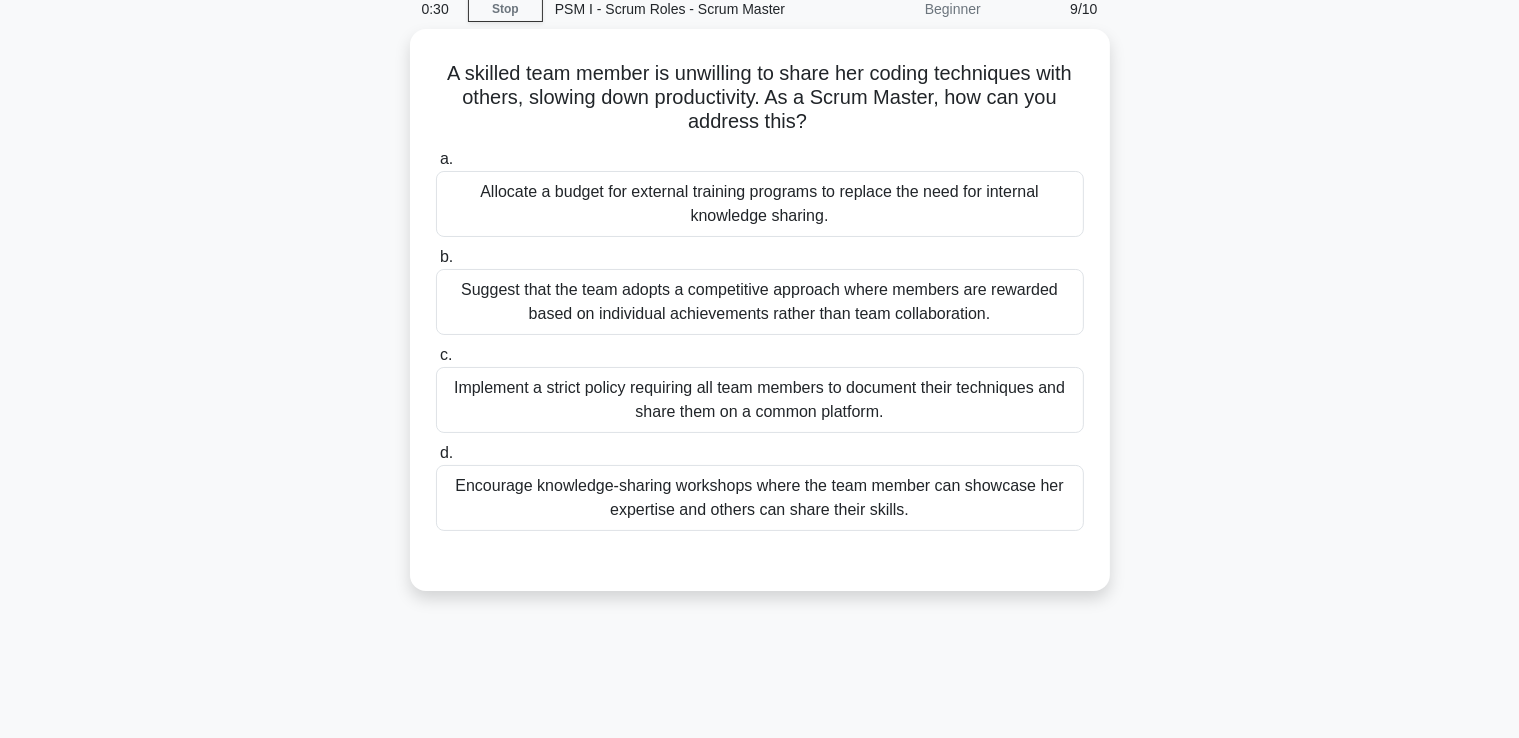scroll, scrollTop: 23, scrollLeft: 0, axis: vertical 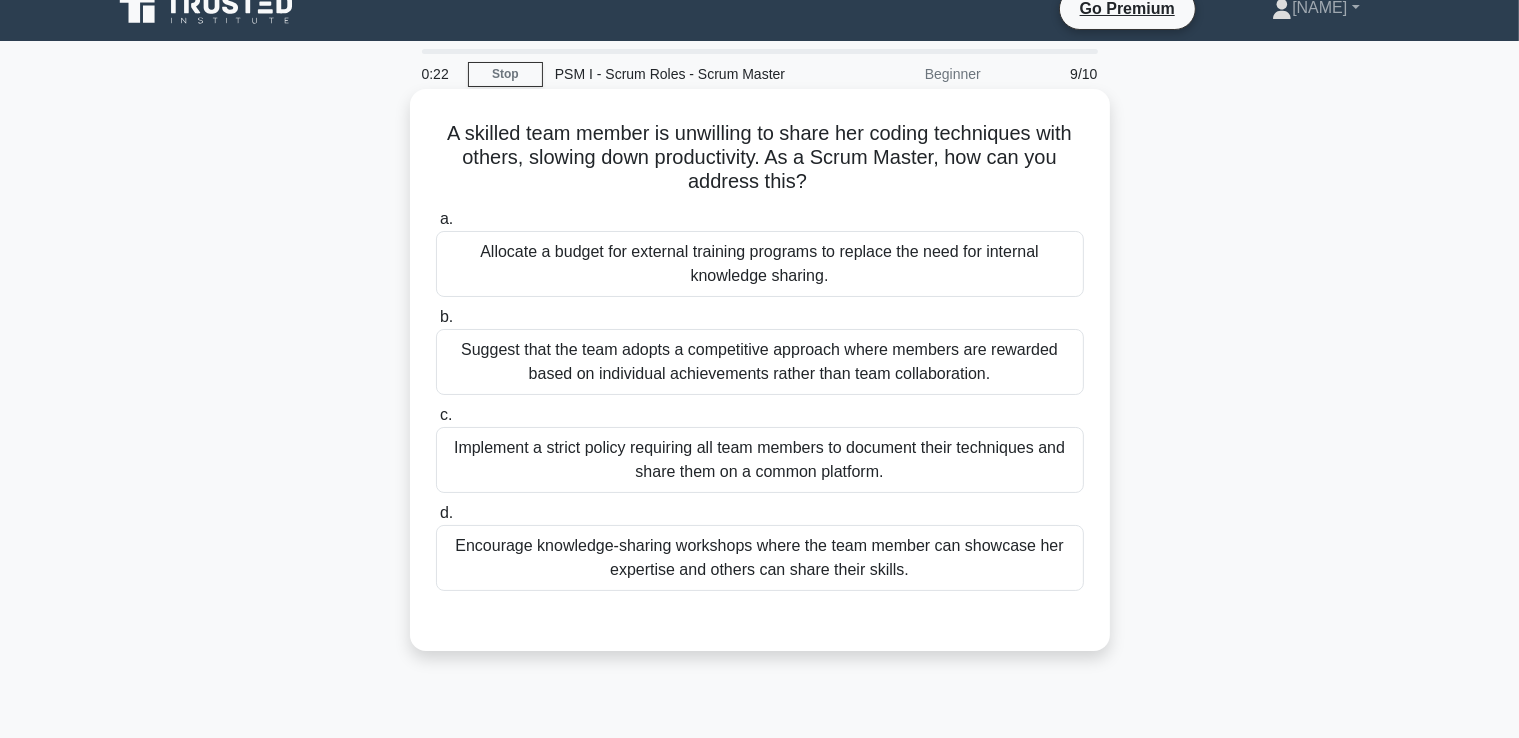 click on "Encourage knowledge-sharing workshops where the team member can showcase her expertise and others can share their skills." at bounding box center (760, 558) 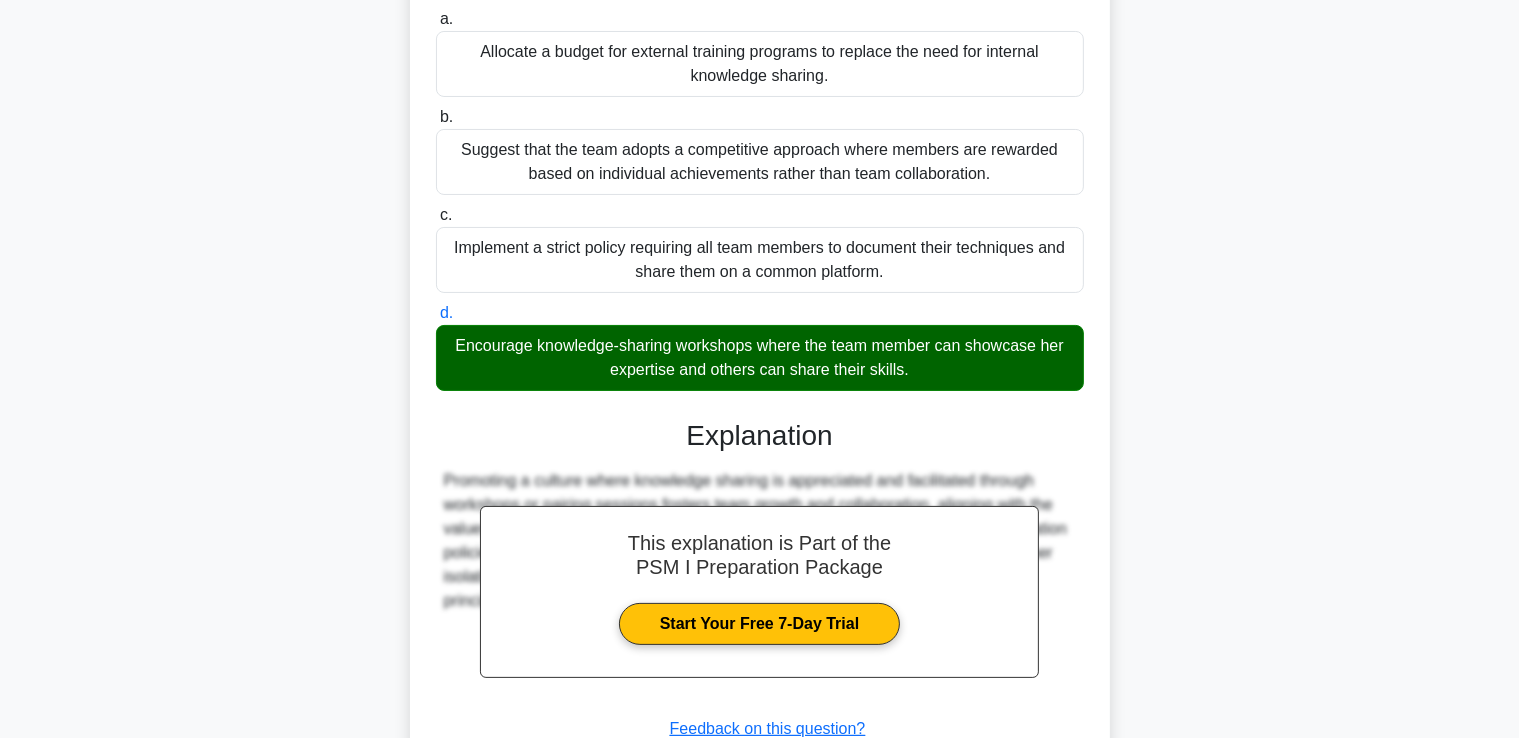scroll, scrollTop: 246, scrollLeft: 0, axis: vertical 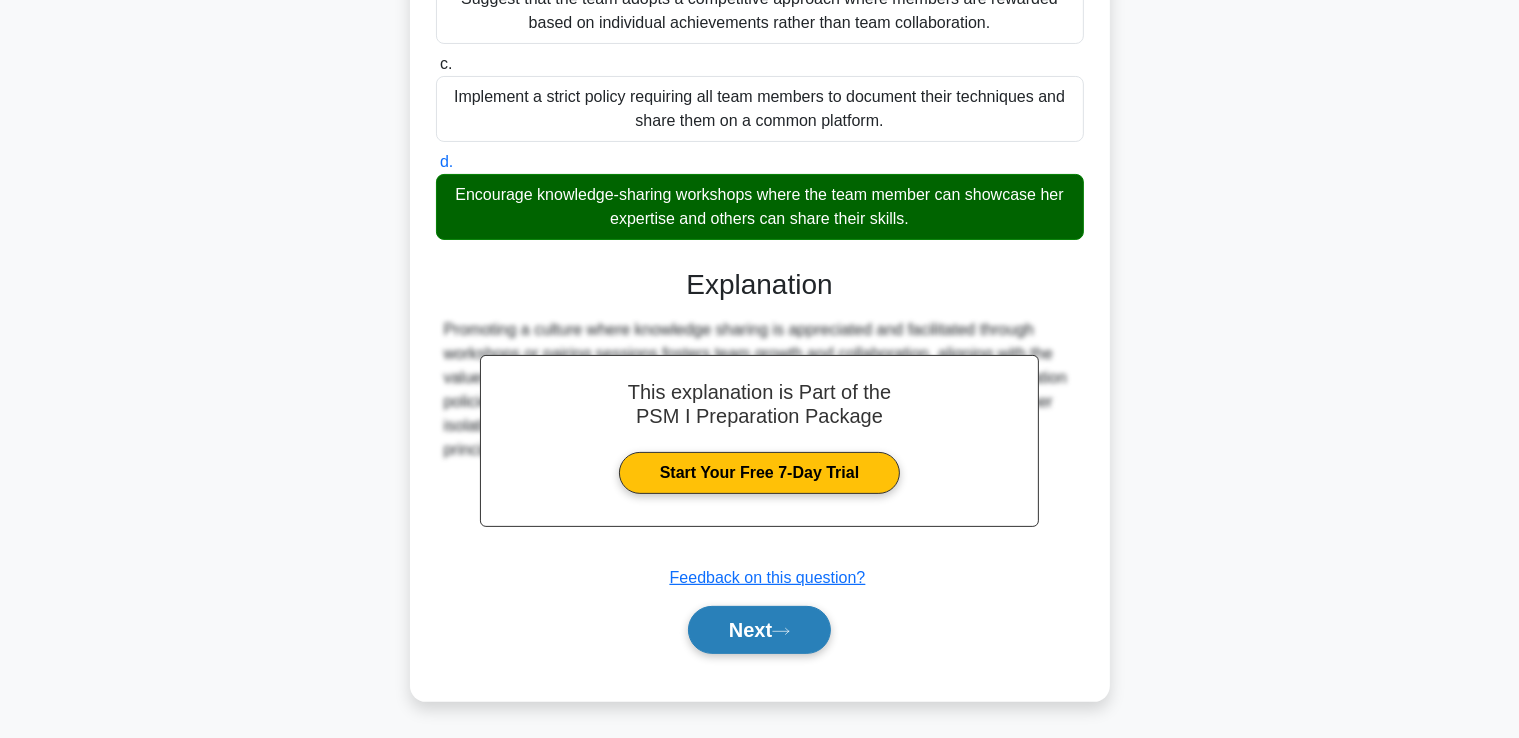 click on "Next" at bounding box center (759, 630) 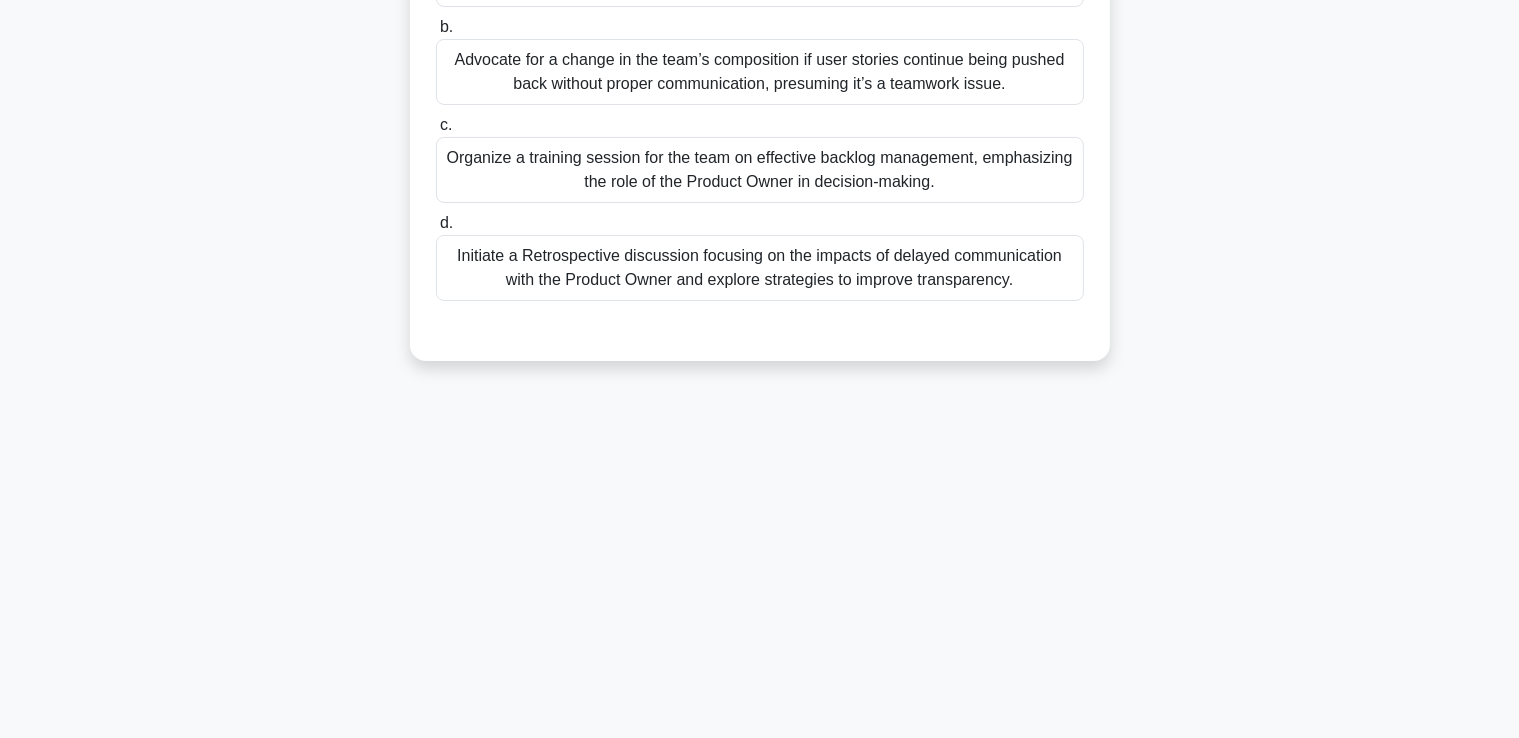 scroll, scrollTop: 343, scrollLeft: 0, axis: vertical 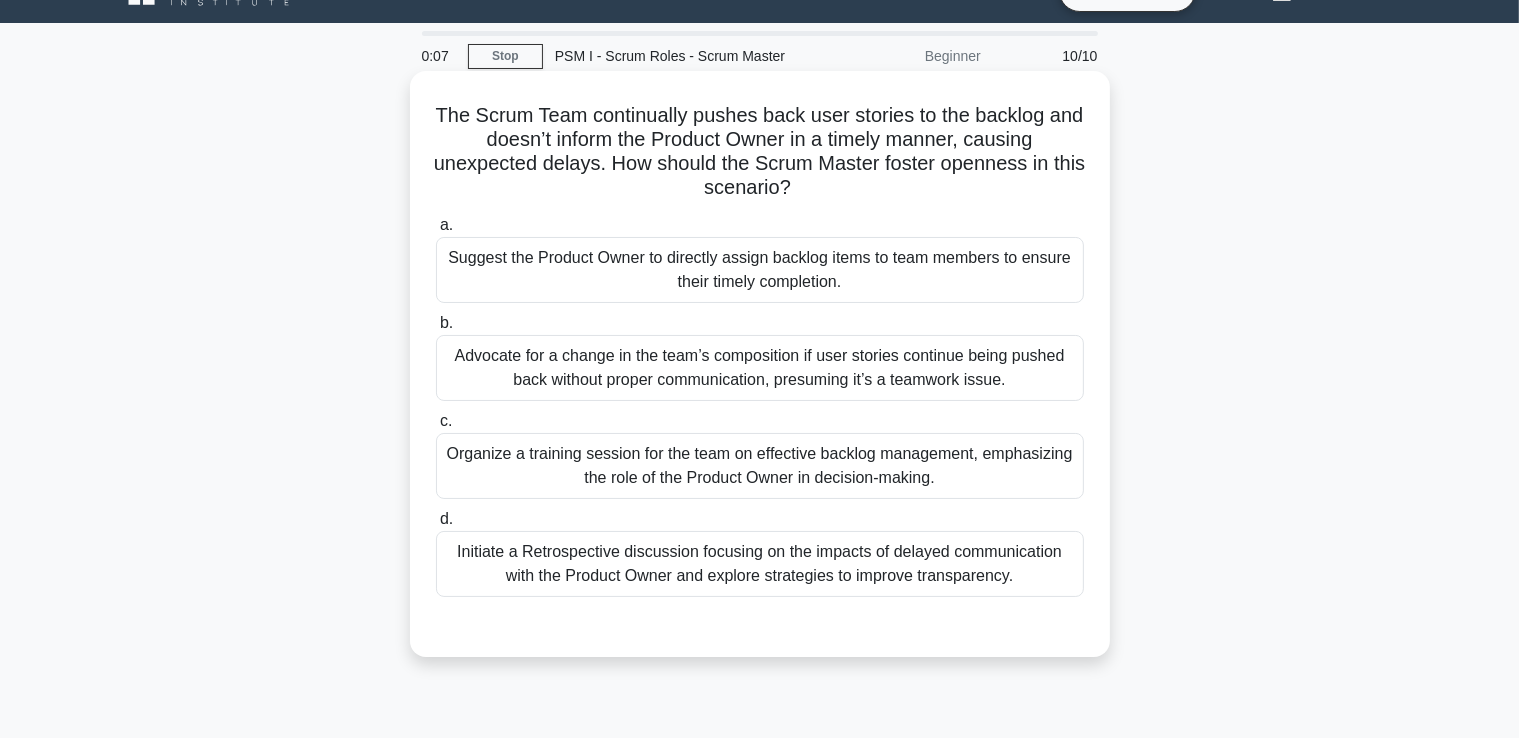 click on "Organize a training session for the team on effective backlog management, emphasizing the role of the Product Owner in decision-making." at bounding box center [760, 466] 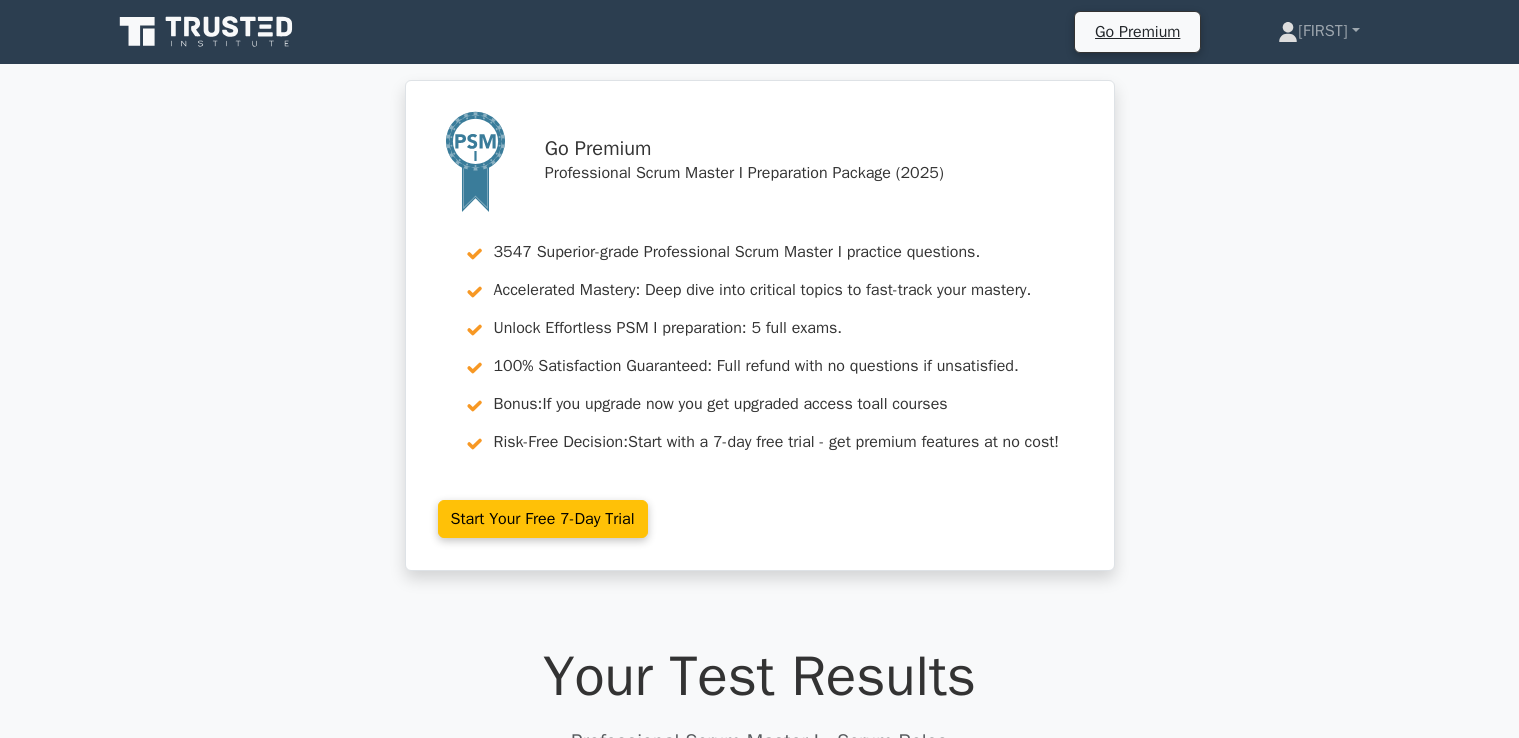 scroll, scrollTop: 0, scrollLeft: 0, axis: both 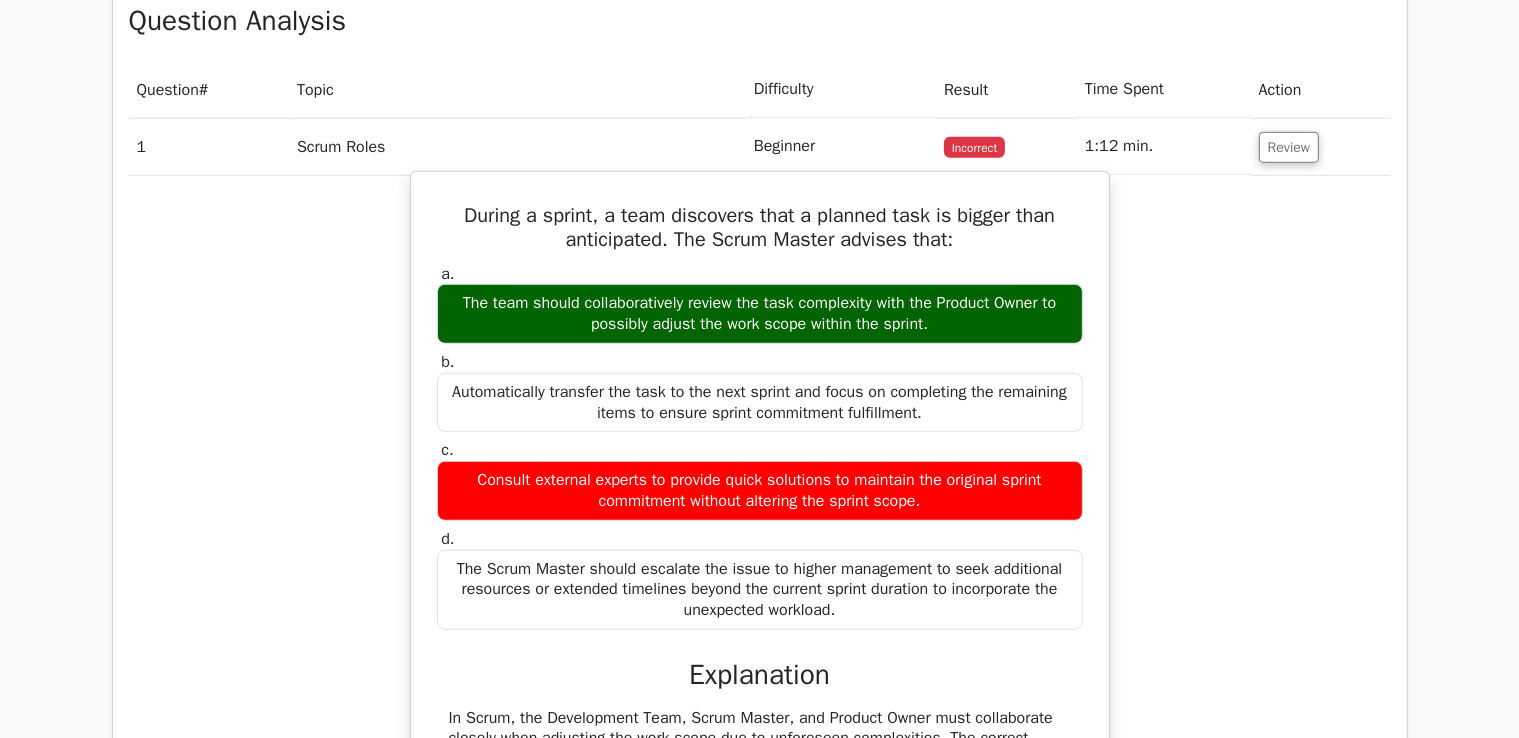 click on "a.
The team should collaboratively review the task complexity with the Product Owner to possibly adjust the work scope within the sprint." at bounding box center [760, 304] 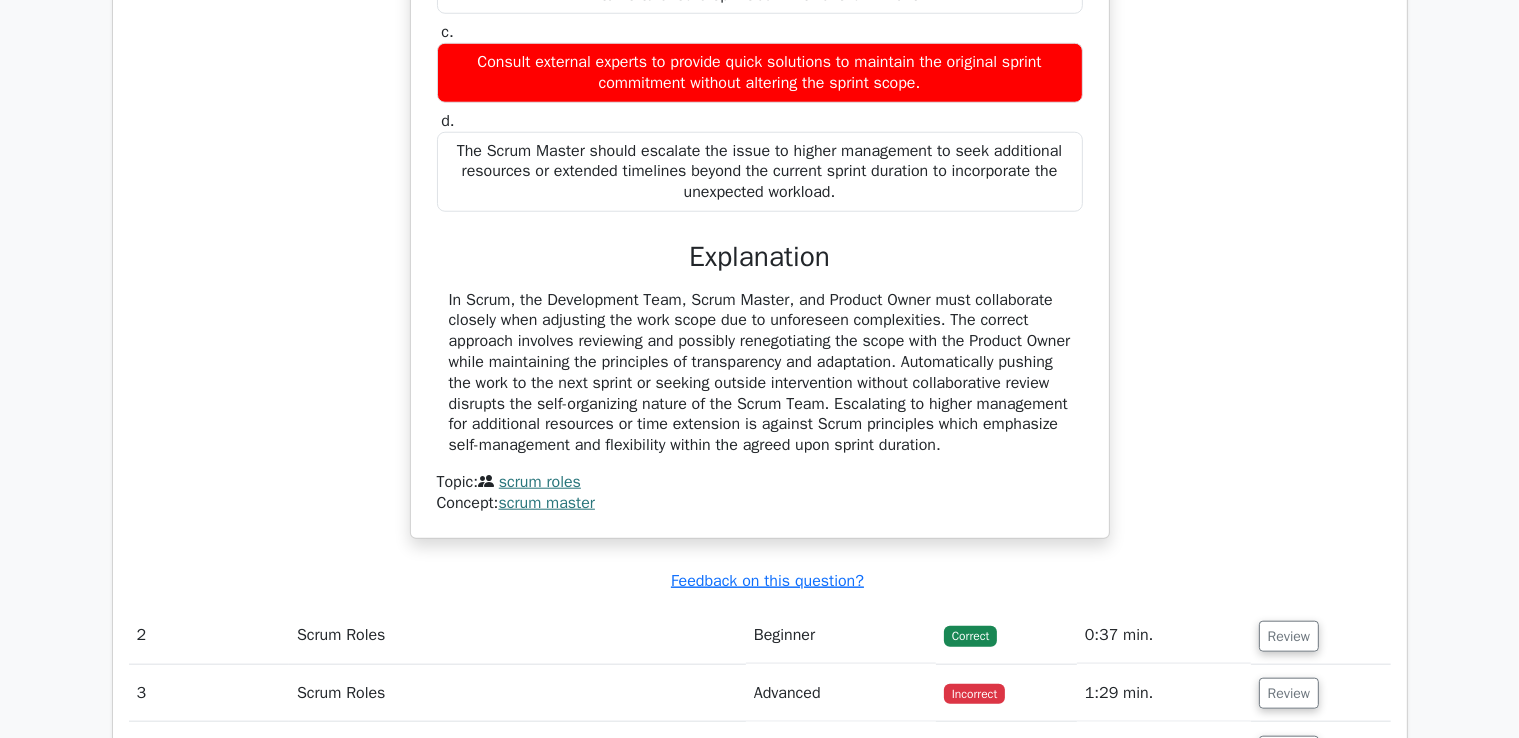 scroll, scrollTop: 1936, scrollLeft: 0, axis: vertical 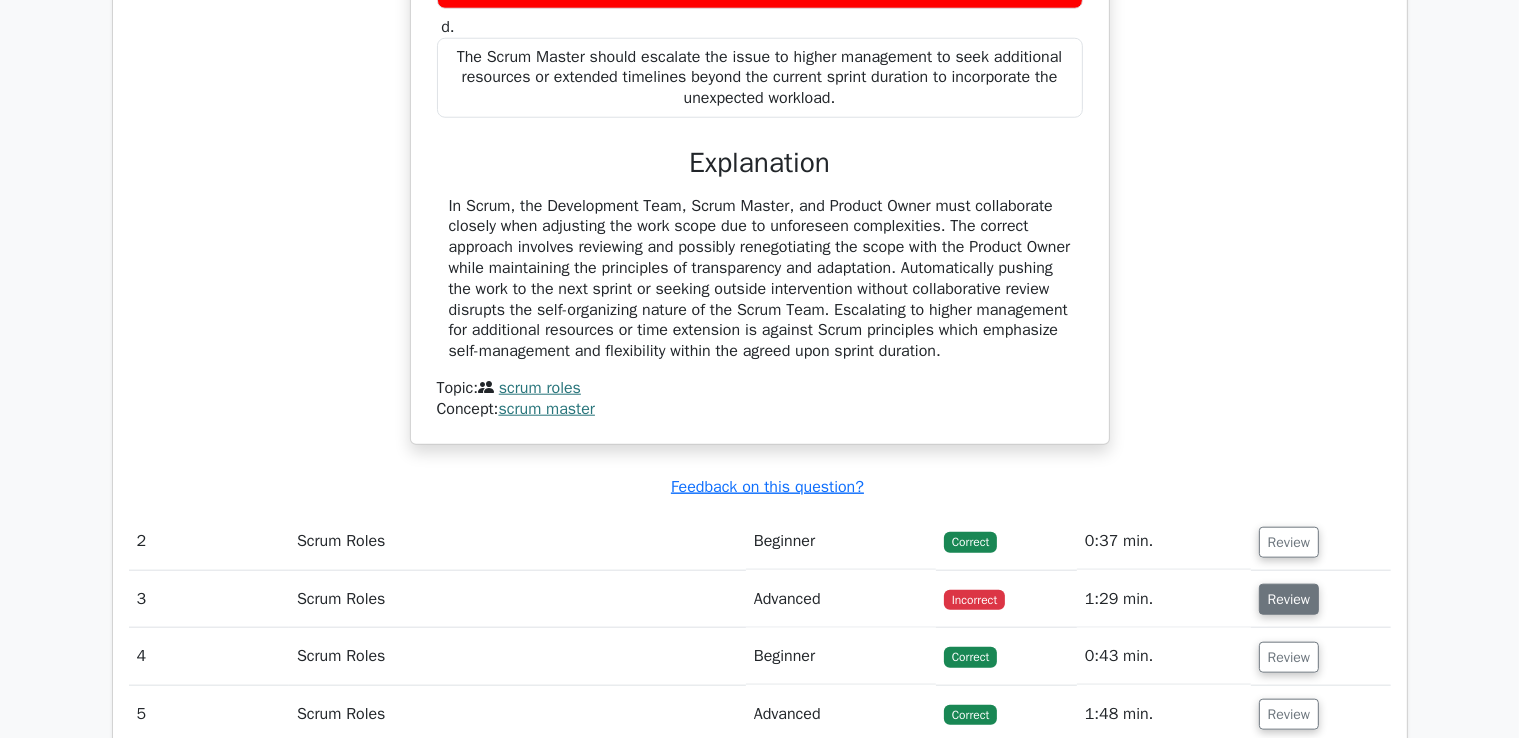 drag, startPoint x: 978, startPoint y: 617, endPoint x: 1288, endPoint y: 615, distance: 310.00644 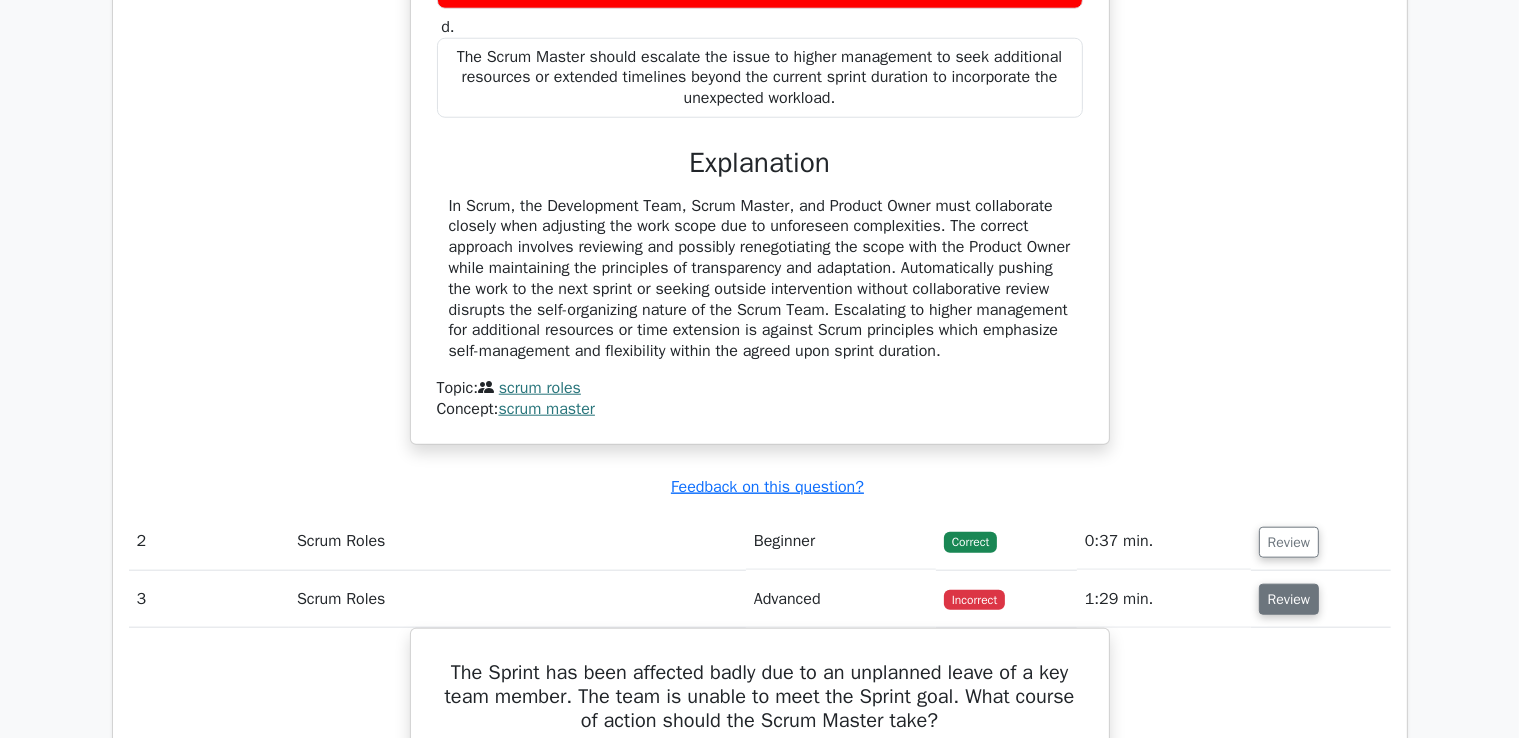 click on "Review" at bounding box center (1289, 599) 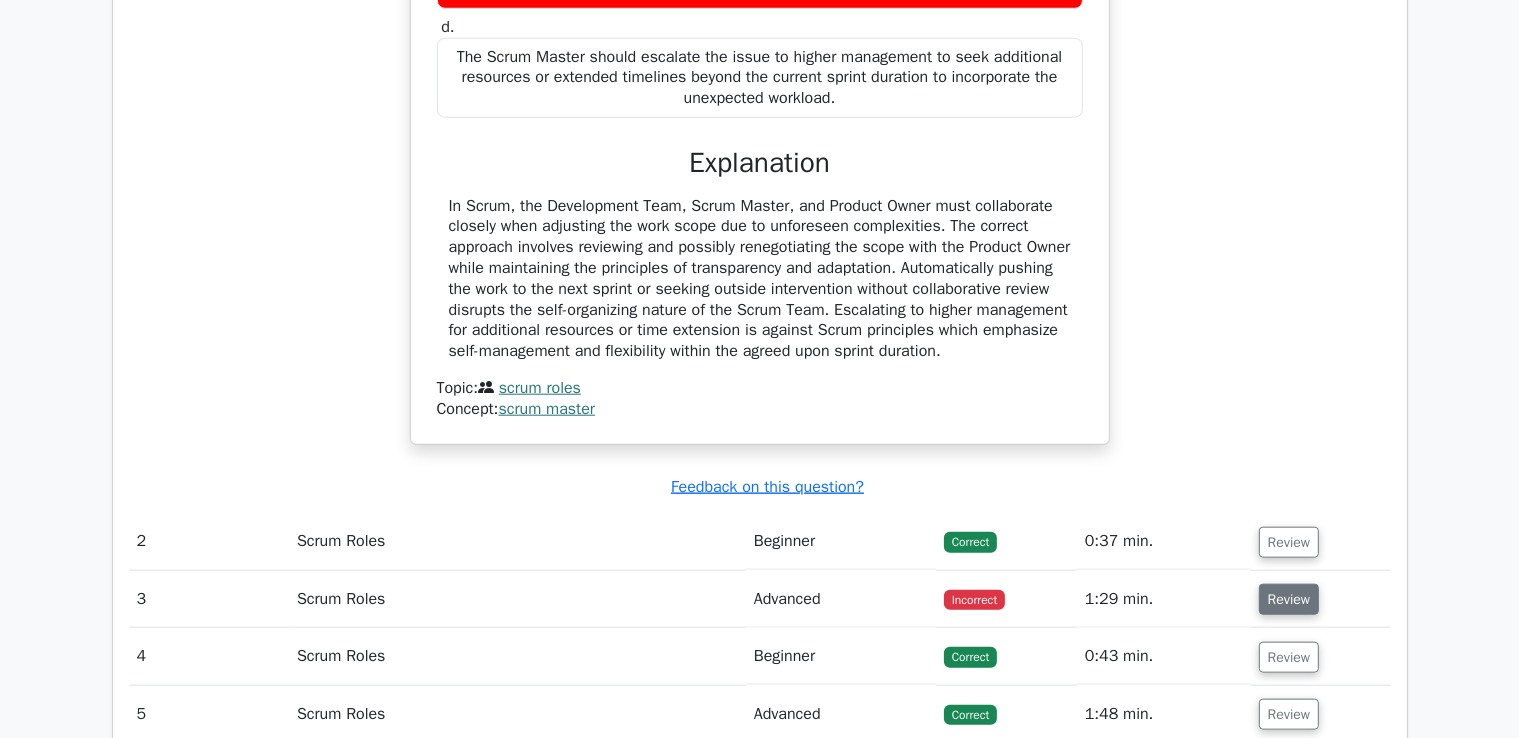 click on "Review" at bounding box center [1289, 599] 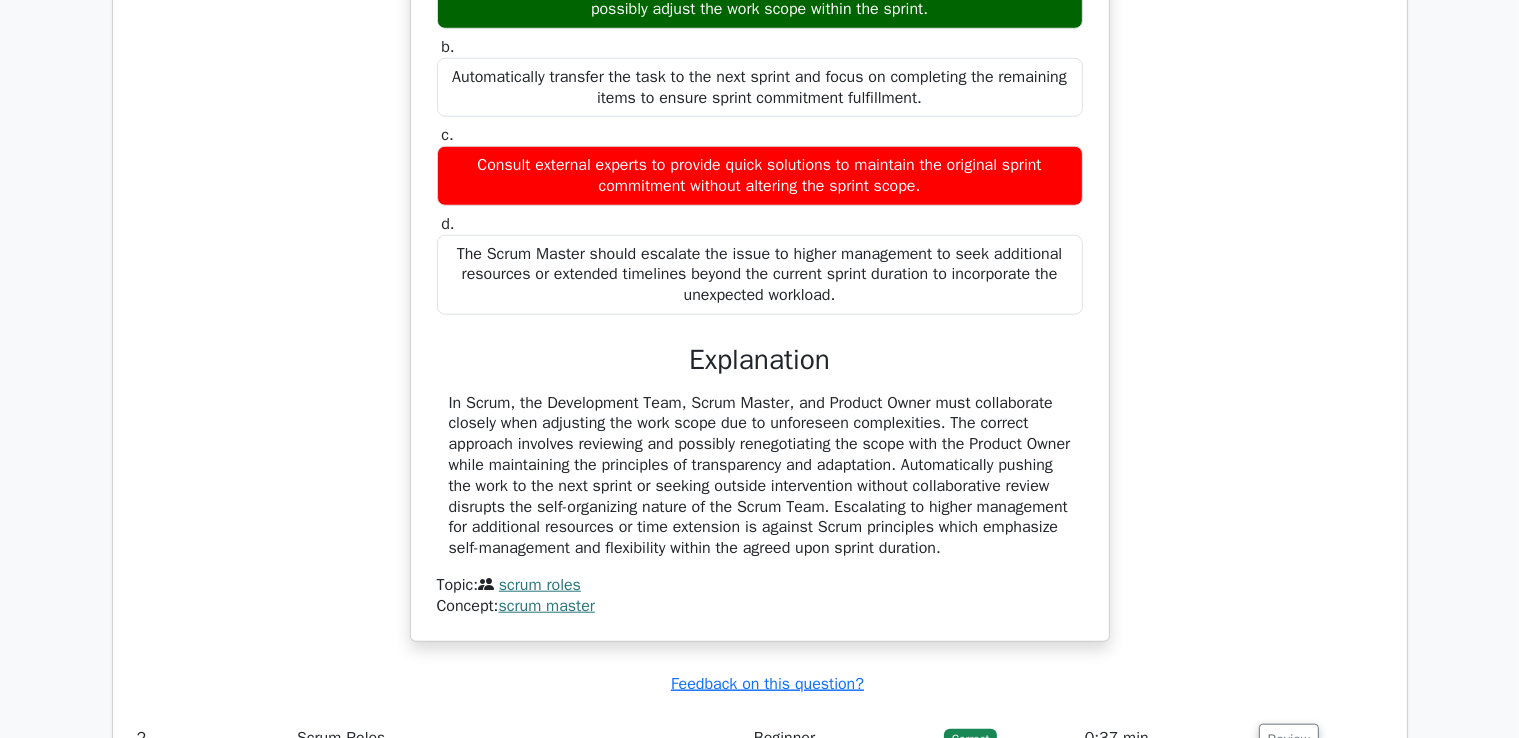 scroll, scrollTop: 1525, scrollLeft: 0, axis: vertical 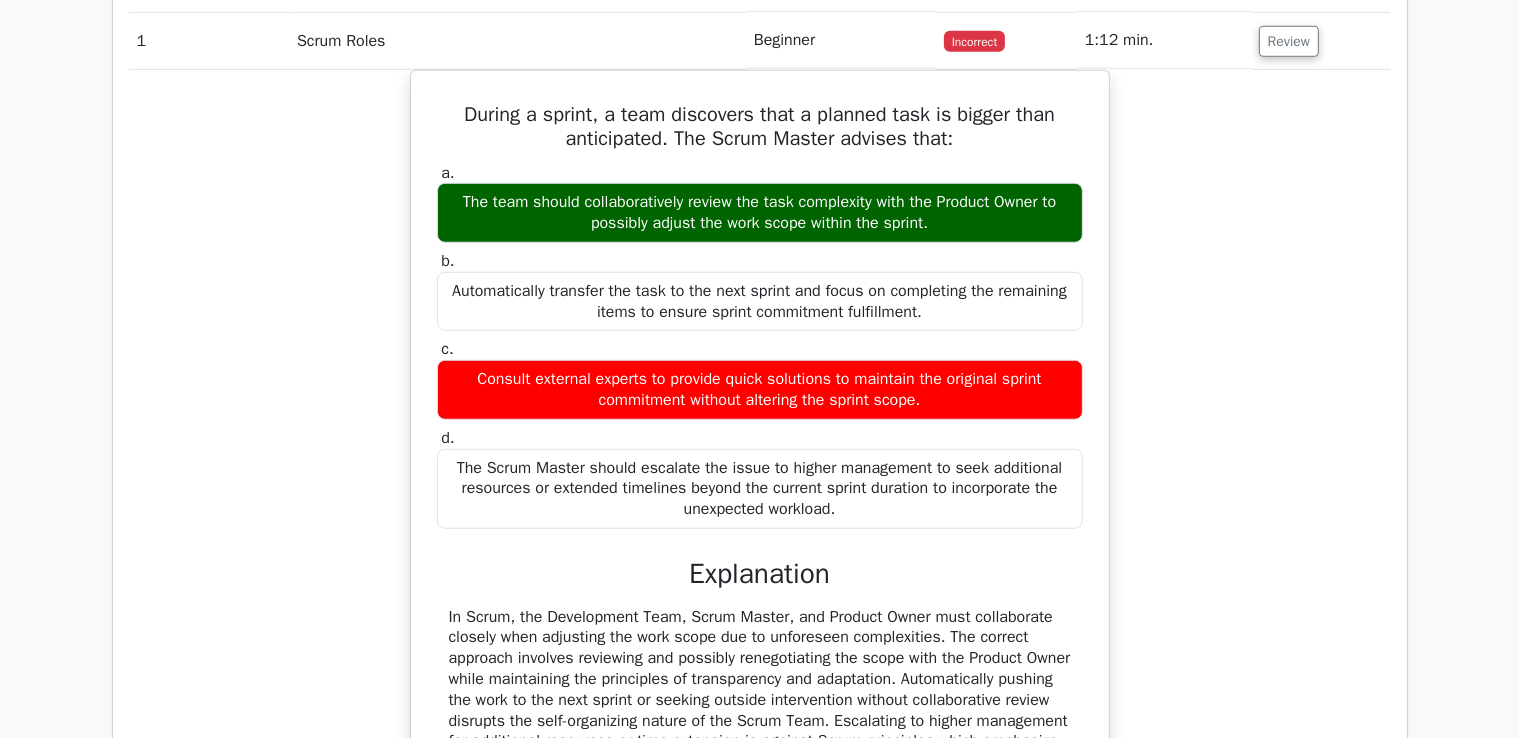 click on "During a sprint, a team discovers that a planned task is bigger than anticipated. The Scrum Master advises that:
a.
The team should collaboratively review the task complexity with the Product Owner to possibly adjust the work scope within the sprint.
b.
c. d." at bounding box center [760, 475] 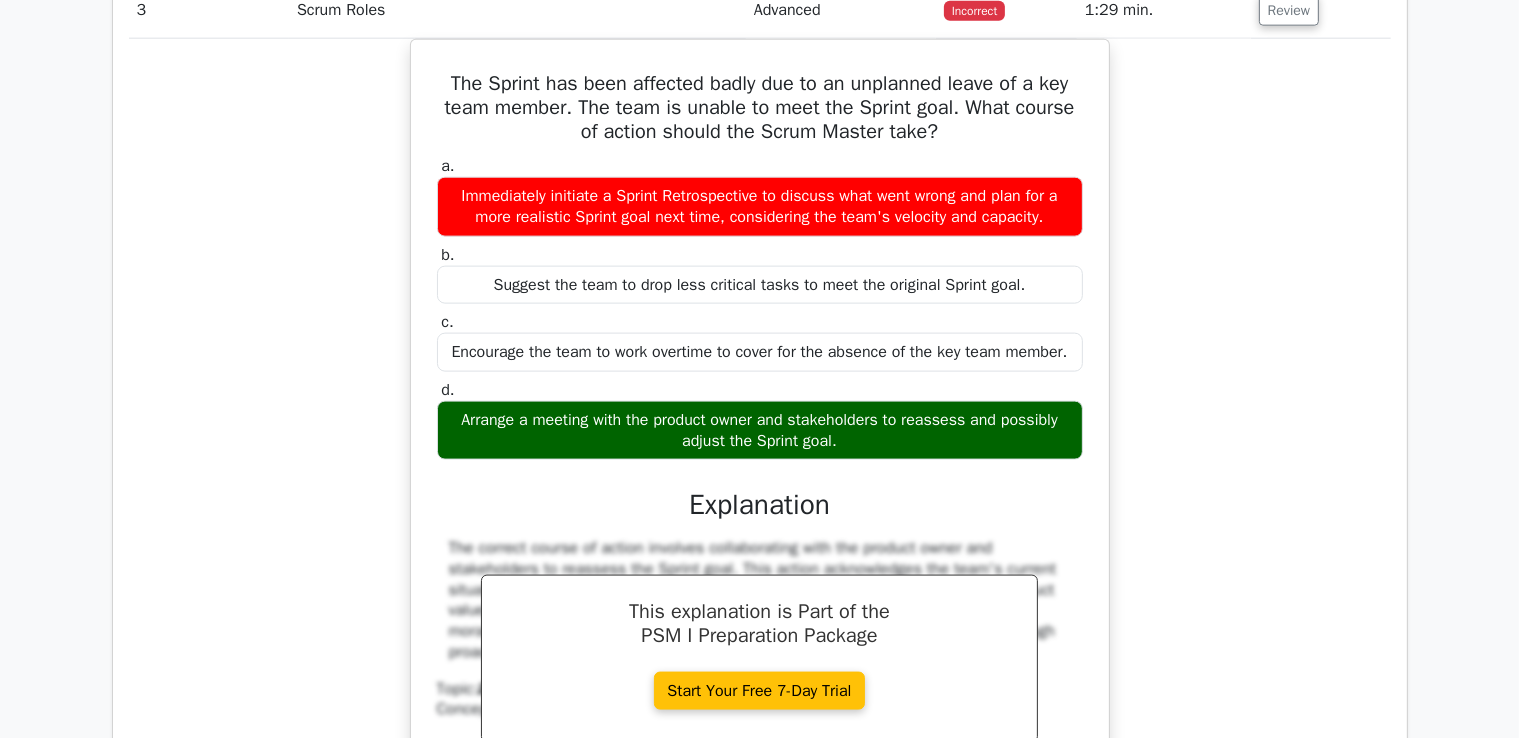 scroll, scrollTop: 2485, scrollLeft: 0, axis: vertical 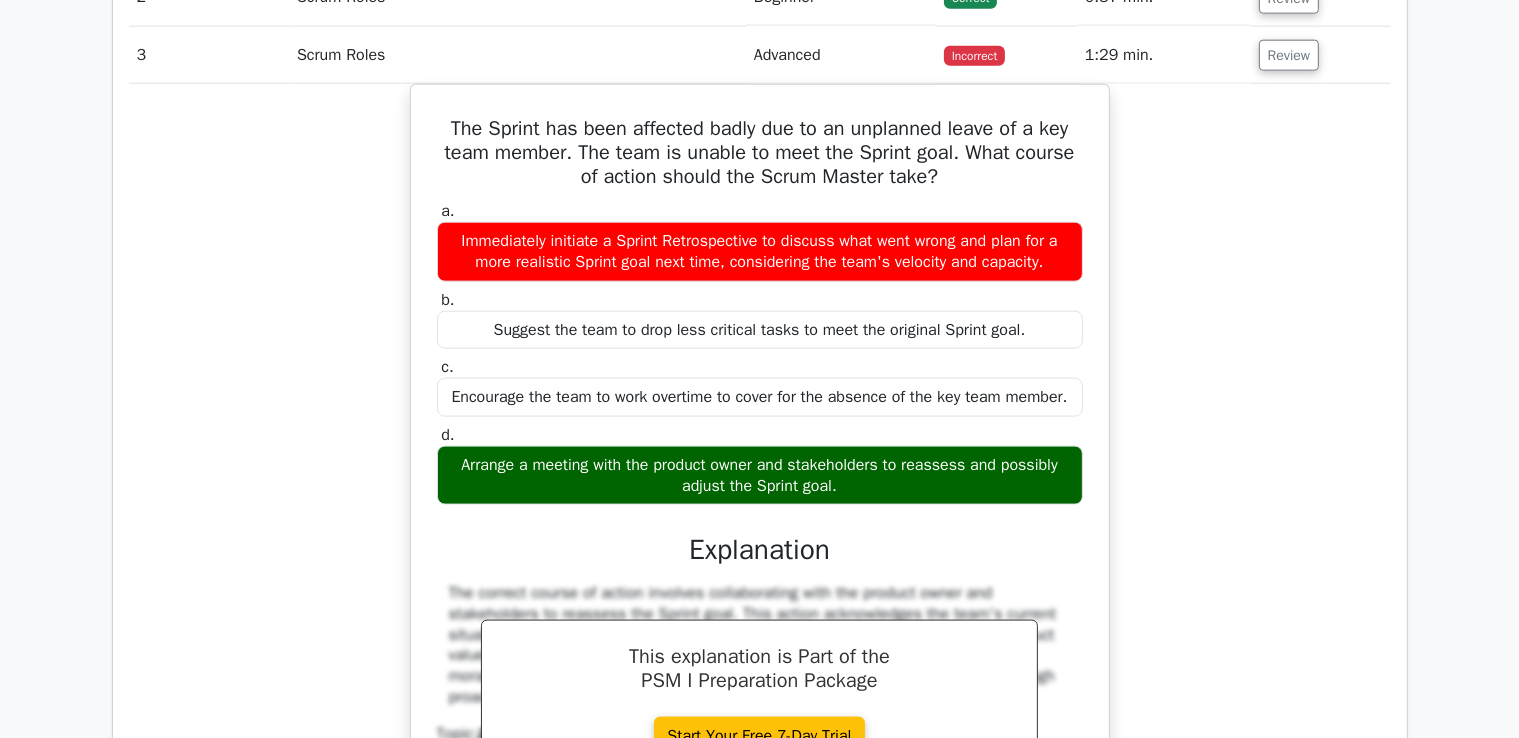 click on "Go Premium
Professional Scrum Master I Preparation Package (2025)
3547 Superior-grade  Professional Scrum Master I practice questions.
Accelerated Mastery: Deep dive into critical topics to fast-track your mastery.
Unlock Effortless PSM I preparation: 5 full exams.
100% Satisfaction Guaranteed: Full refund with no questions if unsatisfied.
Bonus:  If you upgrade now you get upgraded access to  all courses Risk-Free Decision:" at bounding box center (759, -183) 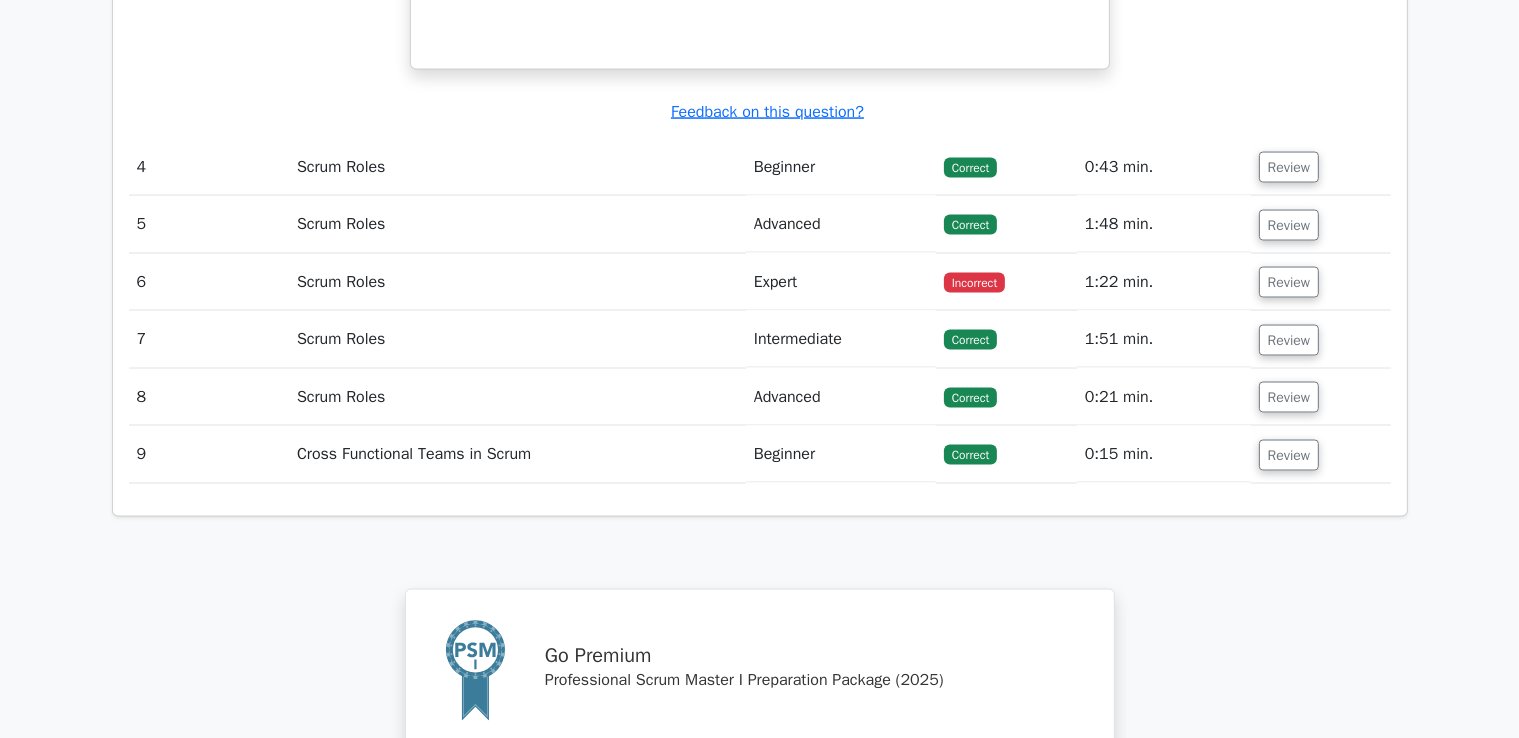 scroll, scrollTop: 3319, scrollLeft: 0, axis: vertical 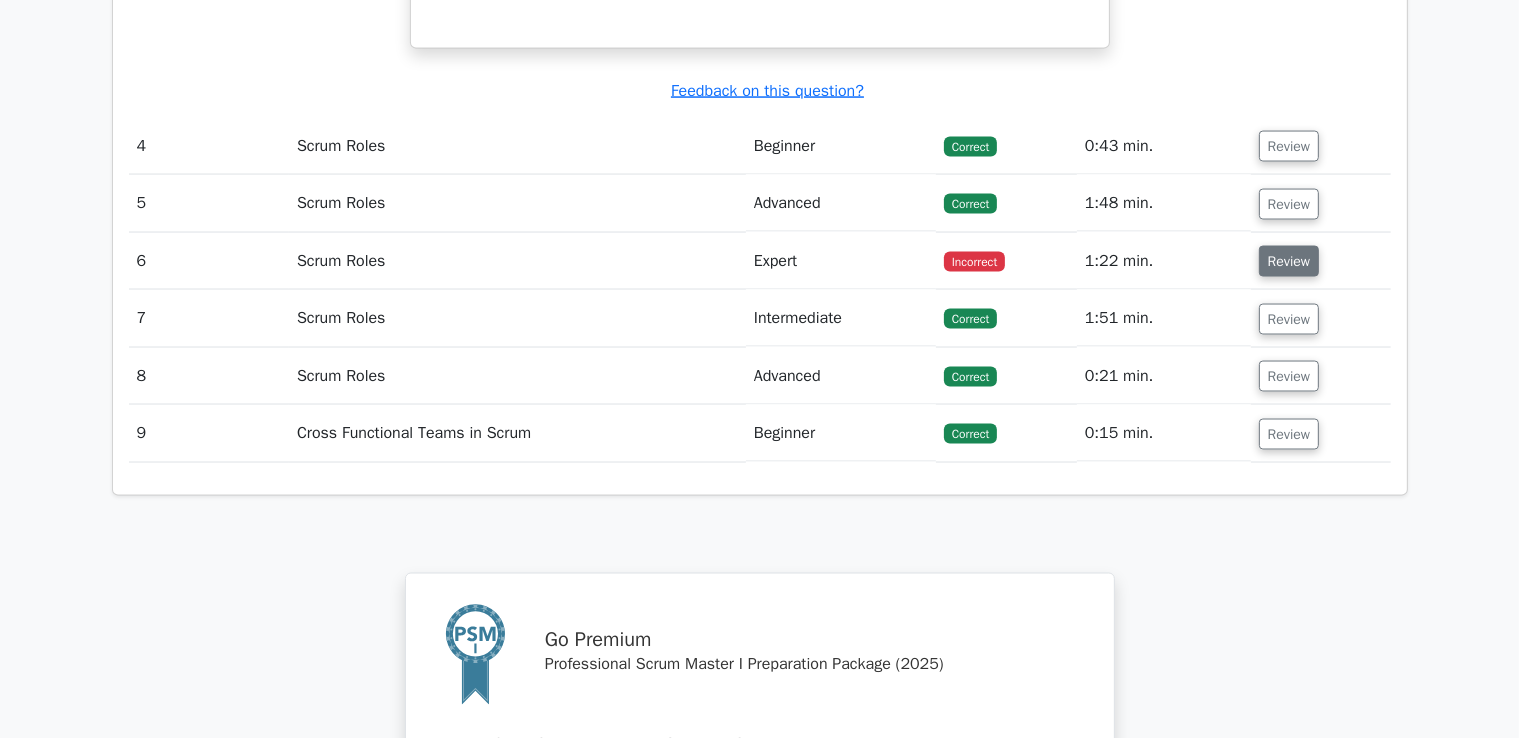 click on "Review" at bounding box center (1289, 261) 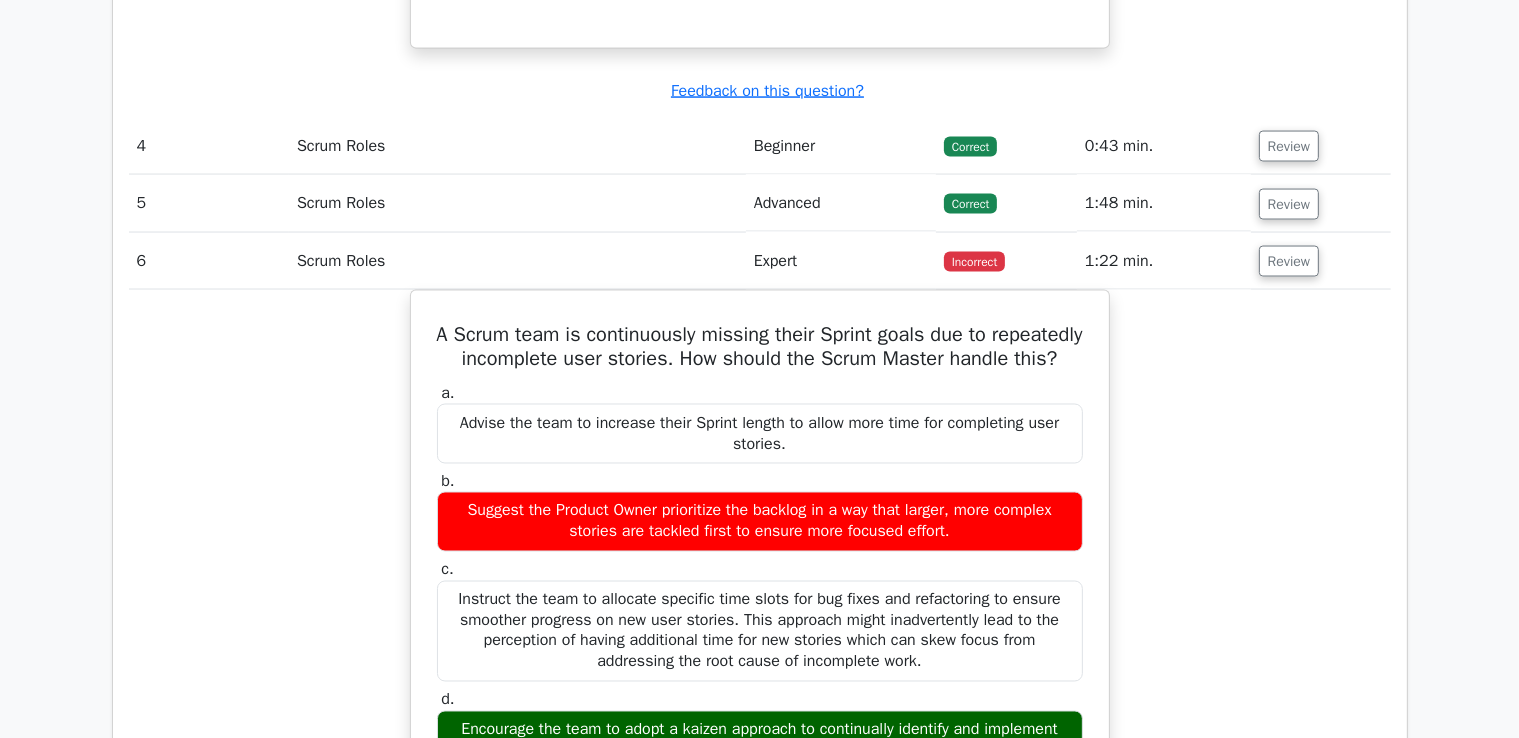 type 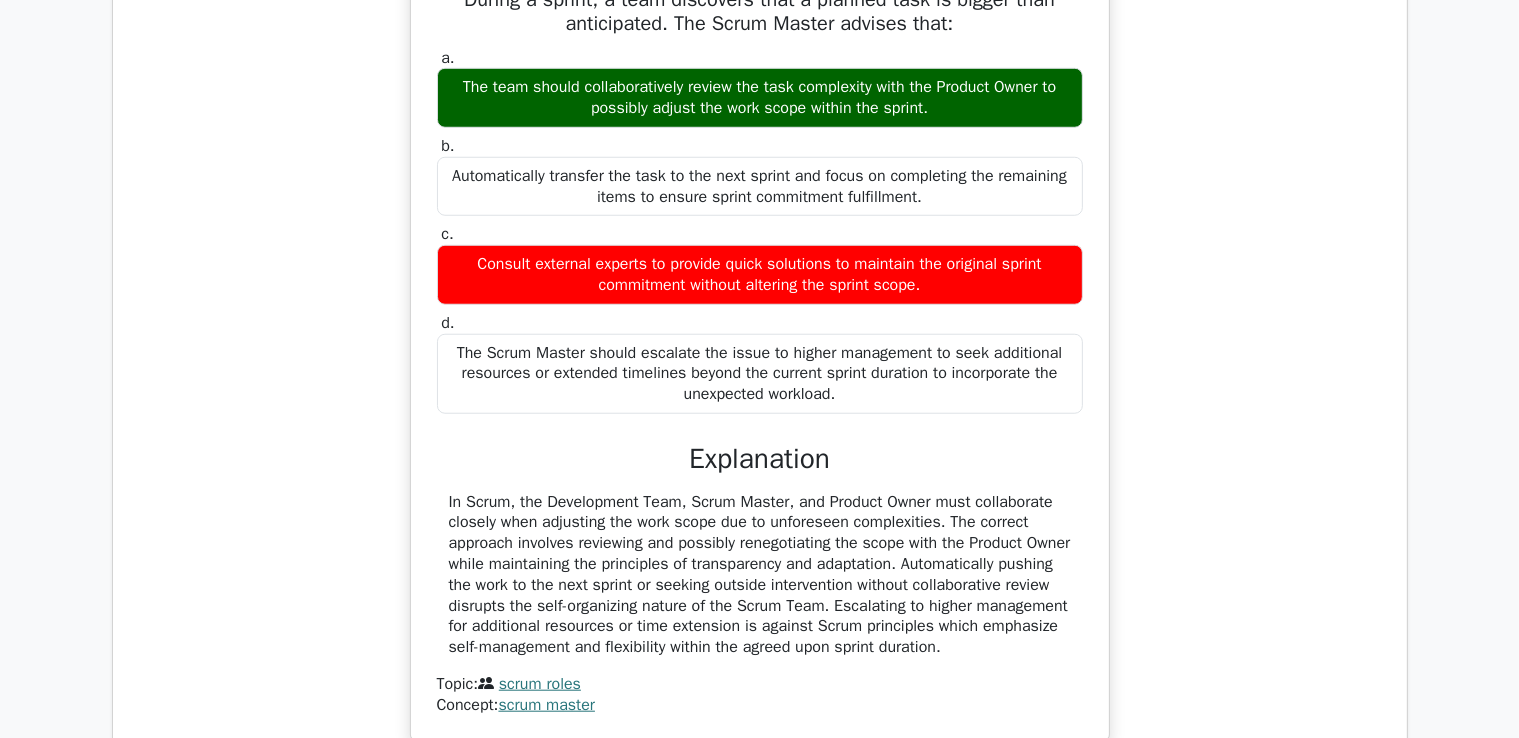 scroll, scrollTop: 1639, scrollLeft: 0, axis: vertical 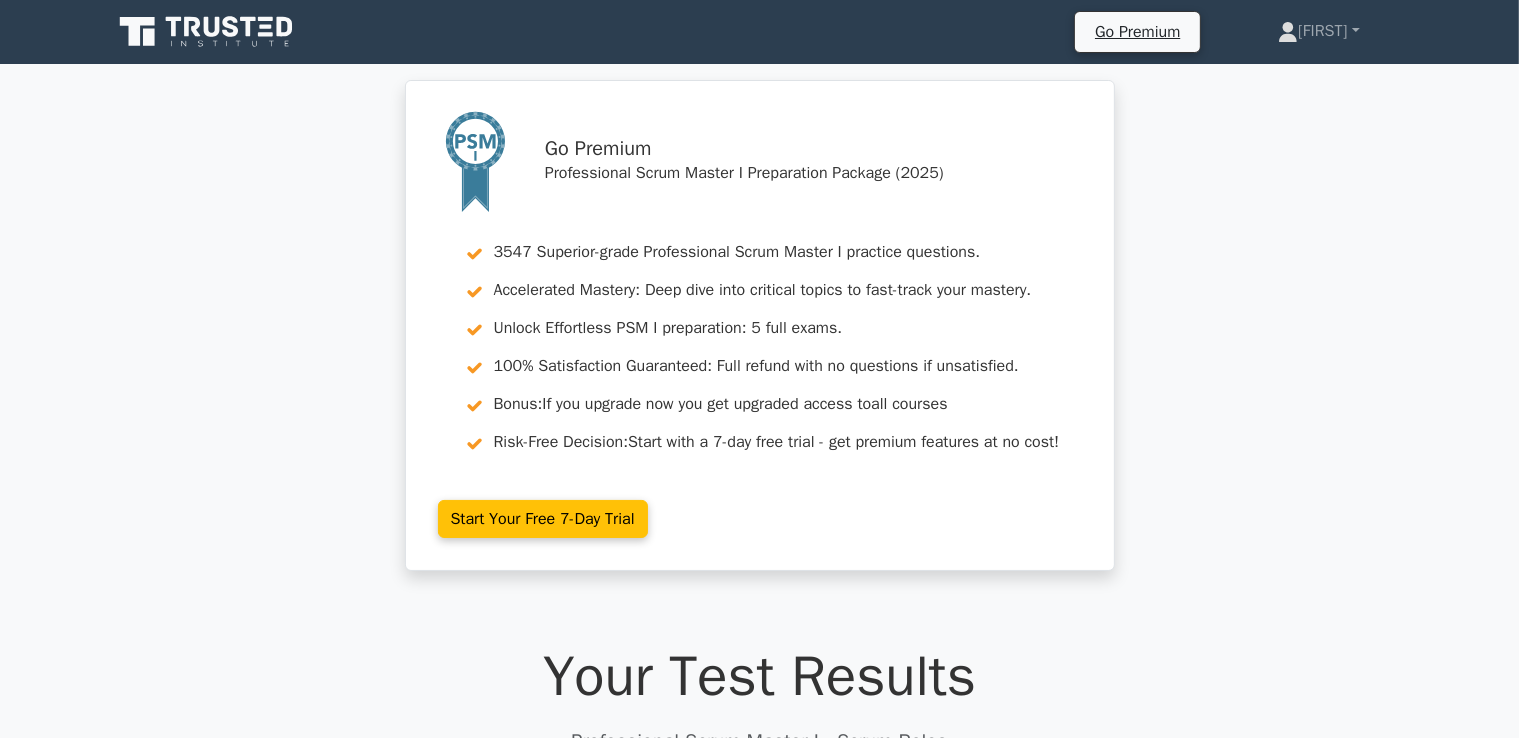 click 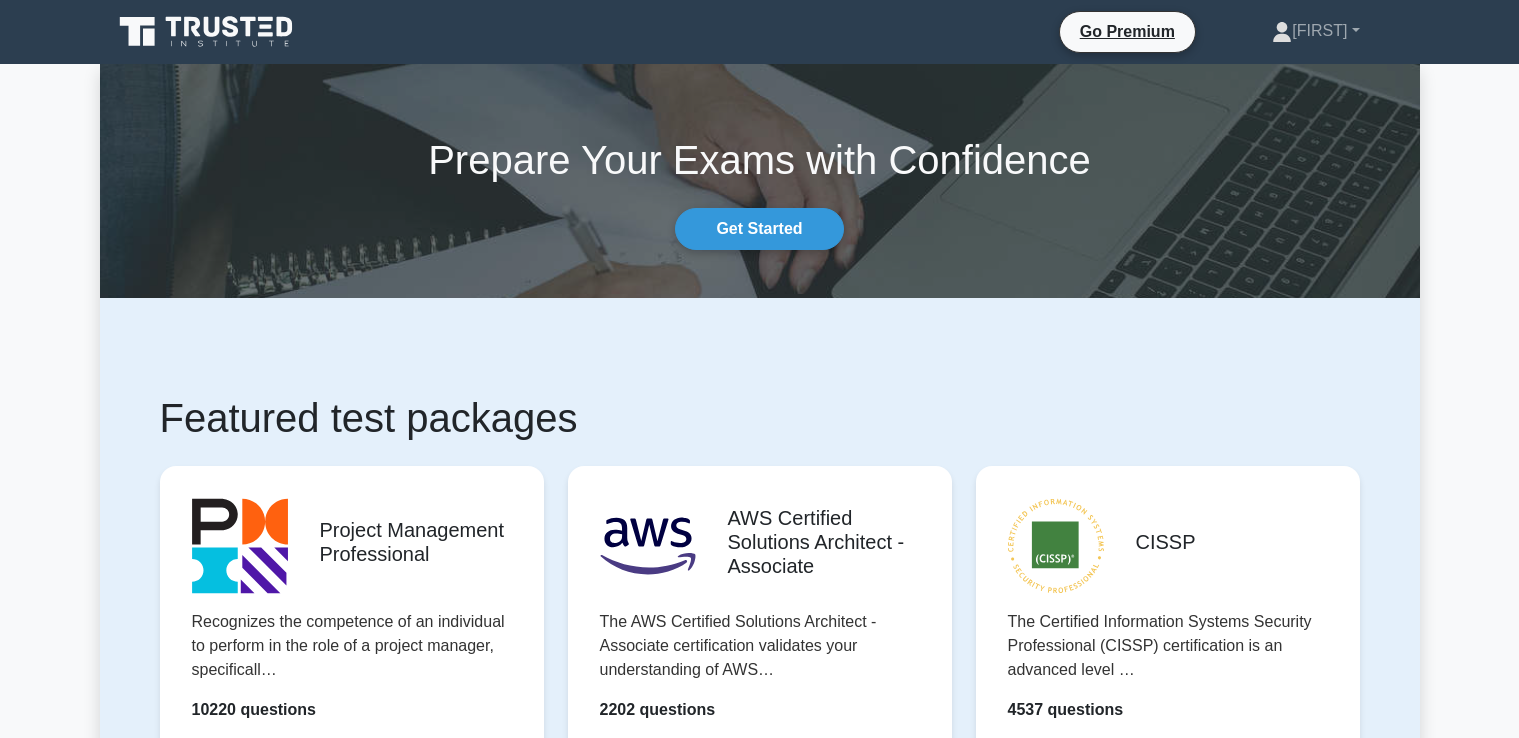 scroll, scrollTop: 0, scrollLeft: 0, axis: both 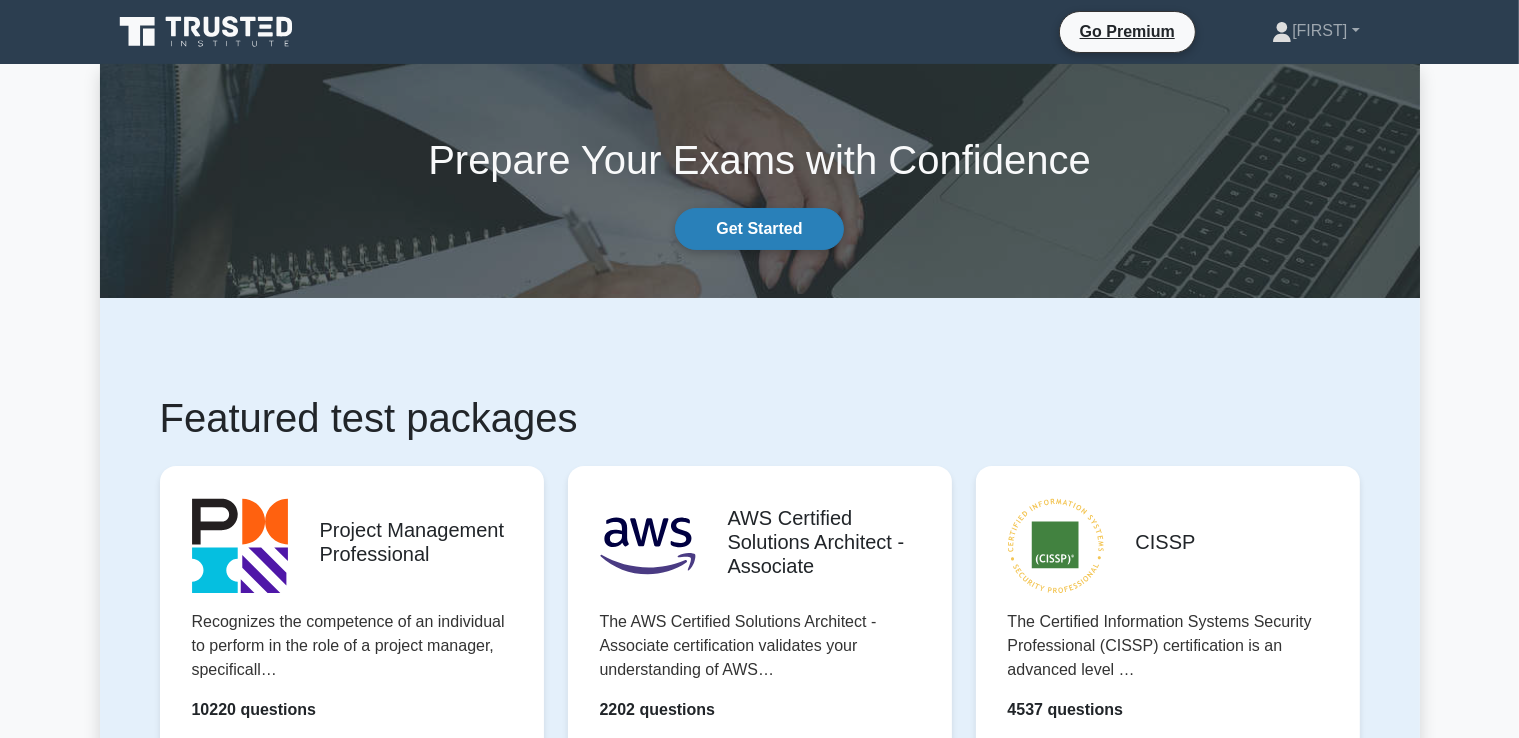 click on "Get Started" at bounding box center [759, 229] 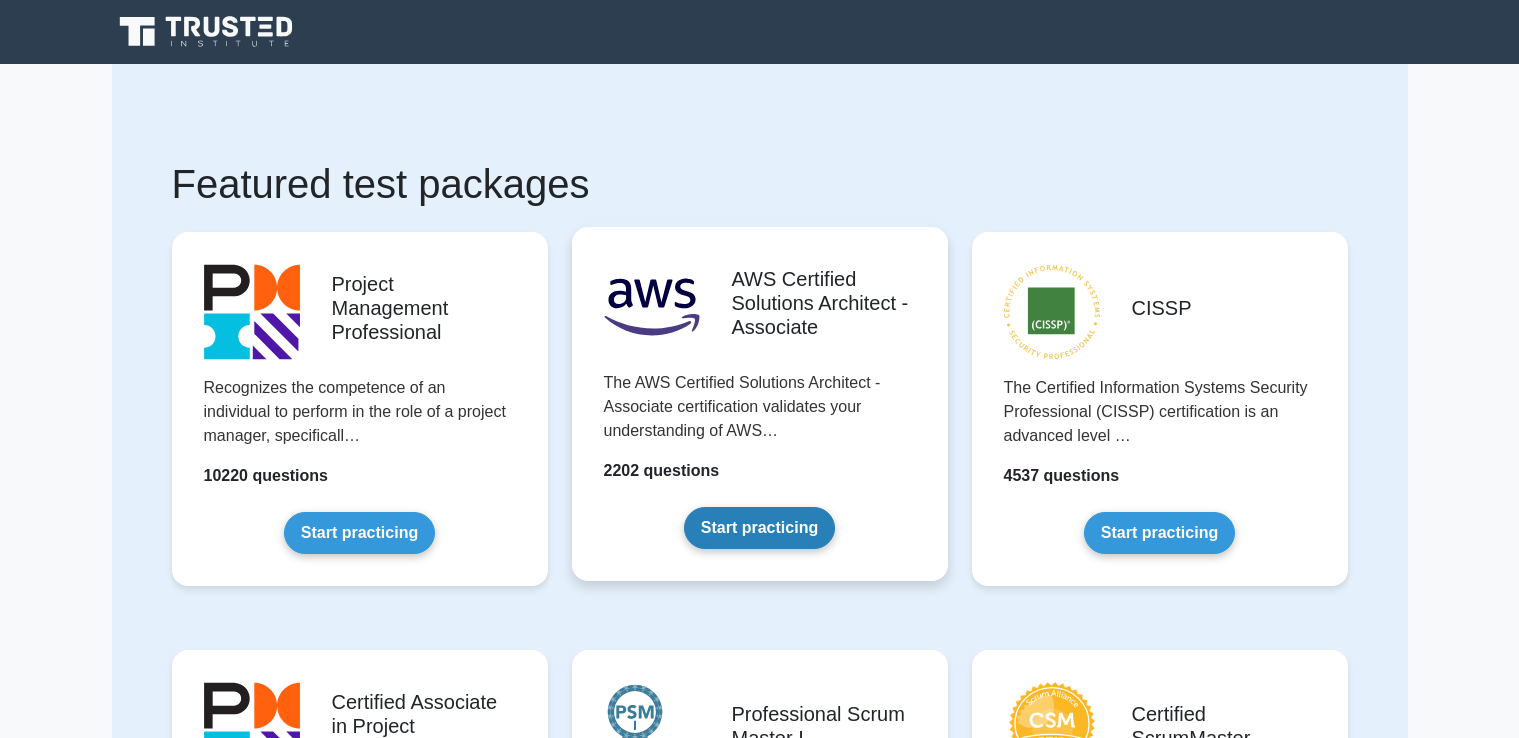 scroll, scrollTop: 0, scrollLeft: 0, axis: both 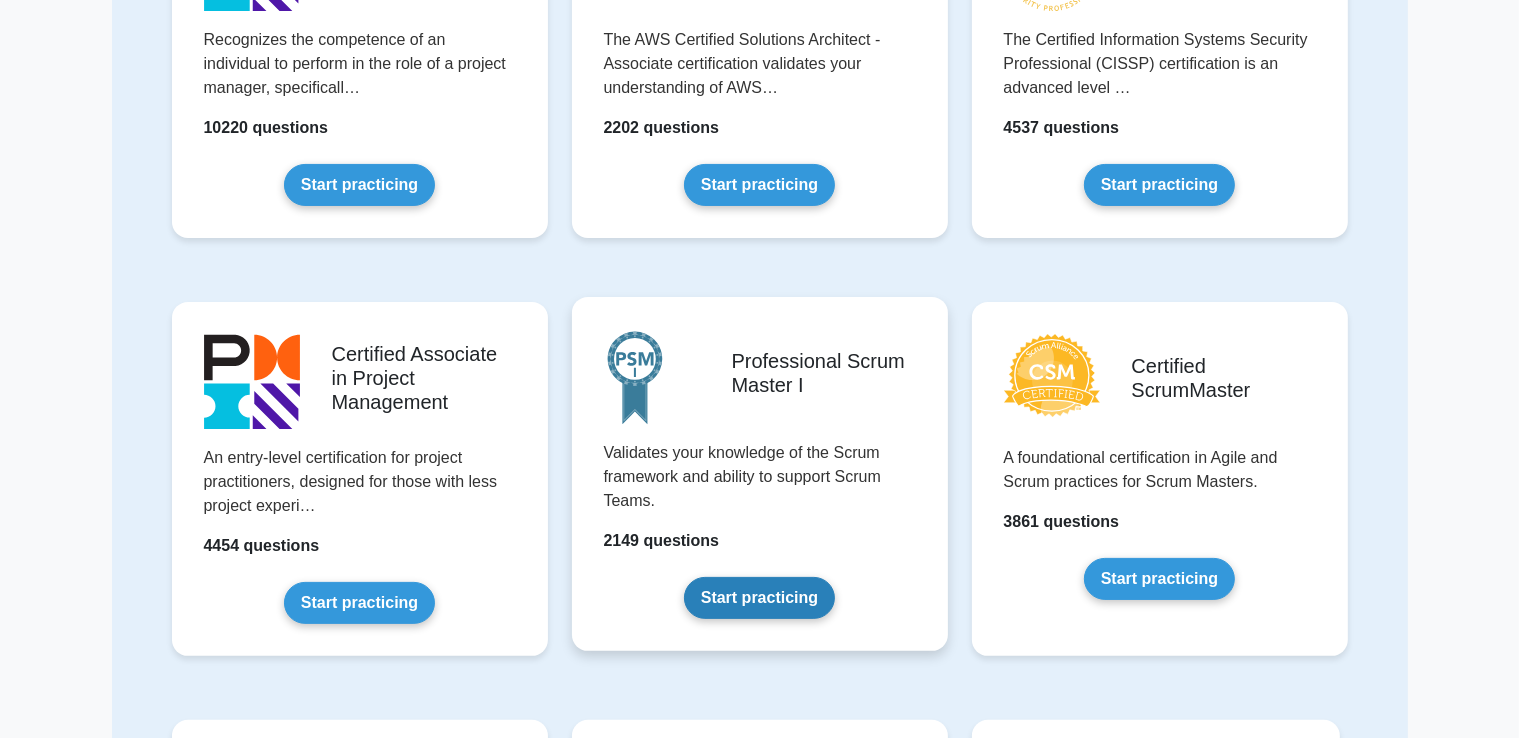 click on "Start practicing" at bounding box center [759, 598] 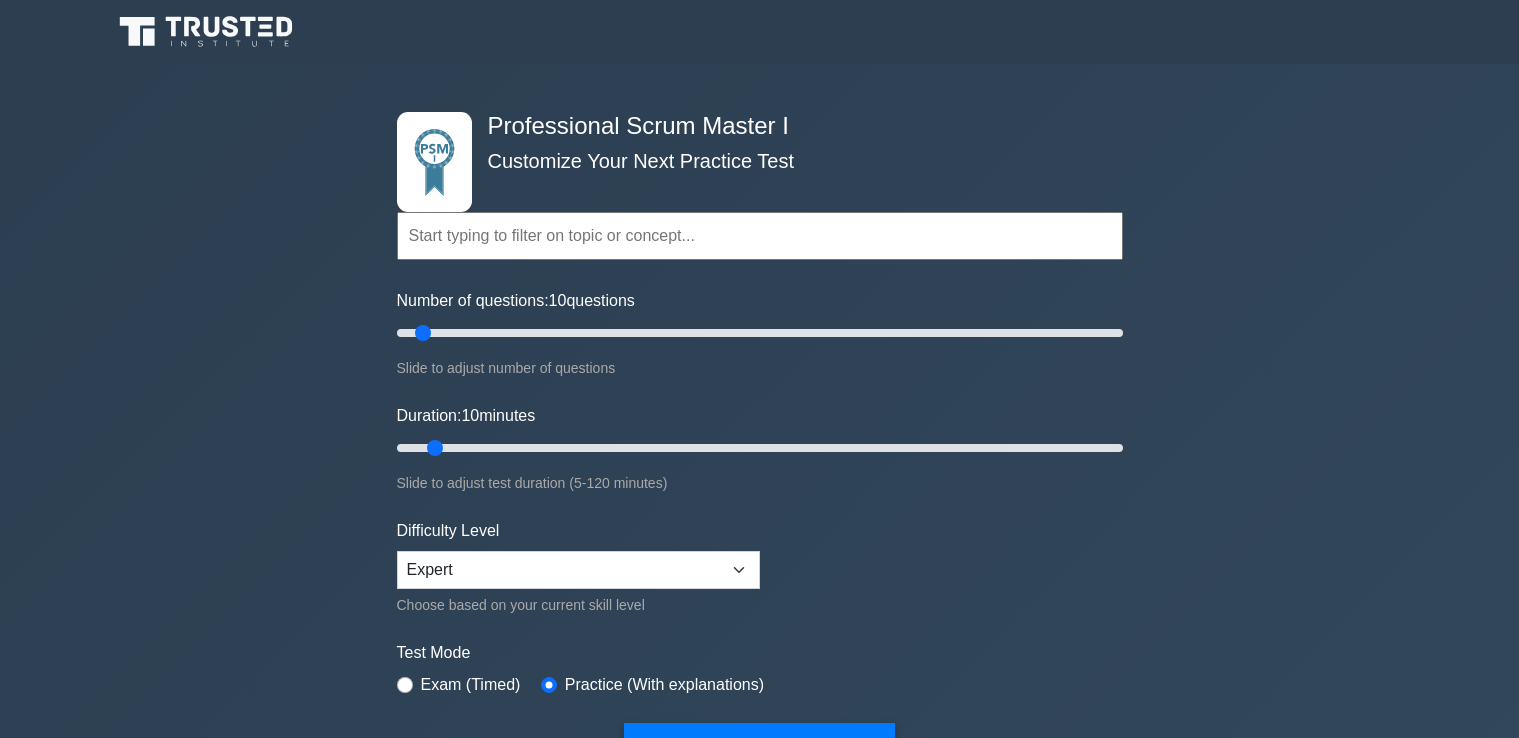 scroll, scrollTop: 0, scrollLeft: 0, axis: both 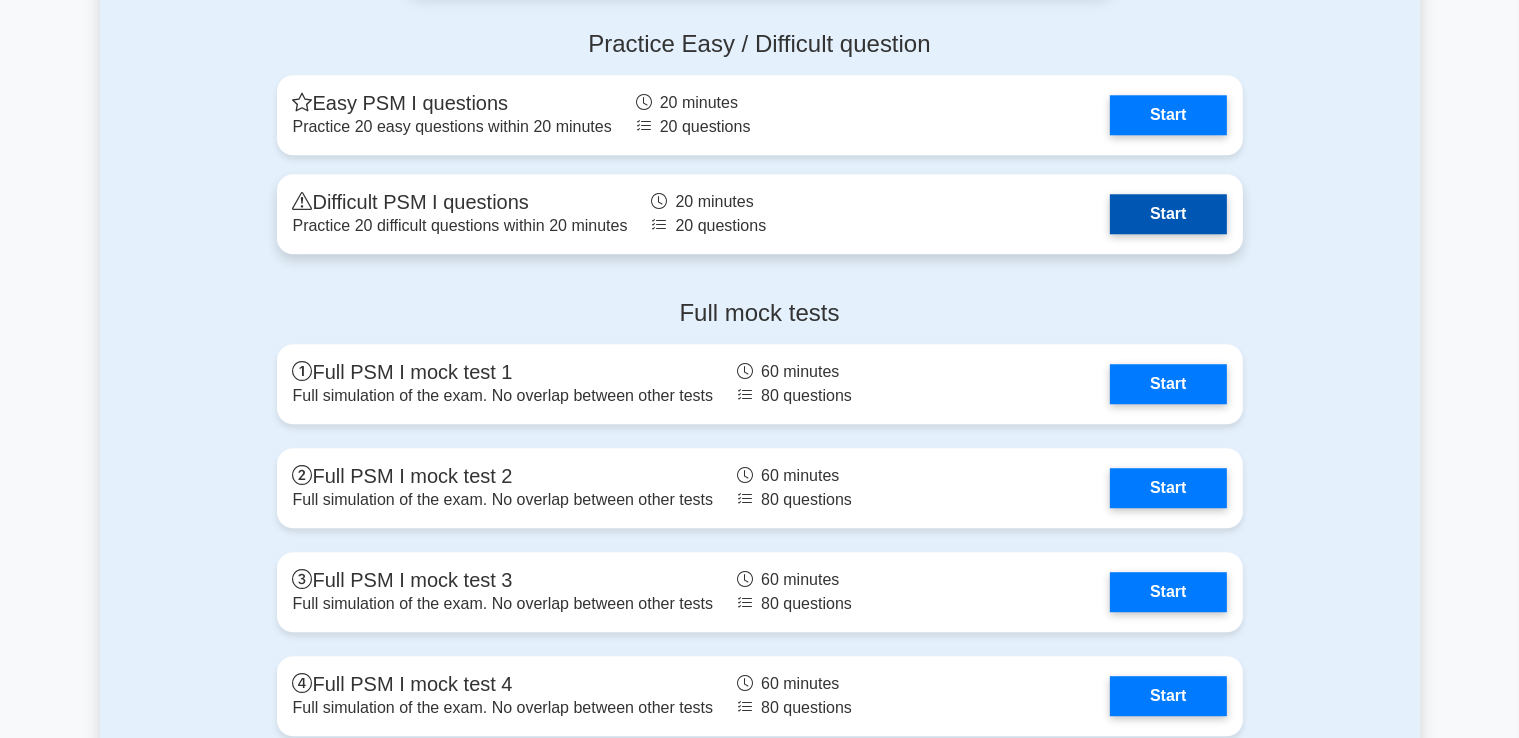 click on "Start" at bounding box center [1168, 214] 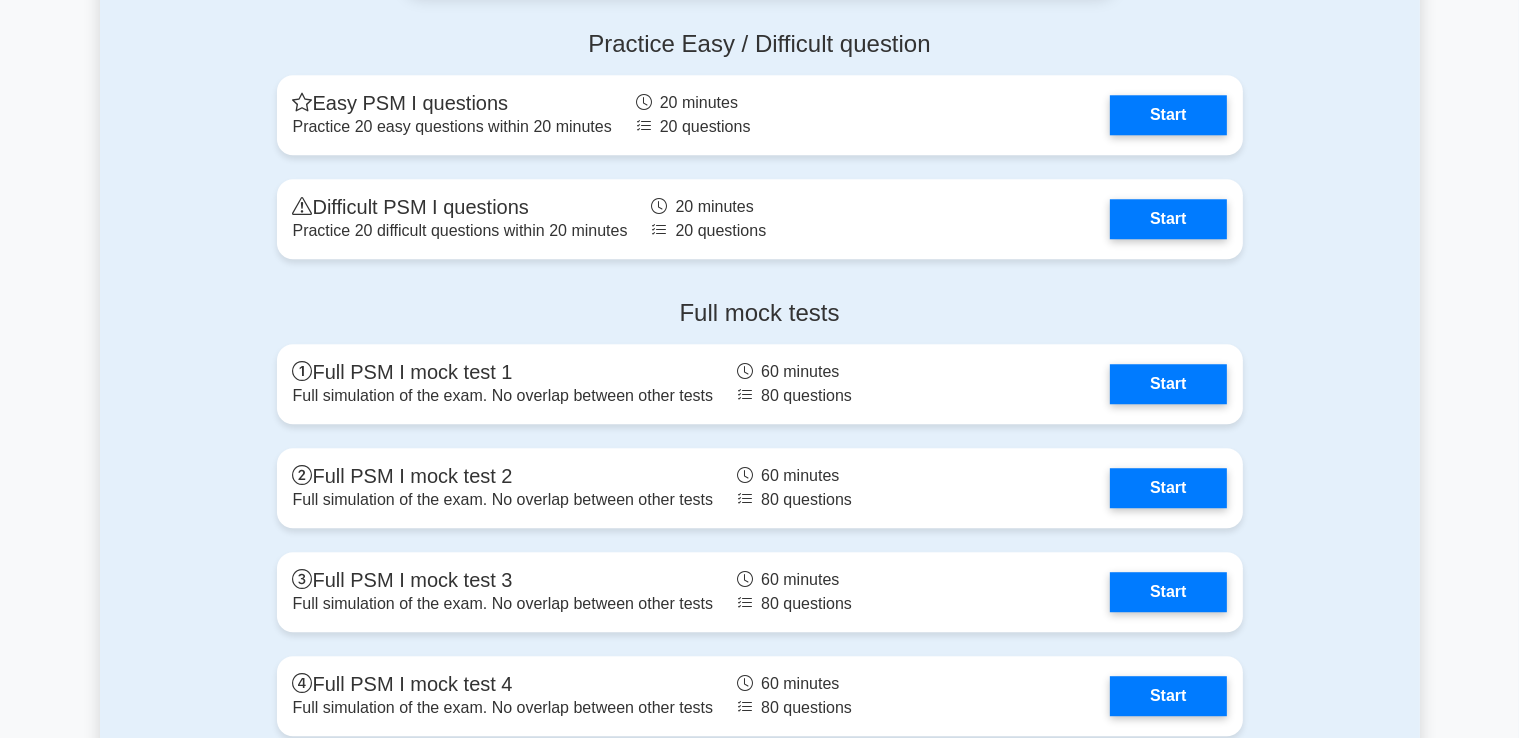 scroll, scrollTop: 4660, scrollLeft: 0, axis: vertical 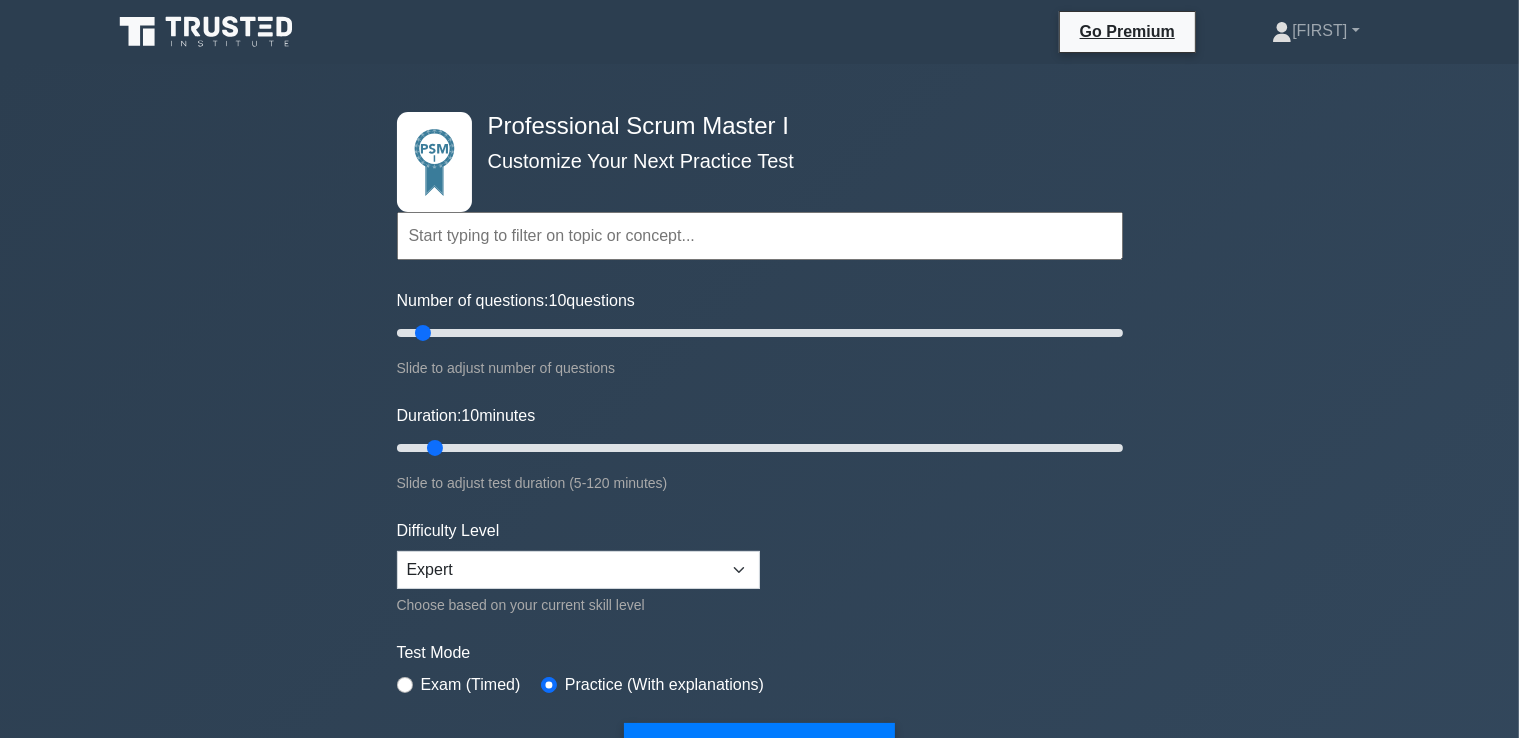 click at bounding box center [760, 236] 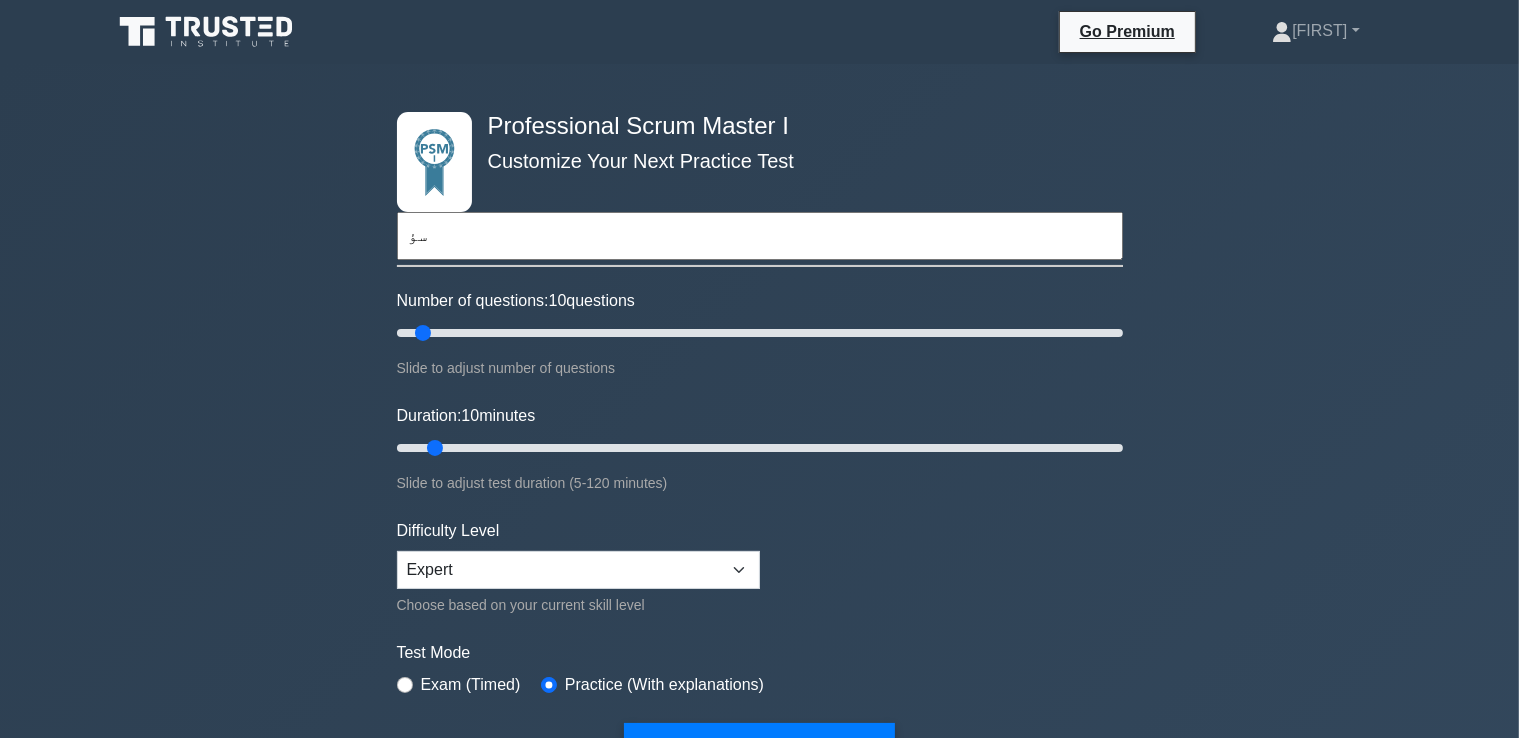 type on "س" 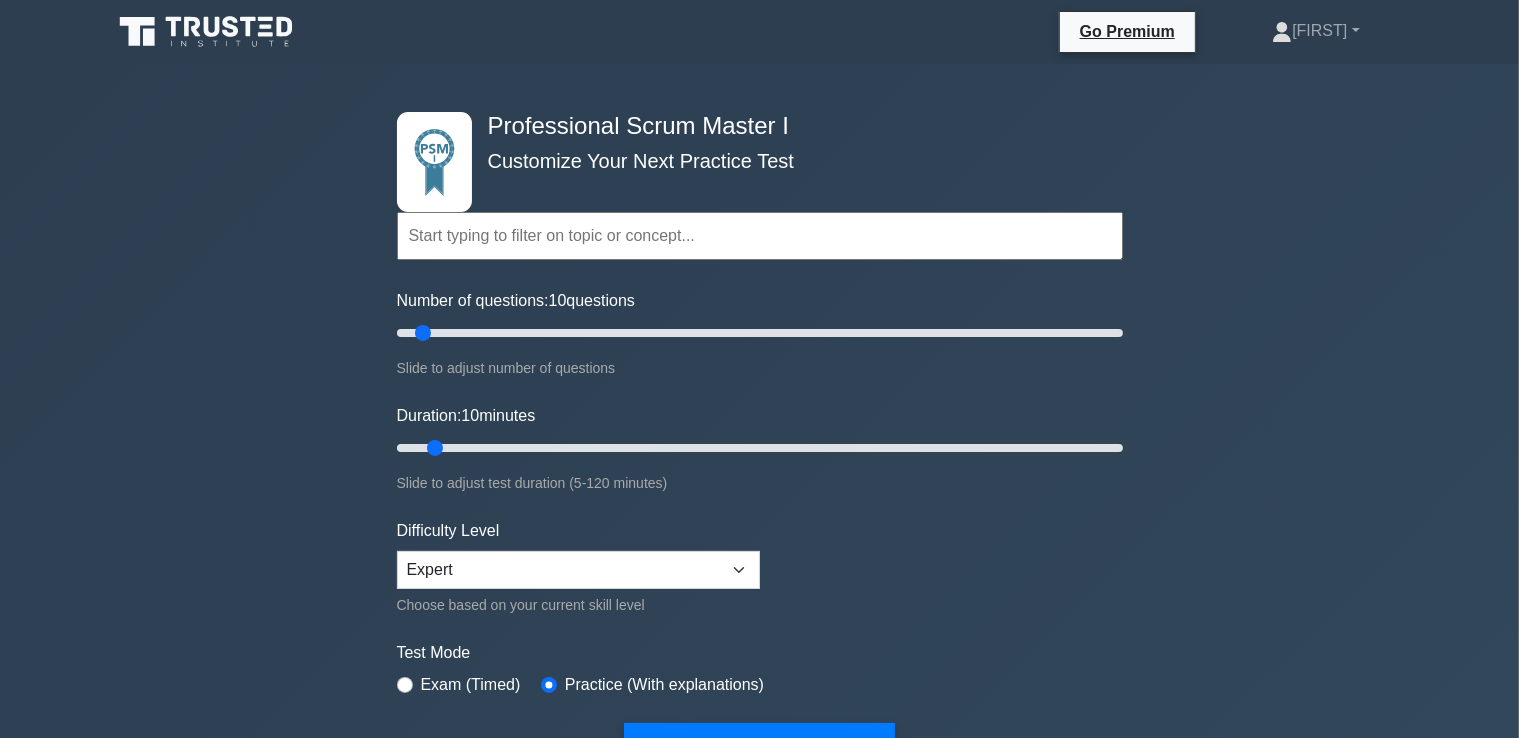 type on "a" 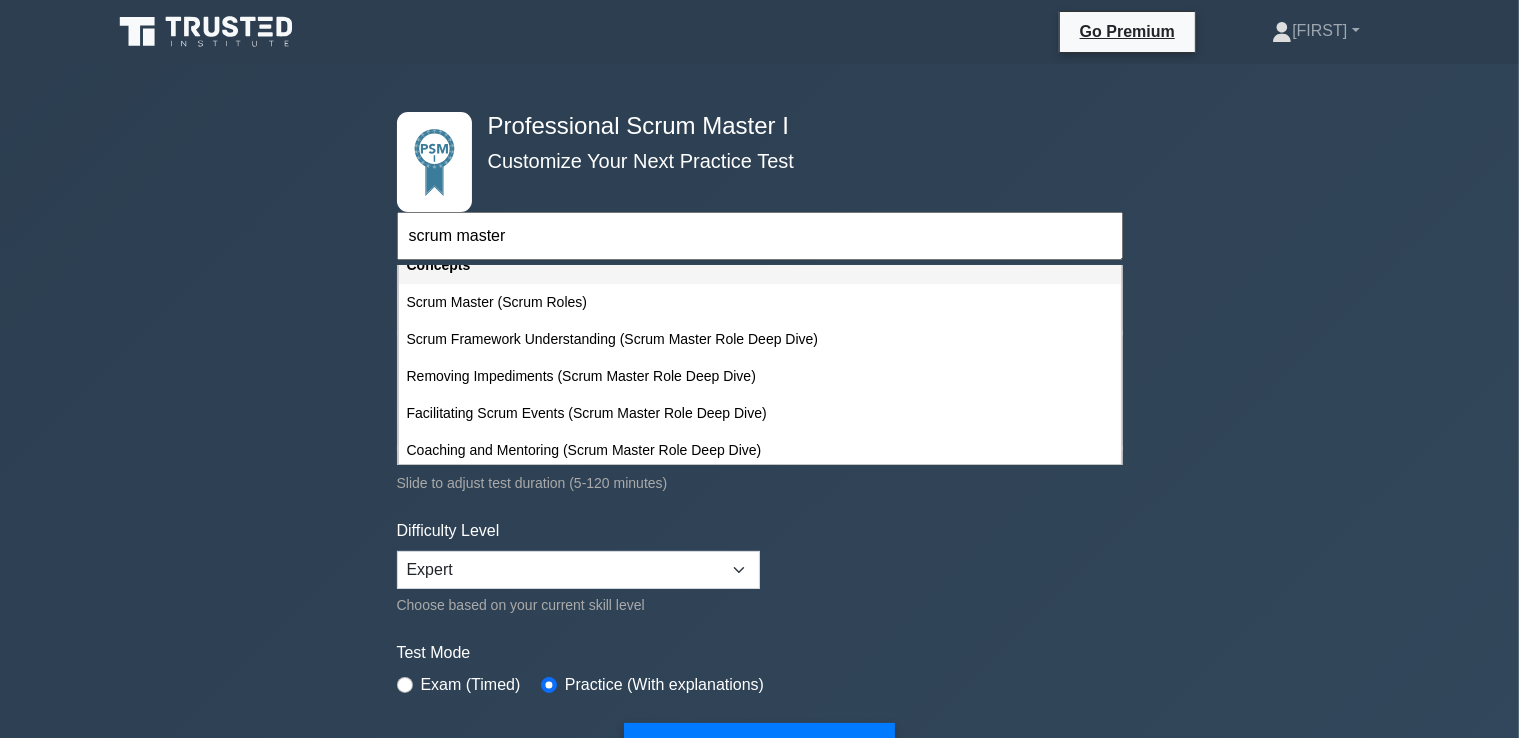 scroll, scrollTop: 116, scrollLeft: 0, axis: vertical 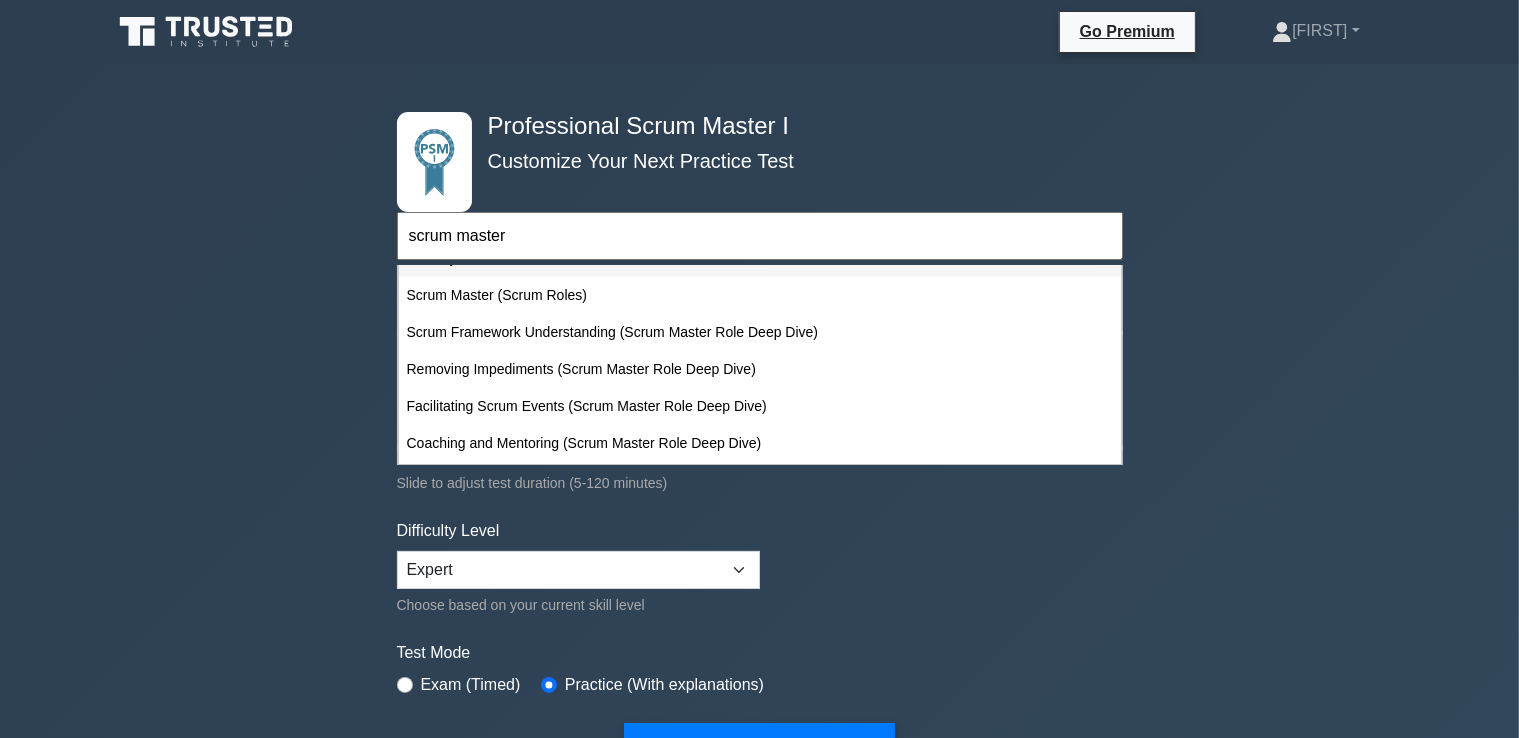 type on "scrum master" 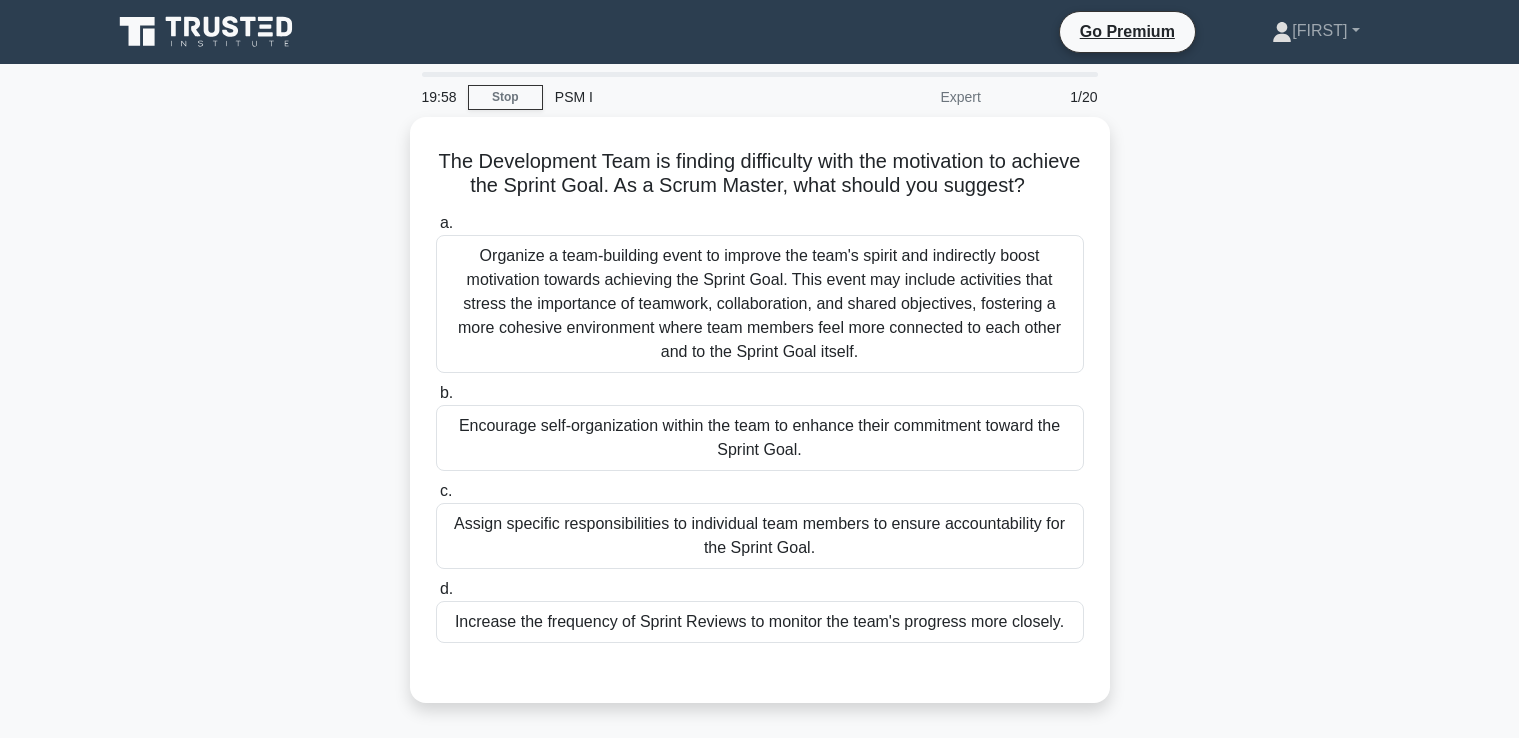 scroll, scrollTop: 0, scrollLeft: 0, axis: both 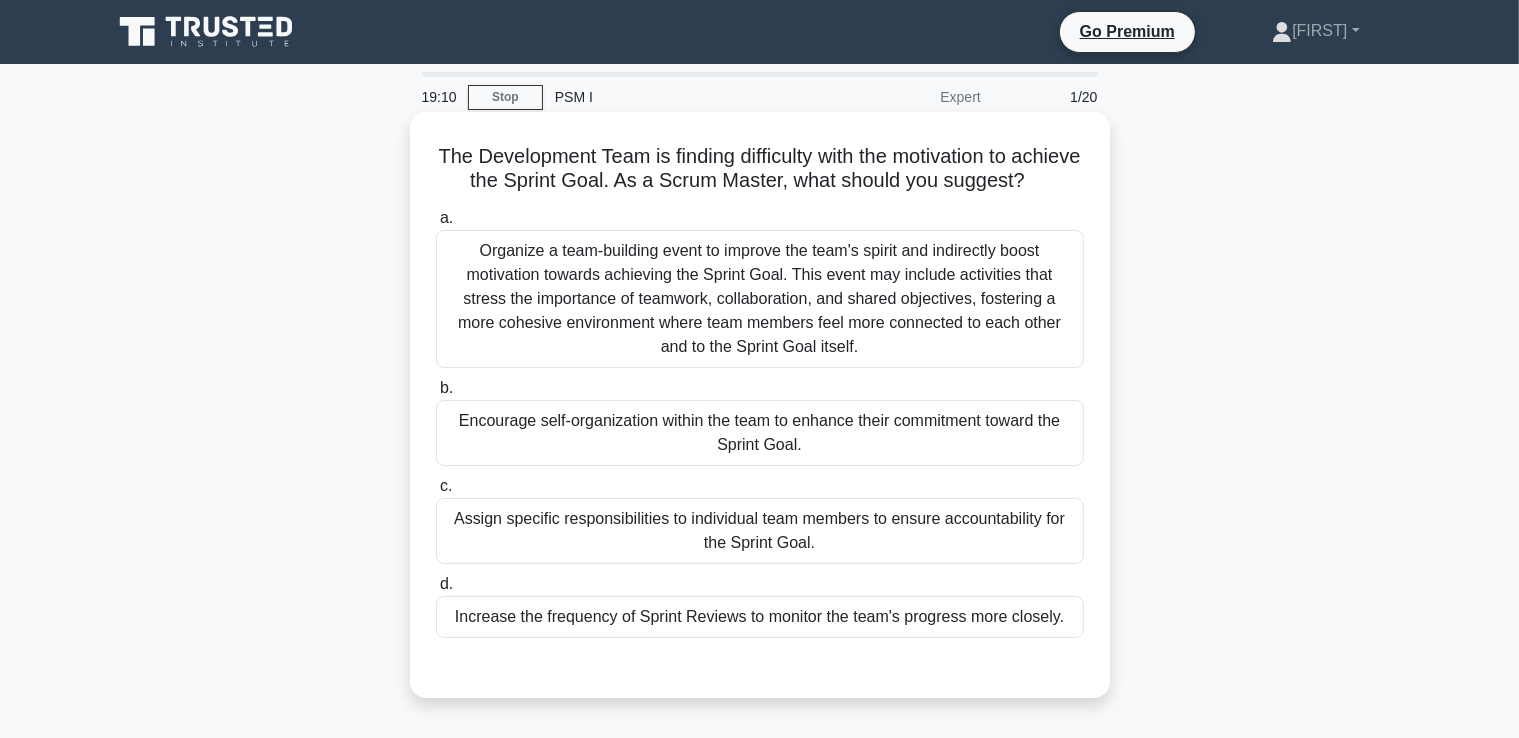 click on "Encourage self-organization within the team to enhance their commitment toward the Sprint Goal." at bounding box center [760, 433] 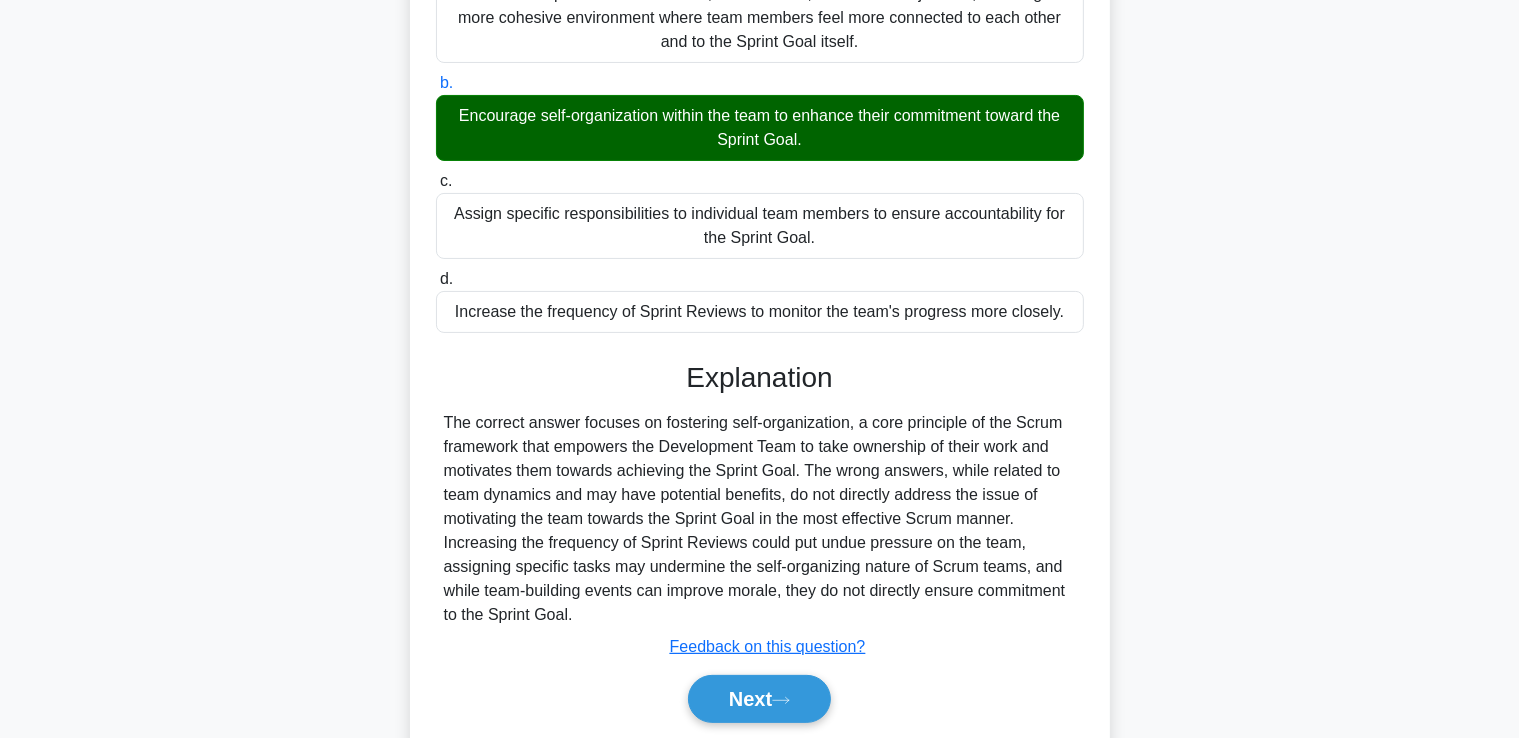 scroll, scrollTop: 398, scrollLeft: 0, axis: vertical 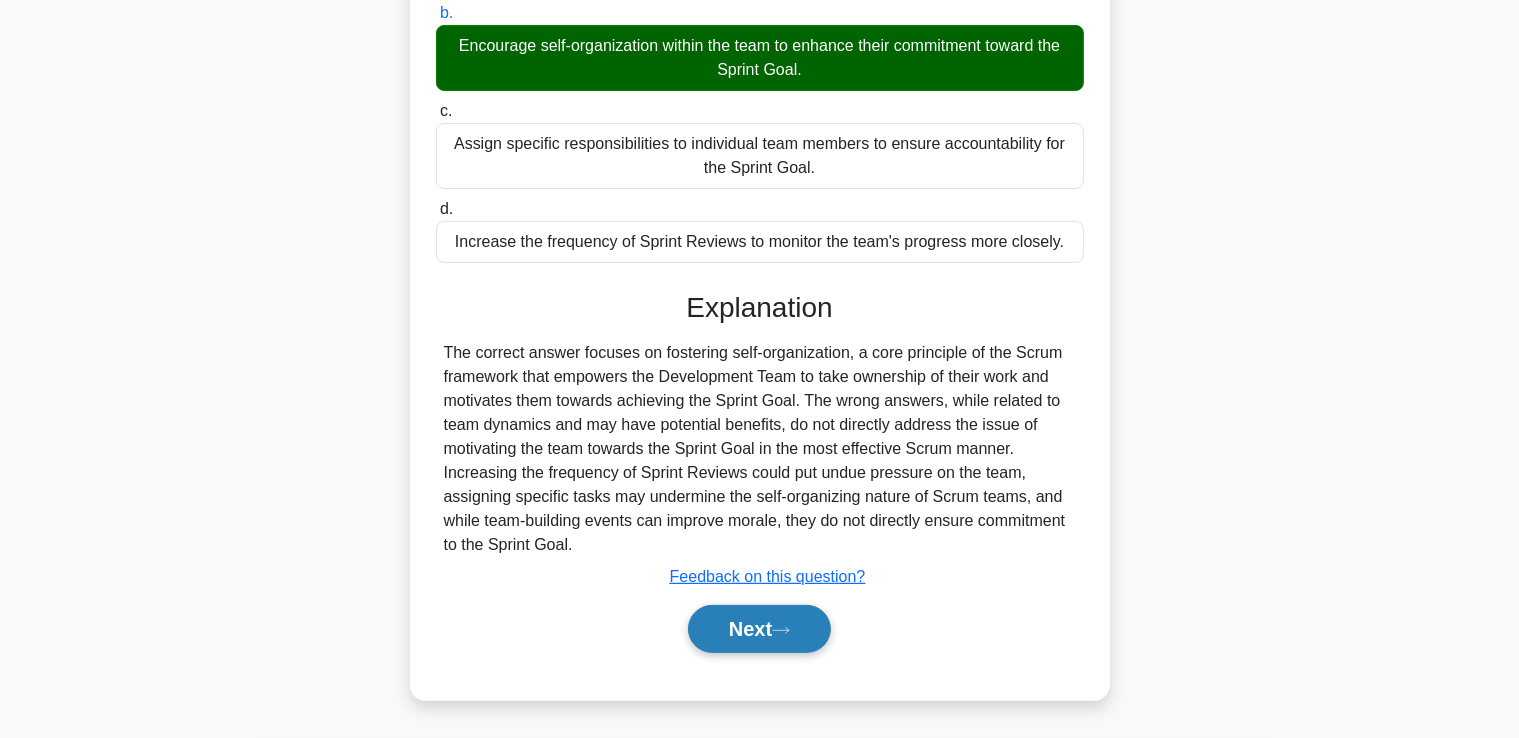 click on "Next" at bounding box center (759, 629) 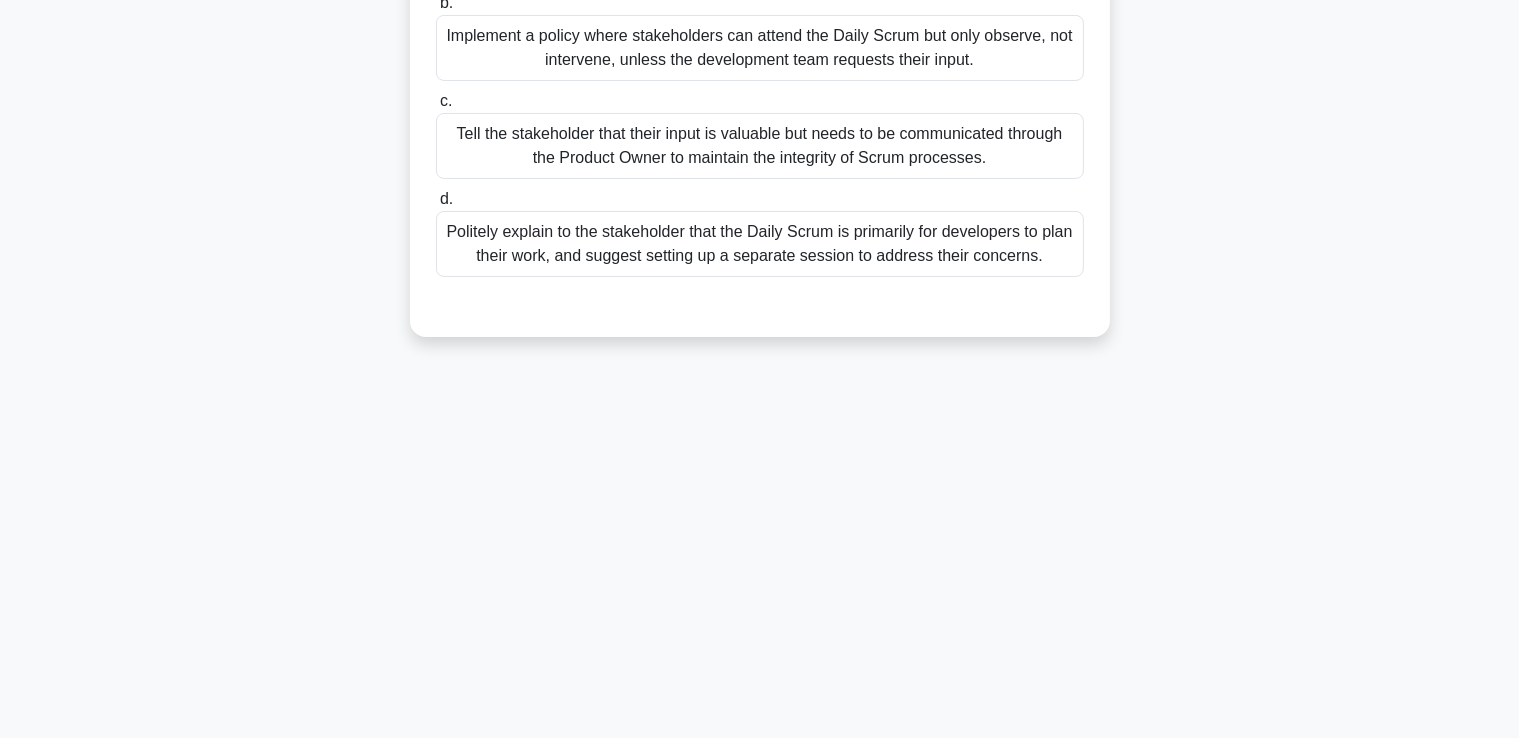 scroll, scrollTop: 343, scrollLeft: 0, axis: vertical 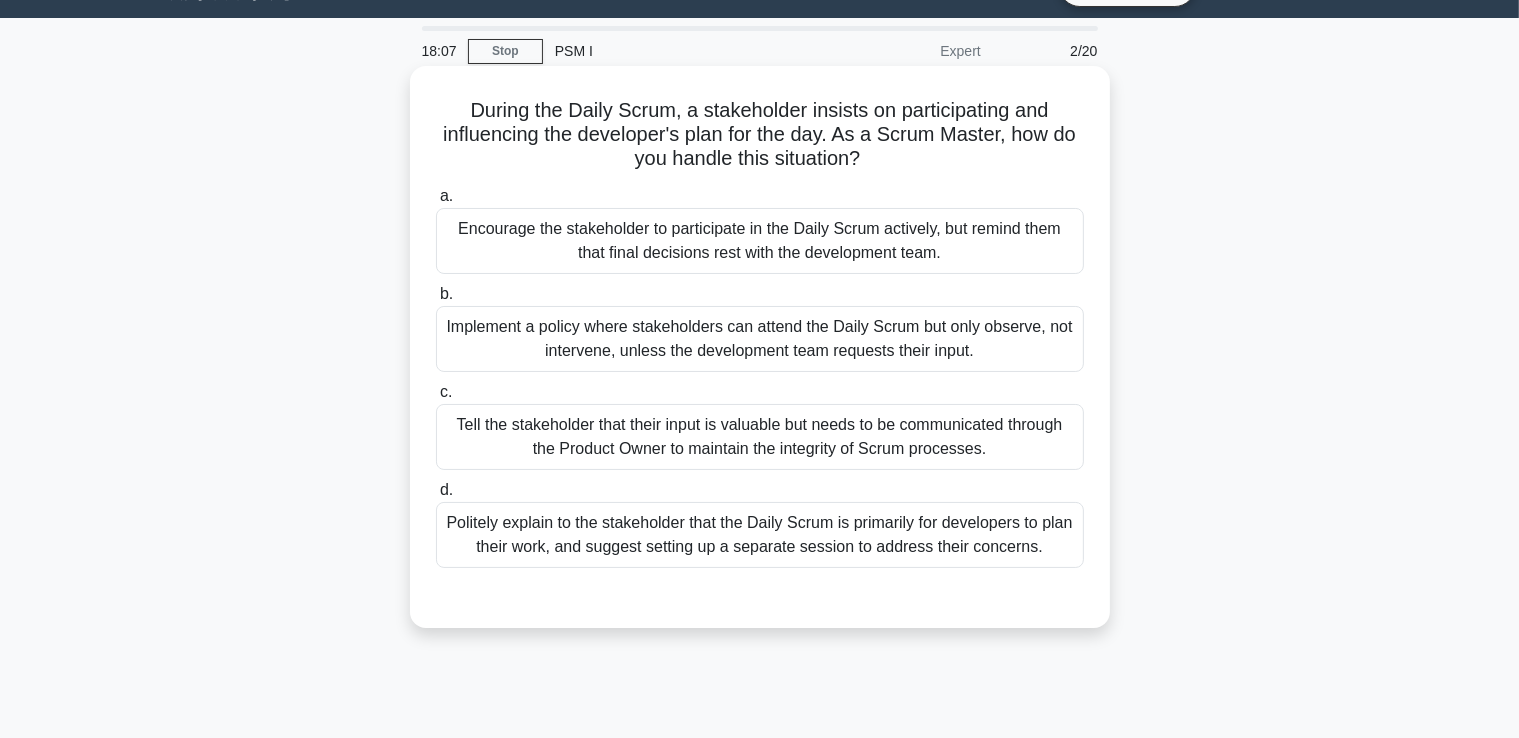 click on "Implement a policy where stakeholders can attend the Daily Scrum but only observe, not intervene, unless the development team requests their input." at bounding box center (760, 339) 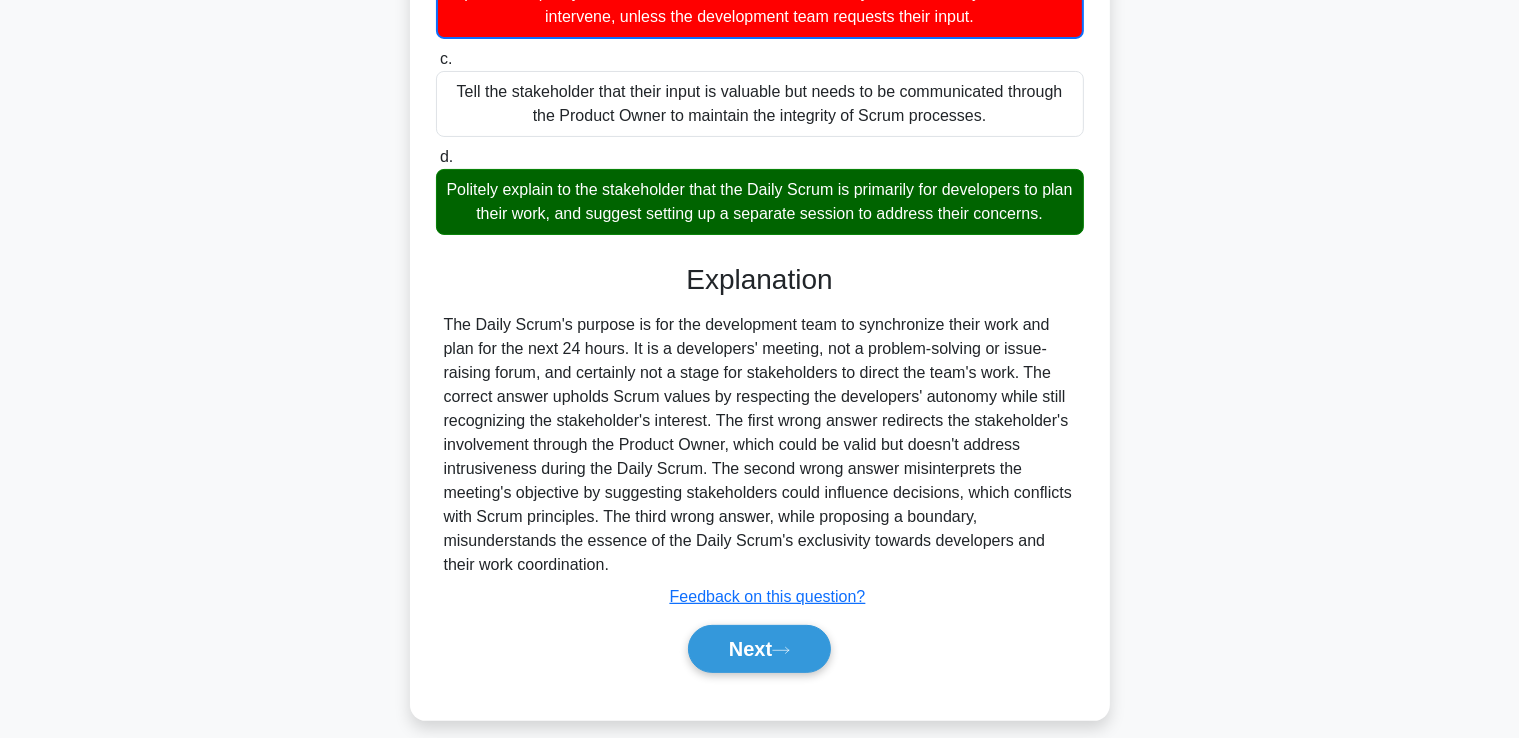 scroll, scrollTop: 399, scrollLeft: 0, axis: vertical 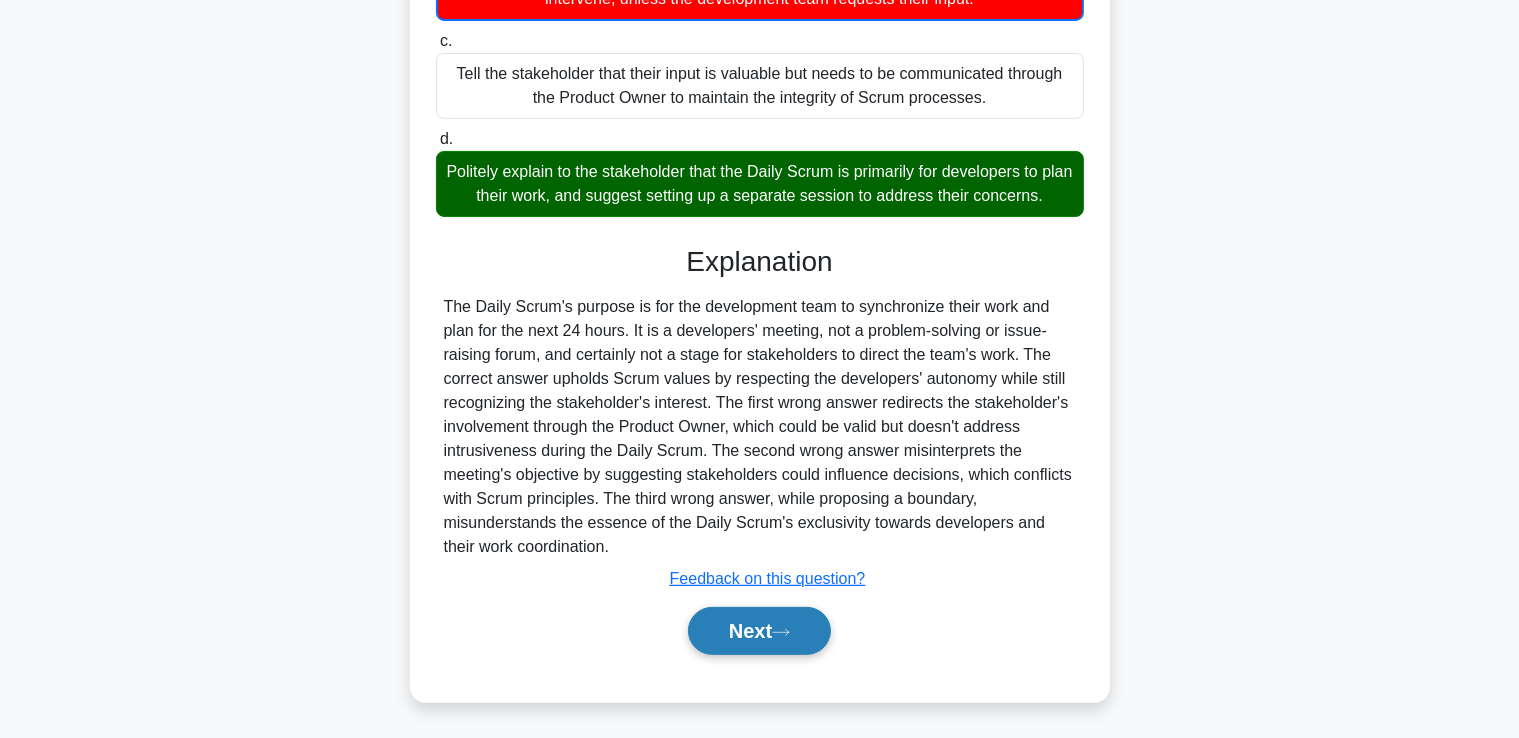 click on "Next" at bounding box center [759, 631] 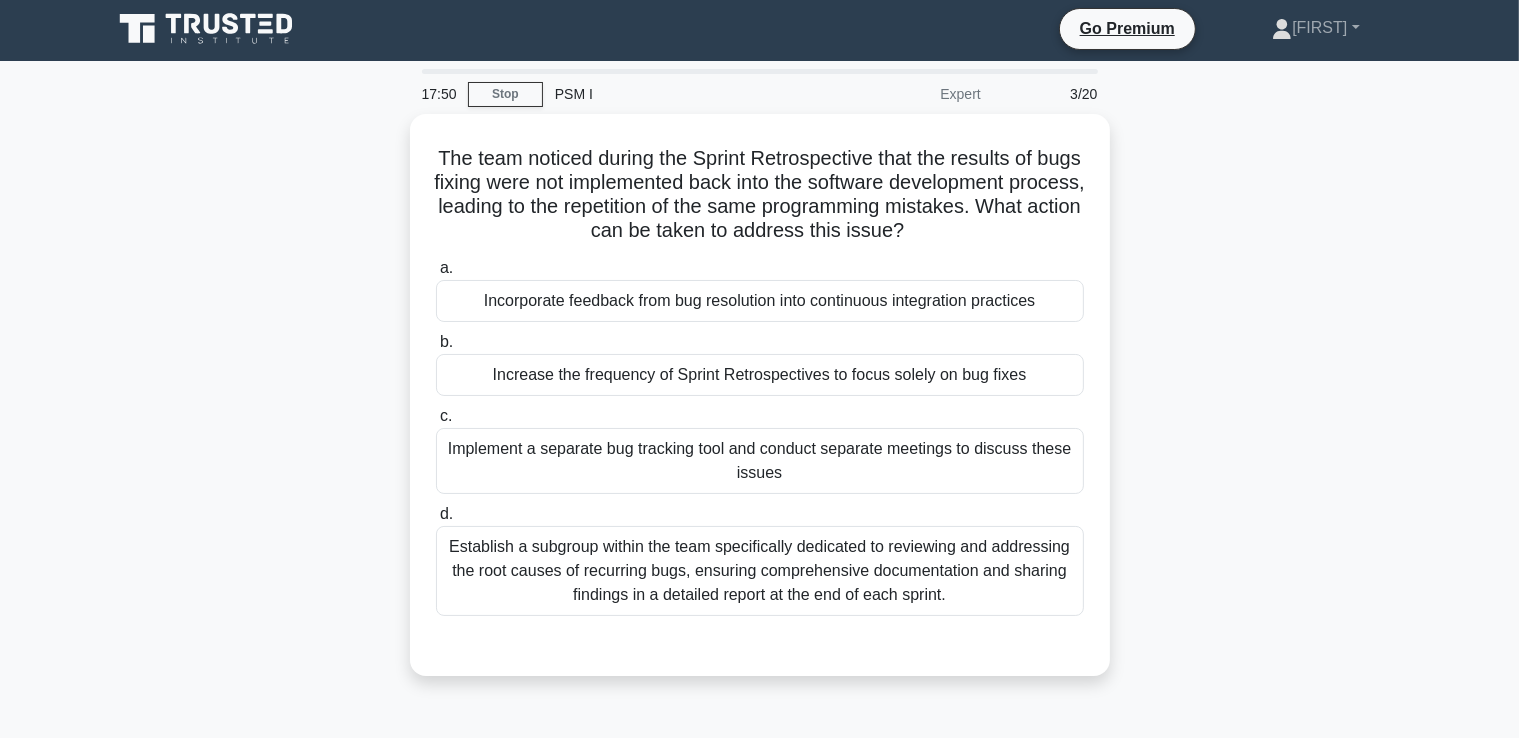 scroll, scrollTop: 0, scrollLeft: 0, axis: both 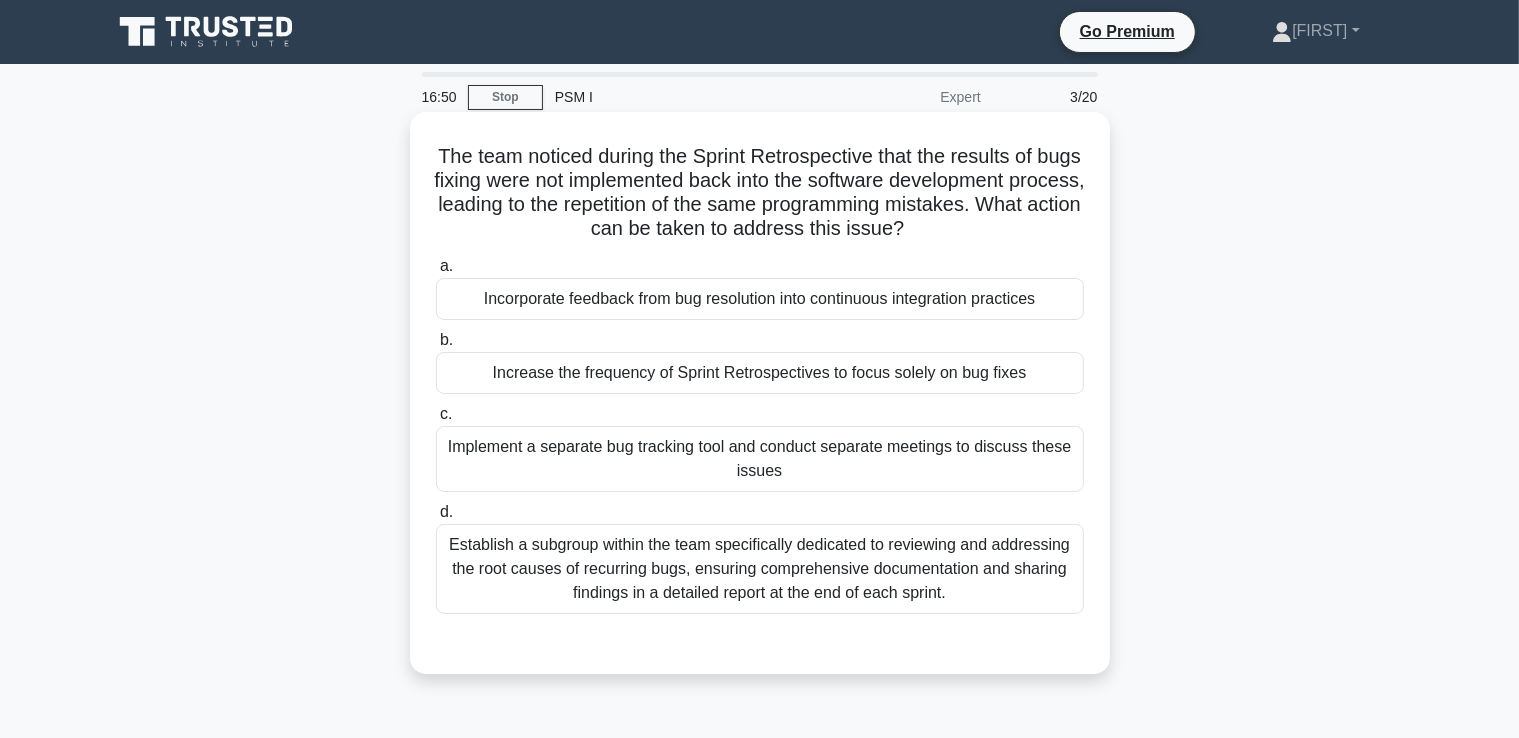 click on "Incorporate feedback from bug resolution into continuous integration practices" at bounding box center [760, 299] 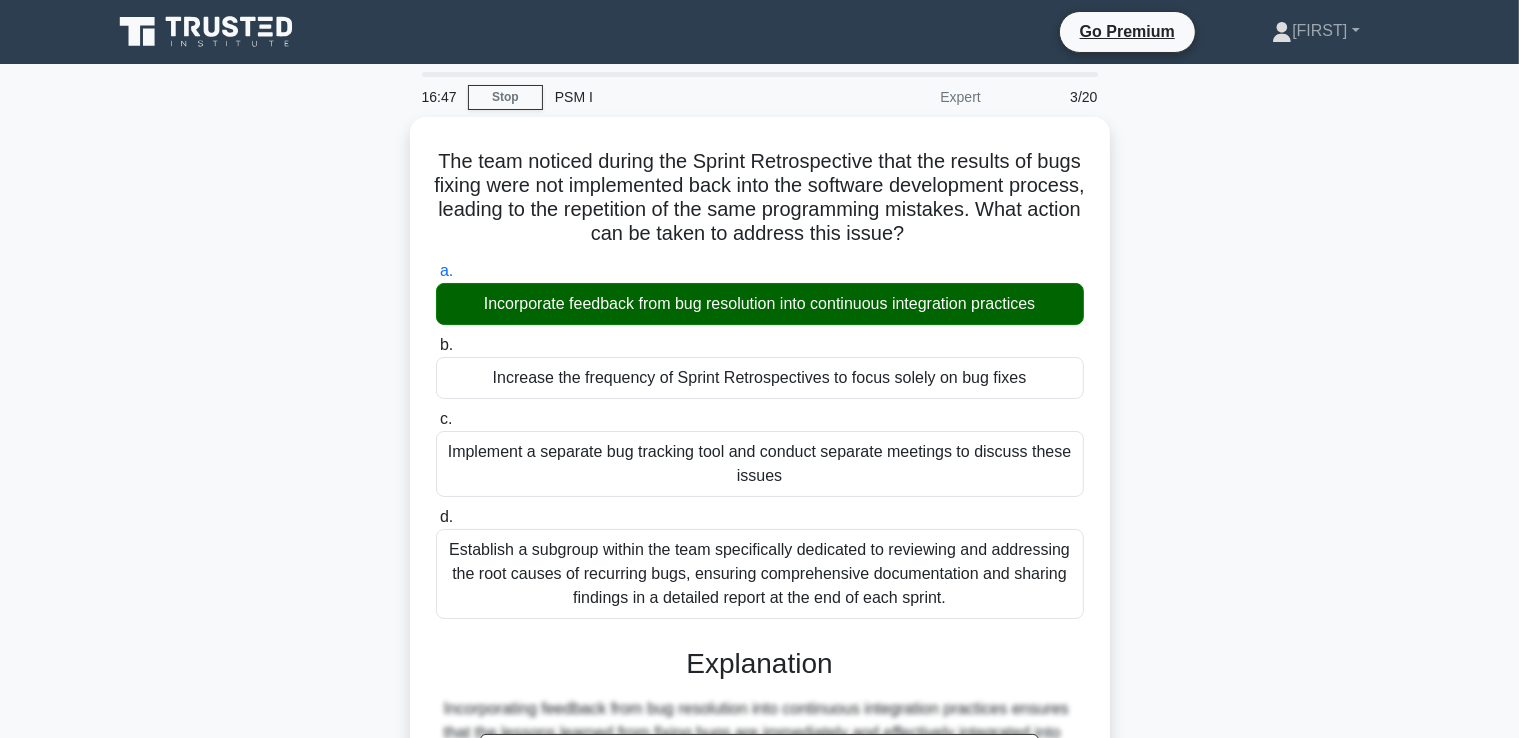 scroll, scrollTop: 374, scrollLeft: 0, axis: vertical 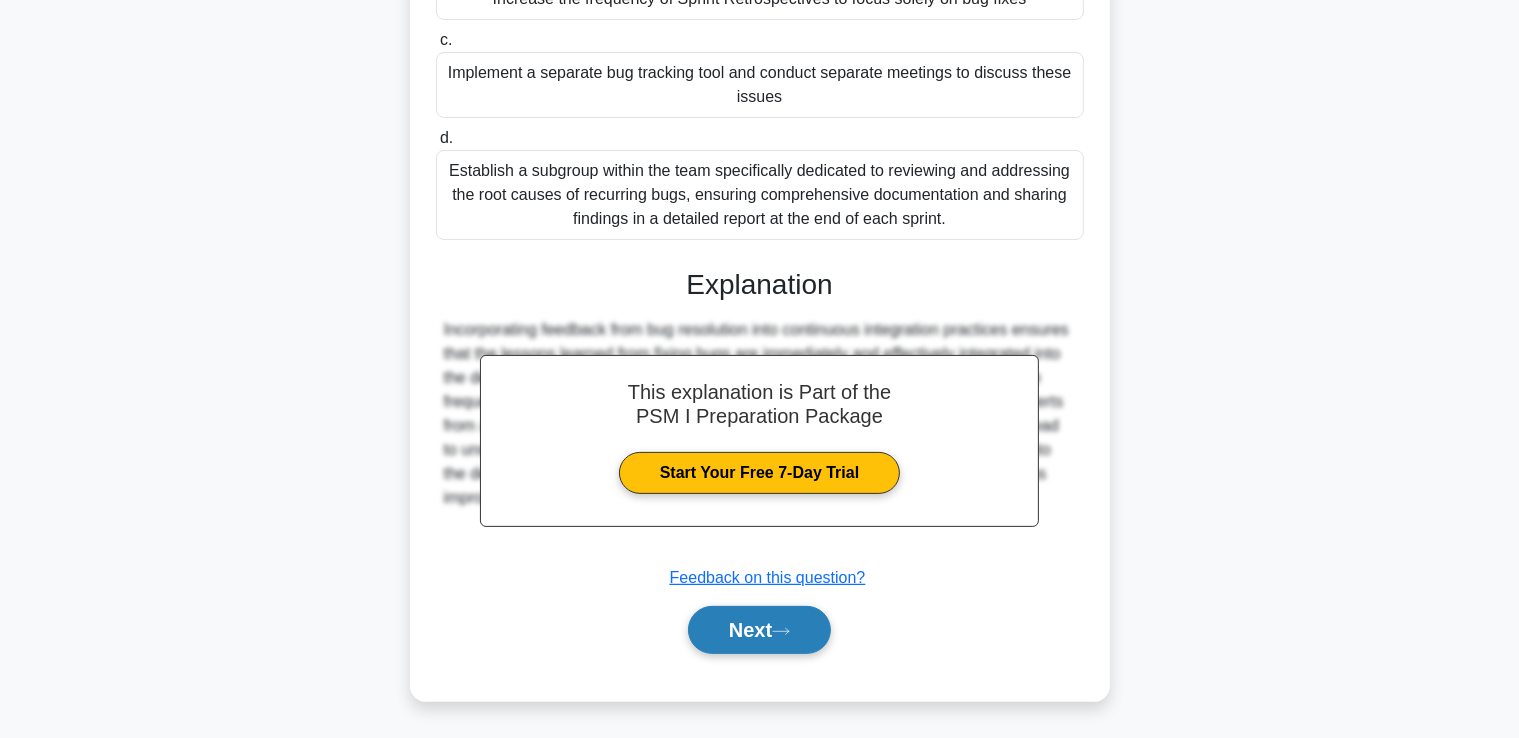 click on "Next" at bounding box center (759, 630) 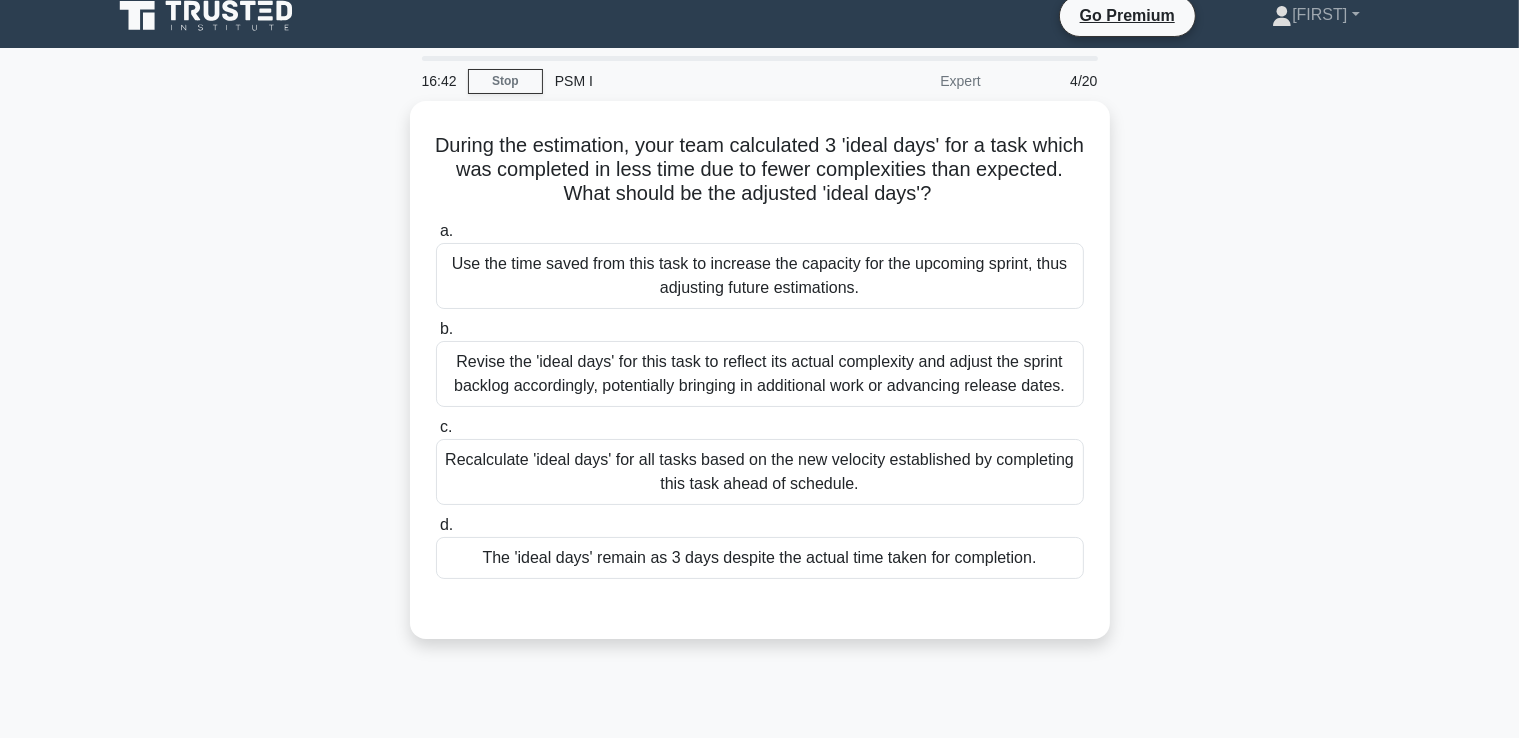 scroll, scrollTop: 0, scrollLeft: 0, axis: both 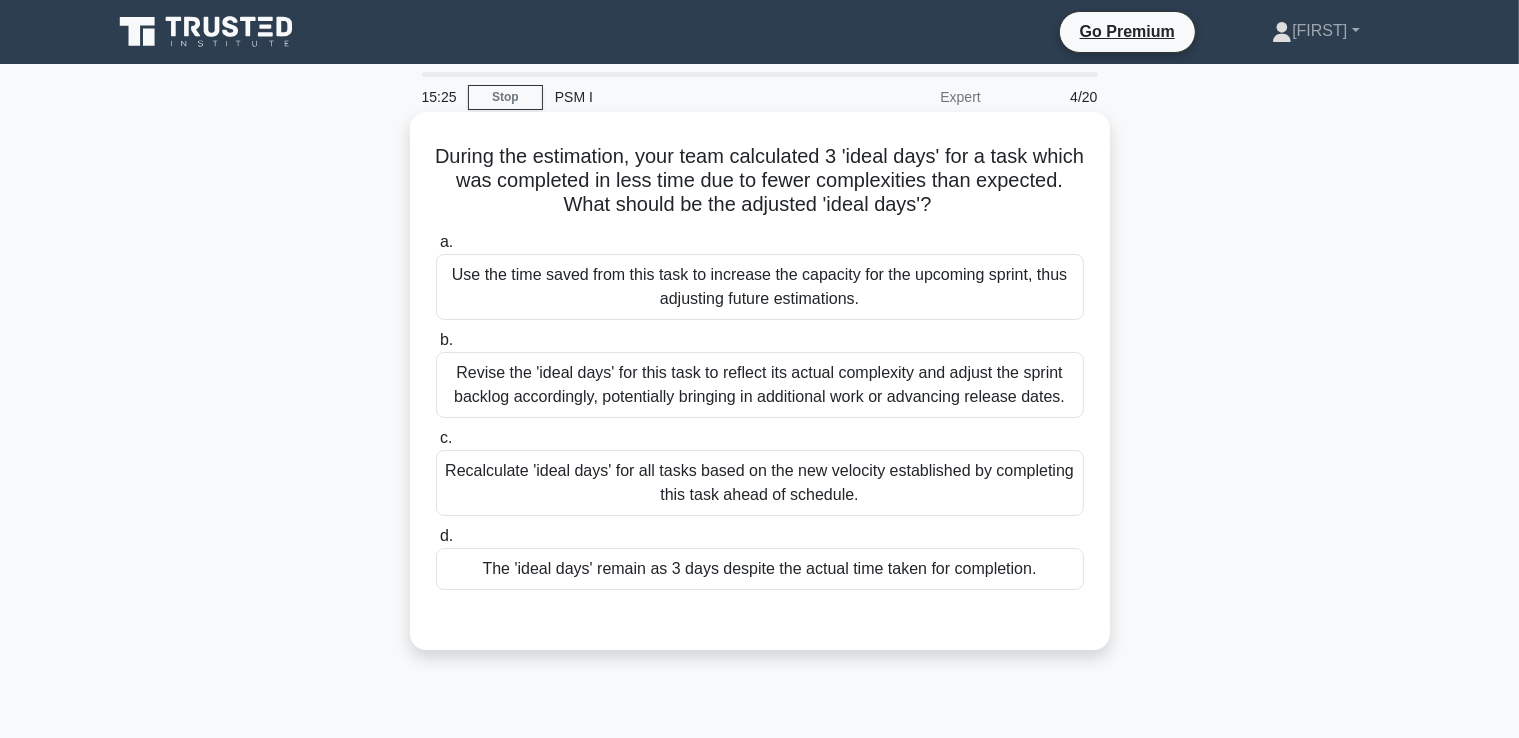 click on "The 'ideal days' remain as 3 days despite the actual time taken for completion." at bounding box center [760, 569] 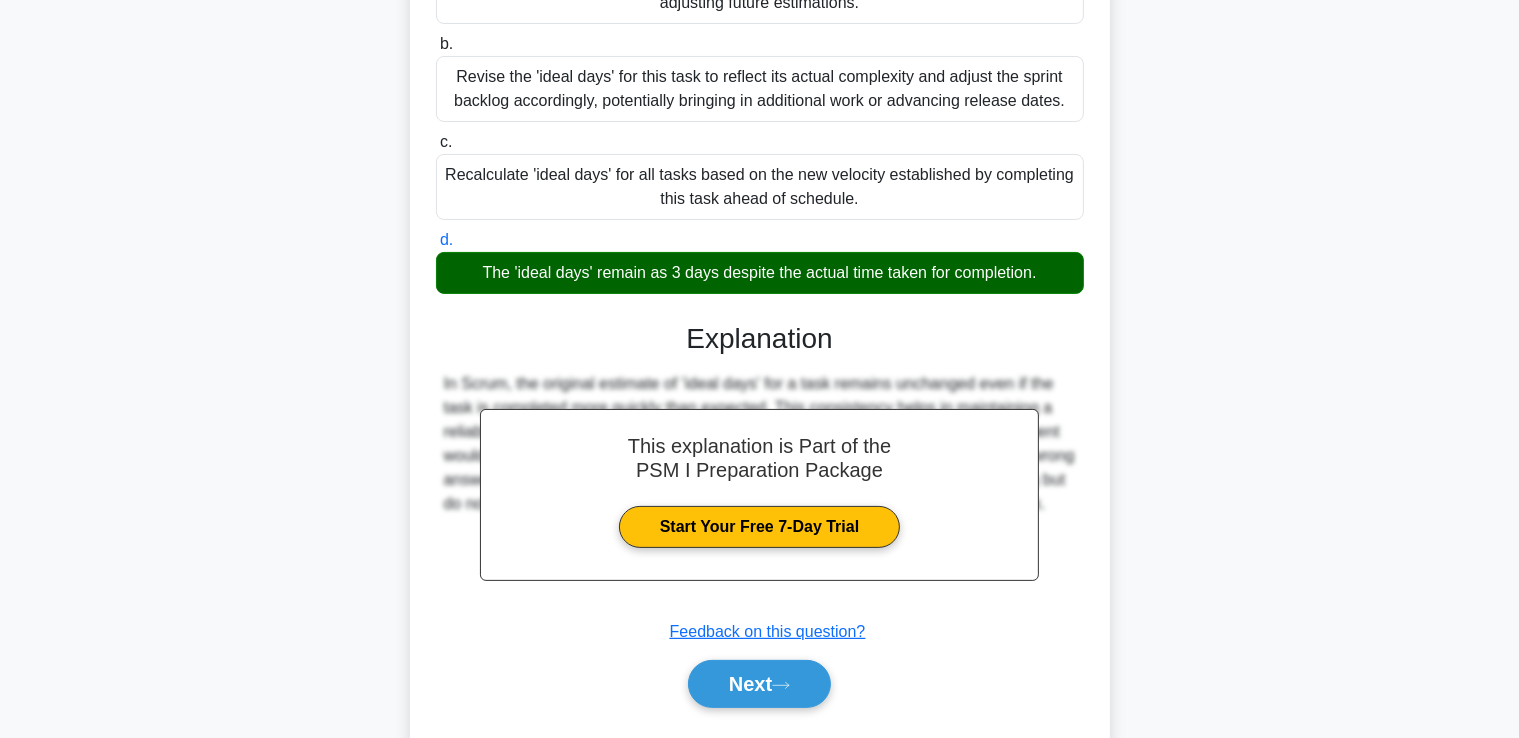 scroll, scrollTop: 310, scrollLeft: 0, axis: vertical 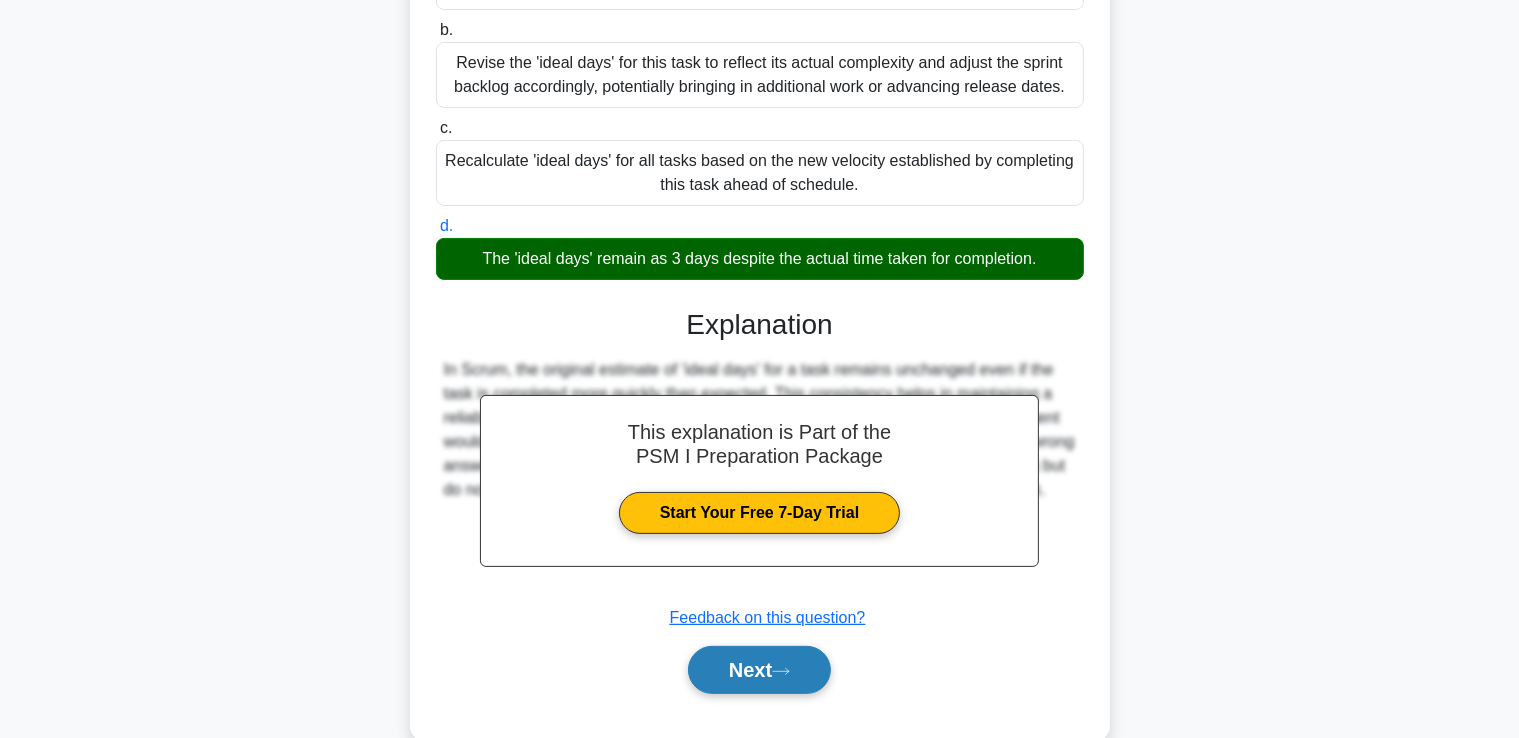 click on "Next" at bounding box center [759, 670] 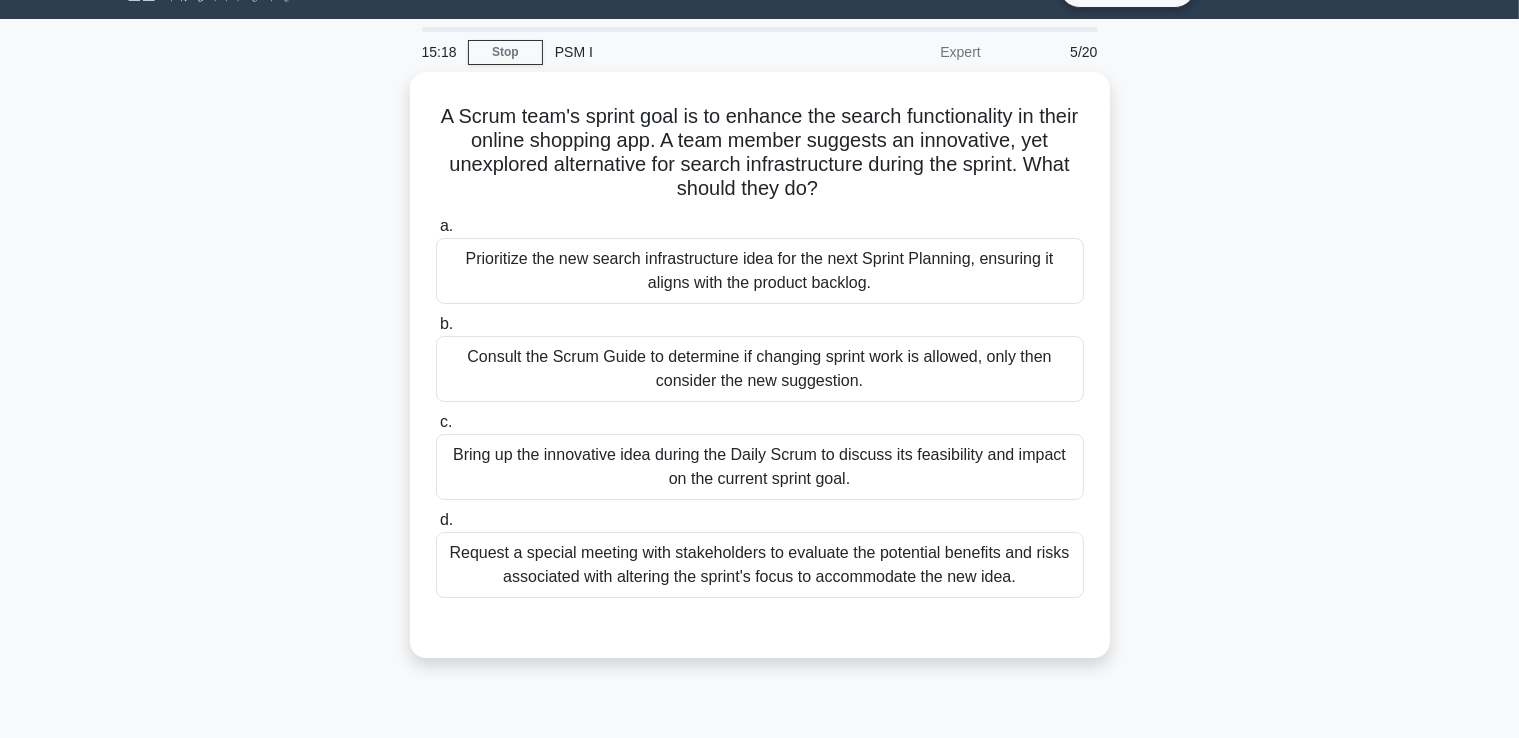 scroll, scrollTop: 30, scrollLeft: 0, axis: vertical 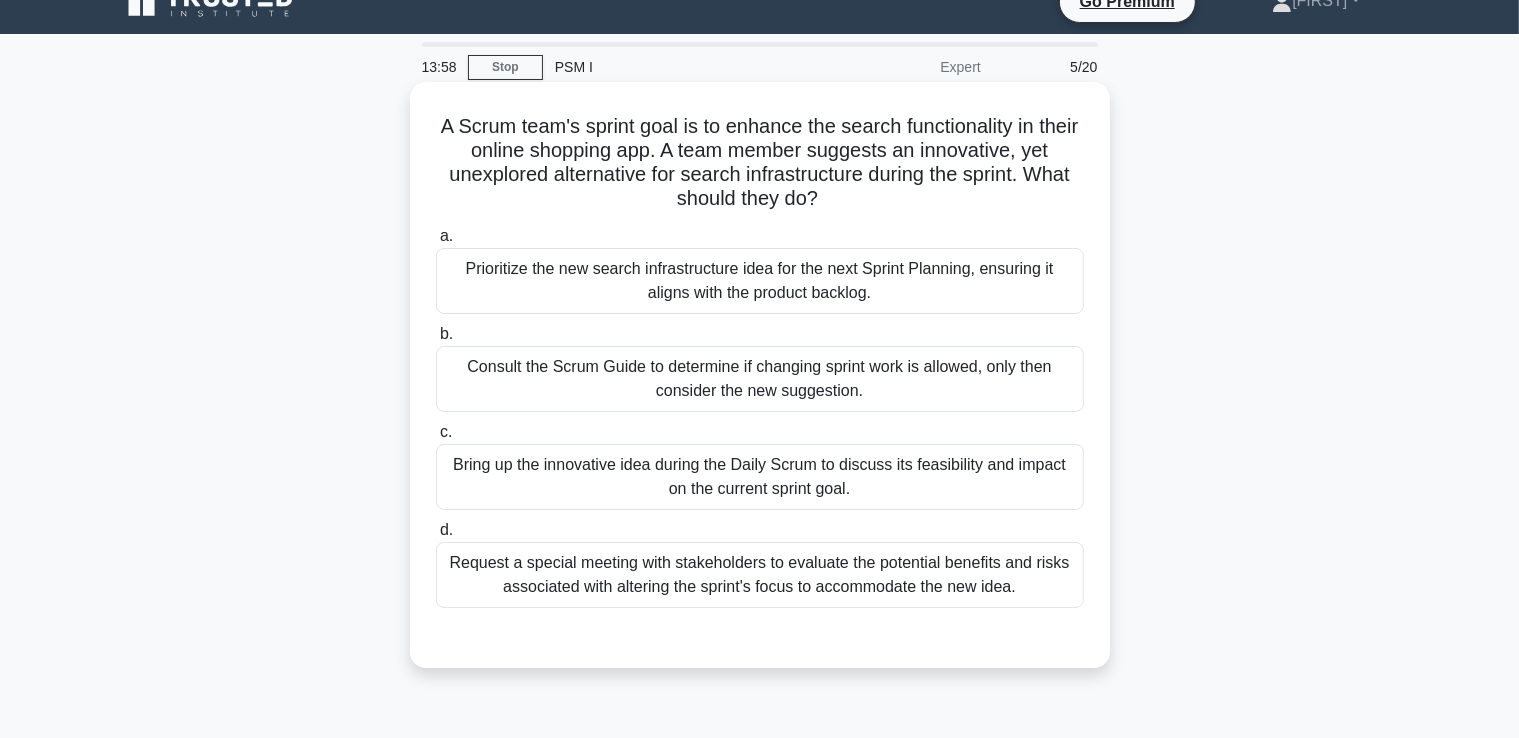 click on "Bring up the innovative idea during the Daily Scrum to discuss its feasibility and impact on the current sprint goal." at bounding box center (760, 477) 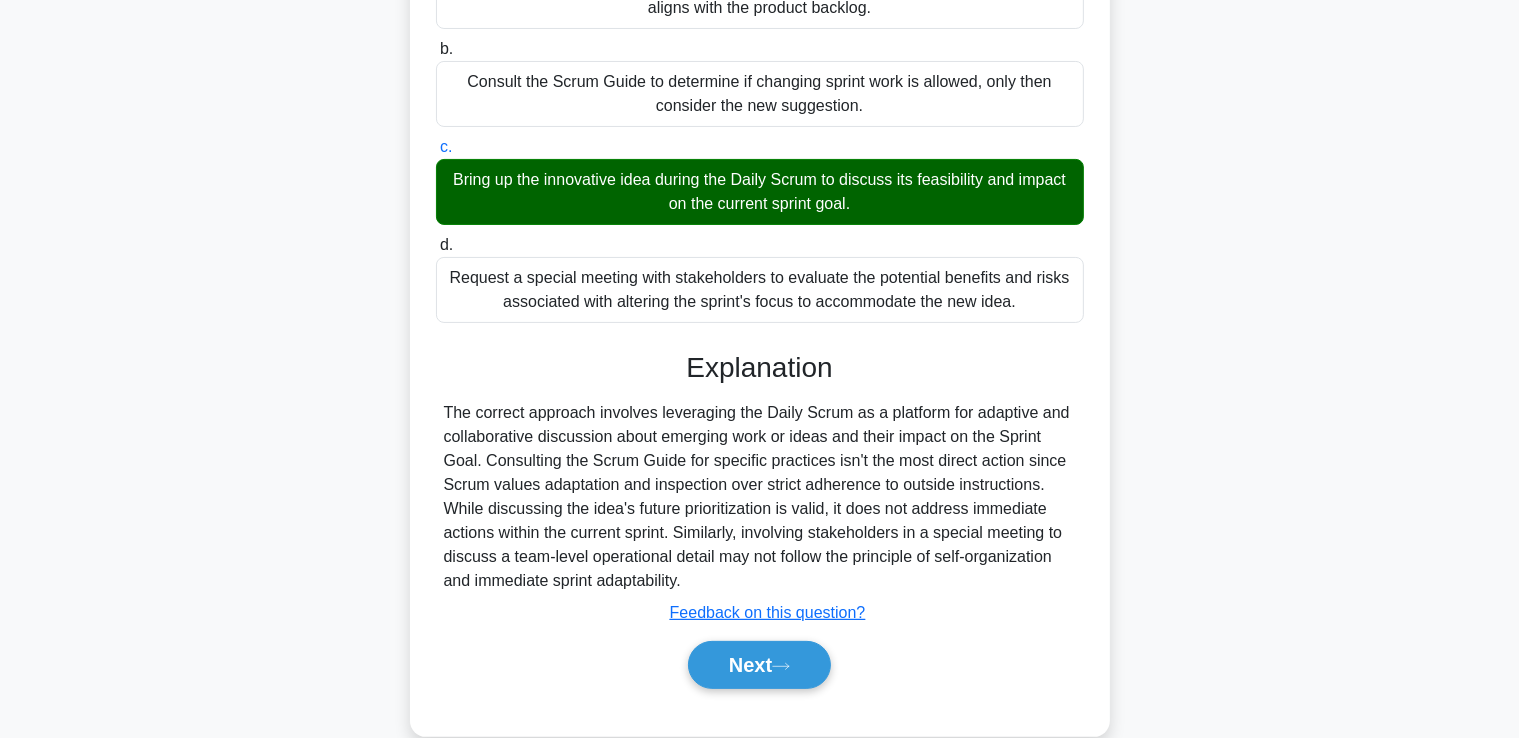 scroll, scrollTop: 328, scrollLeft: 0, axis: vertical 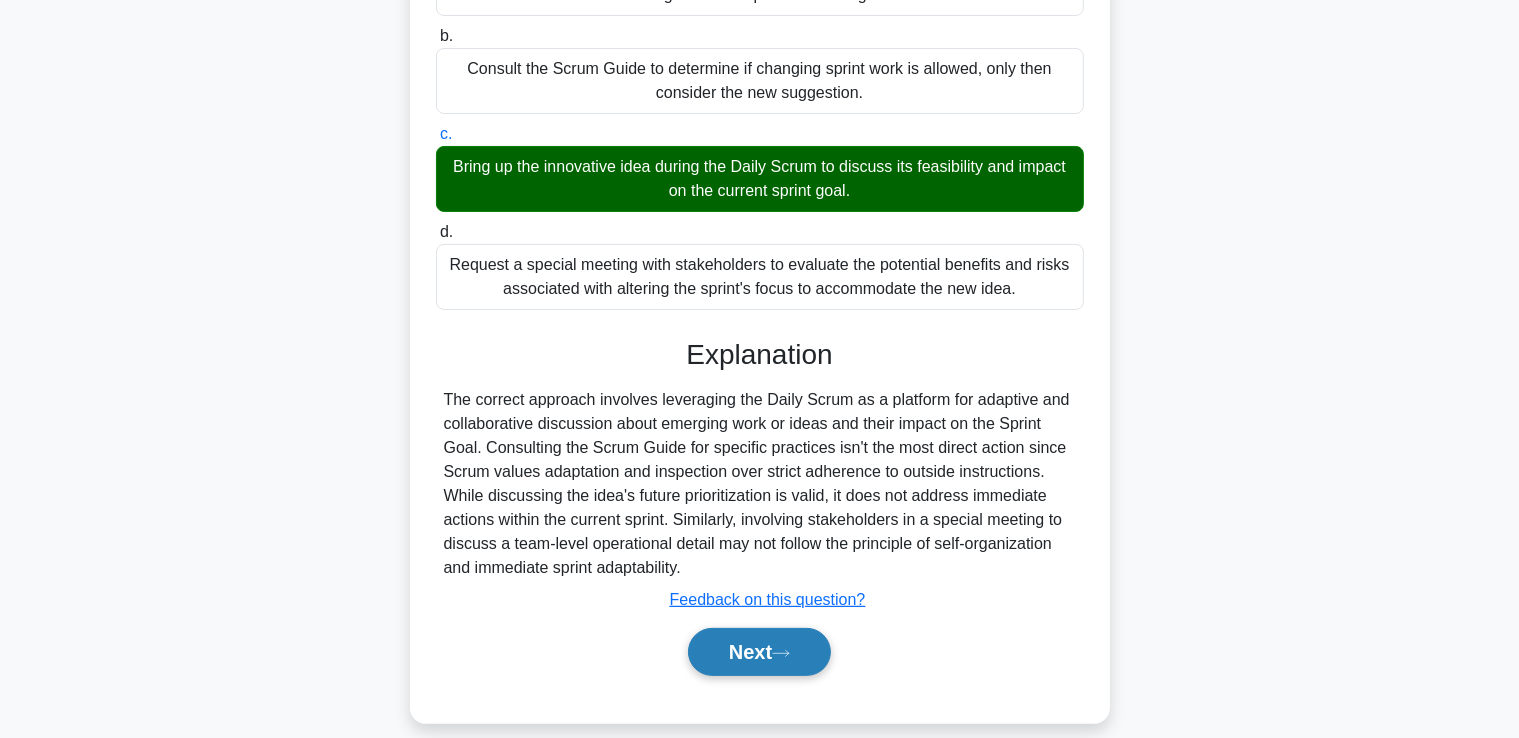 click on "Next" at bounding box center [759, 652] 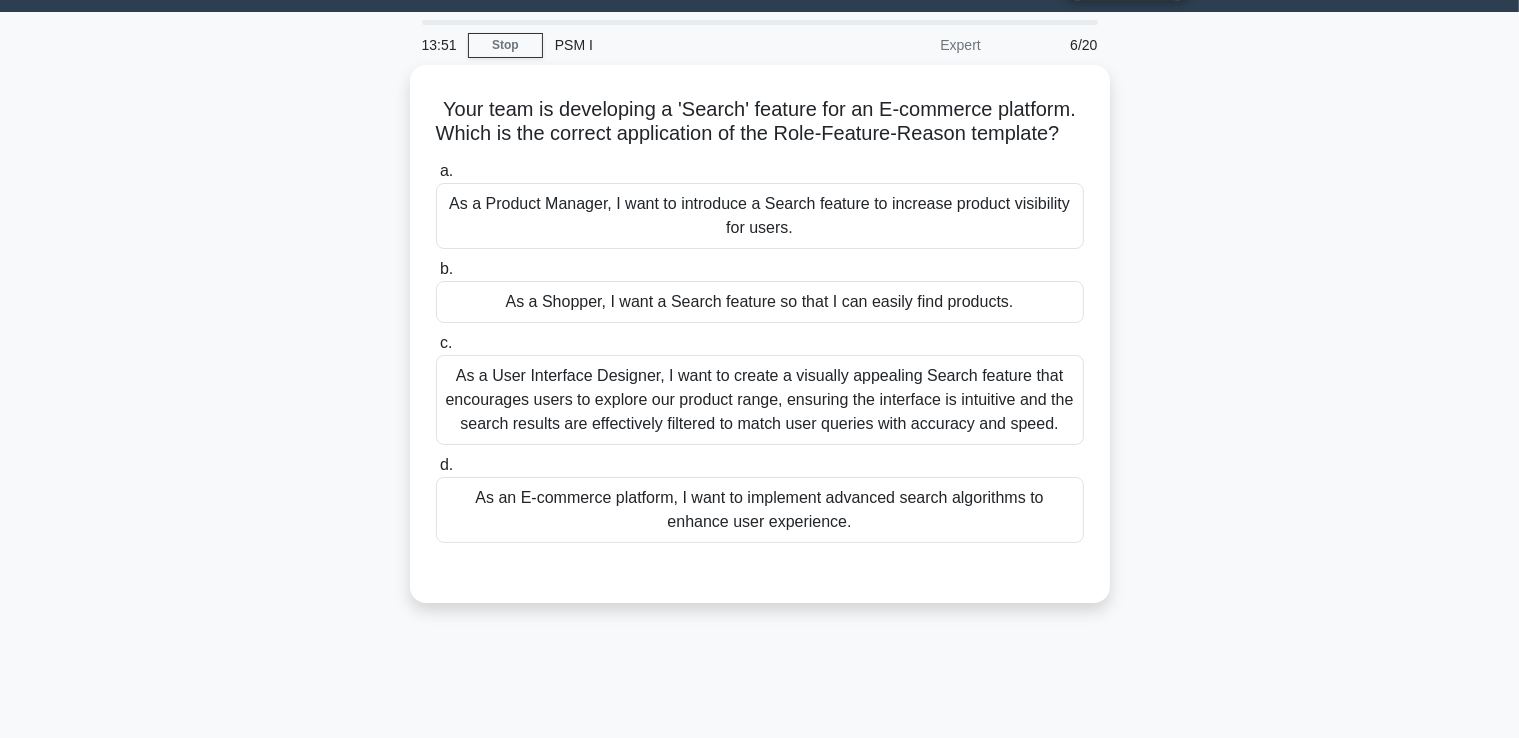 scroll, scrollTop: 0, scrollLeft: 0, axis: both 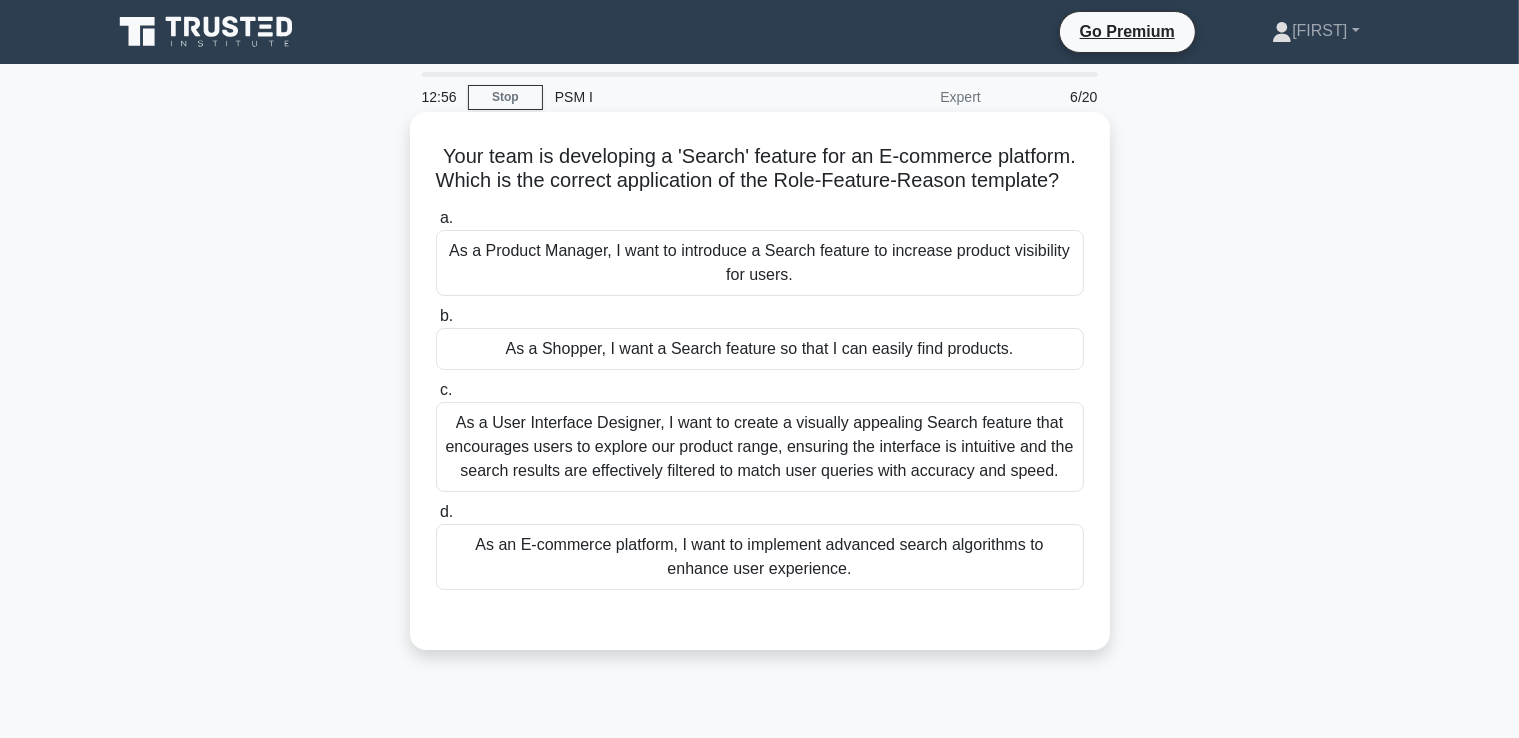 click on "As a User Interface Designer, I want to create a visually appealing Search feature that encourages users to explore our product range, ensuring the interface is intuitive and the search results are effectively filtered to match user queries with accuracy and speed." at bounding box center [760, 447] 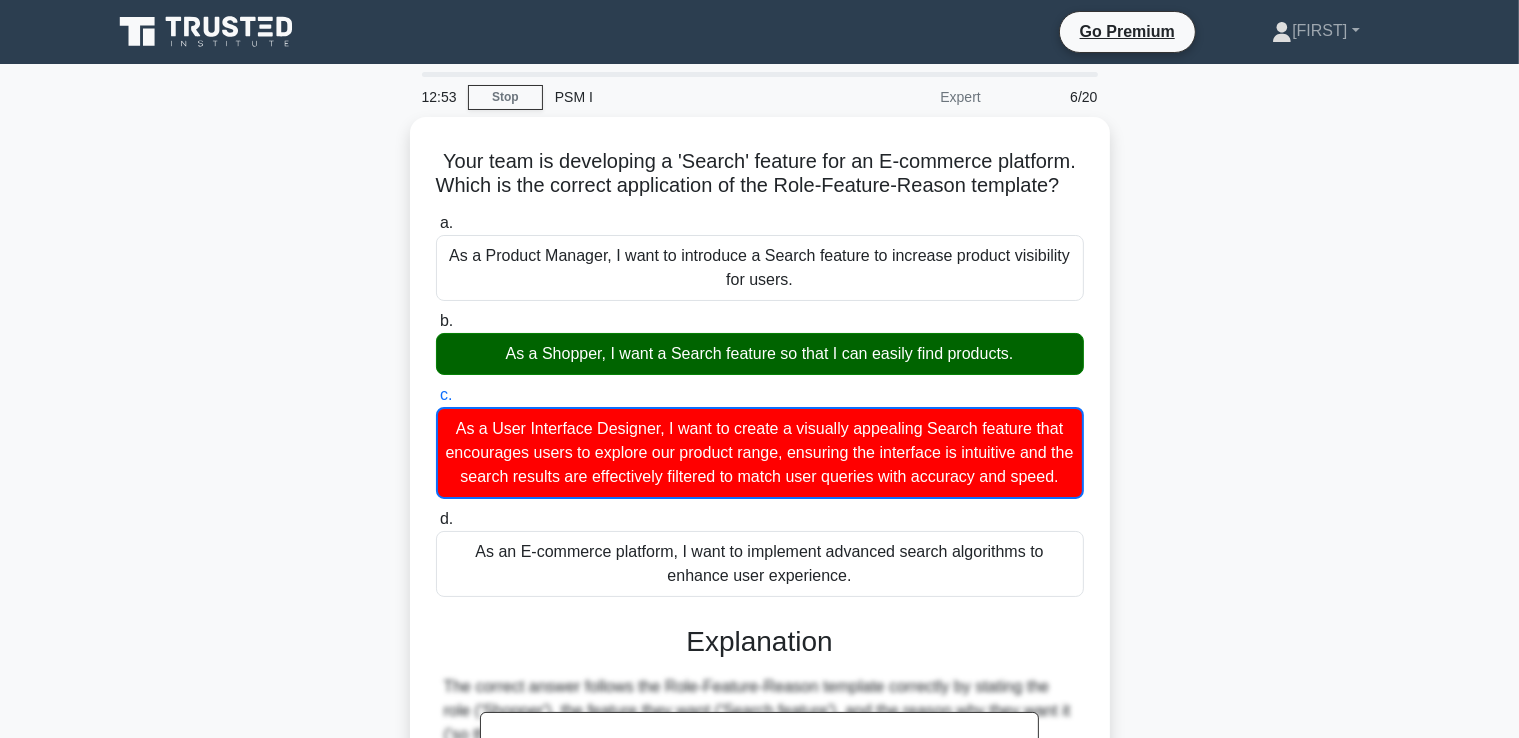 click on "d.
As an E-commerce platform, I want to implement advanced search algorithms to enhance user experience." at bounding box center (436, 519) 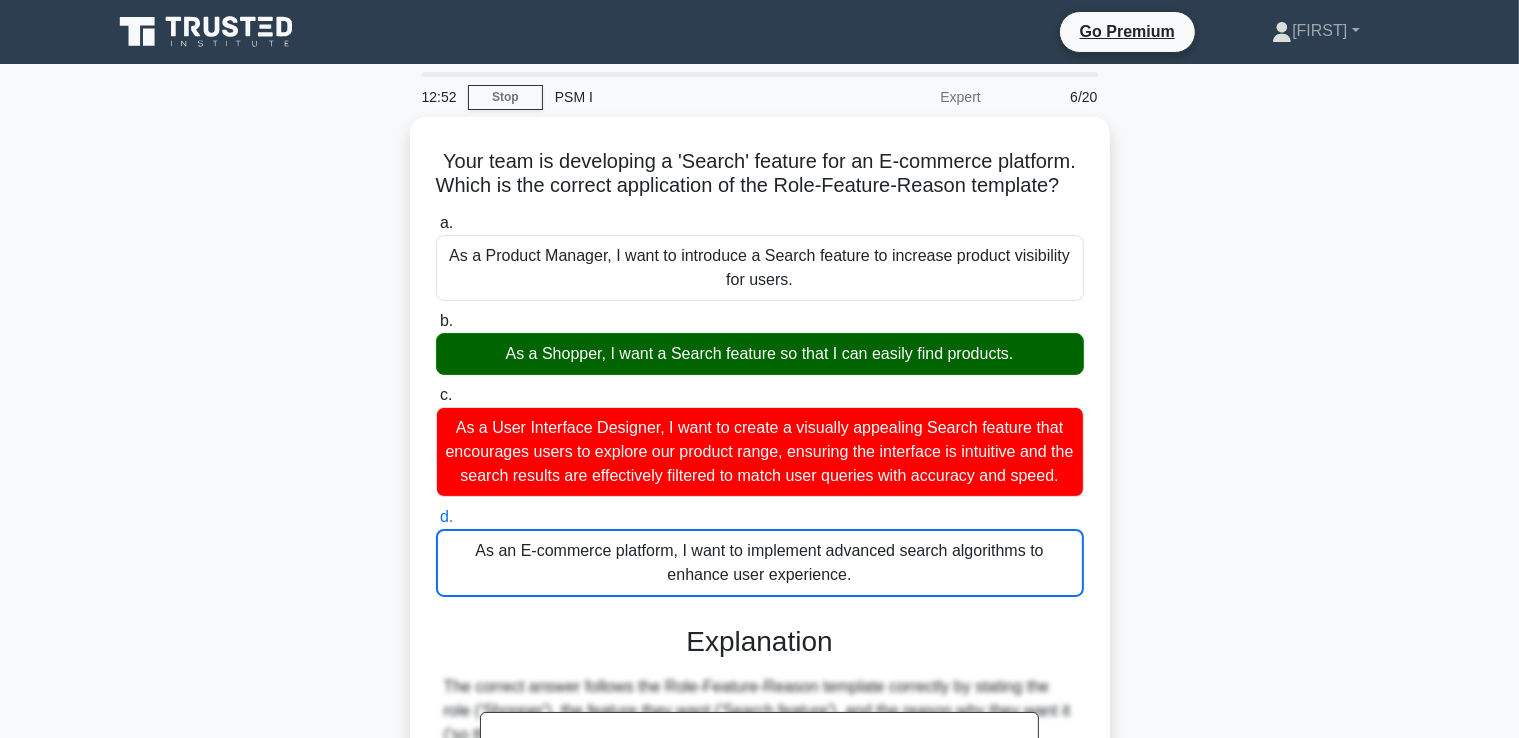 click on "a.
As a Product Manager, I want to introduce a Search feature to increase product visibility for users." at bounding box center (436, 223) 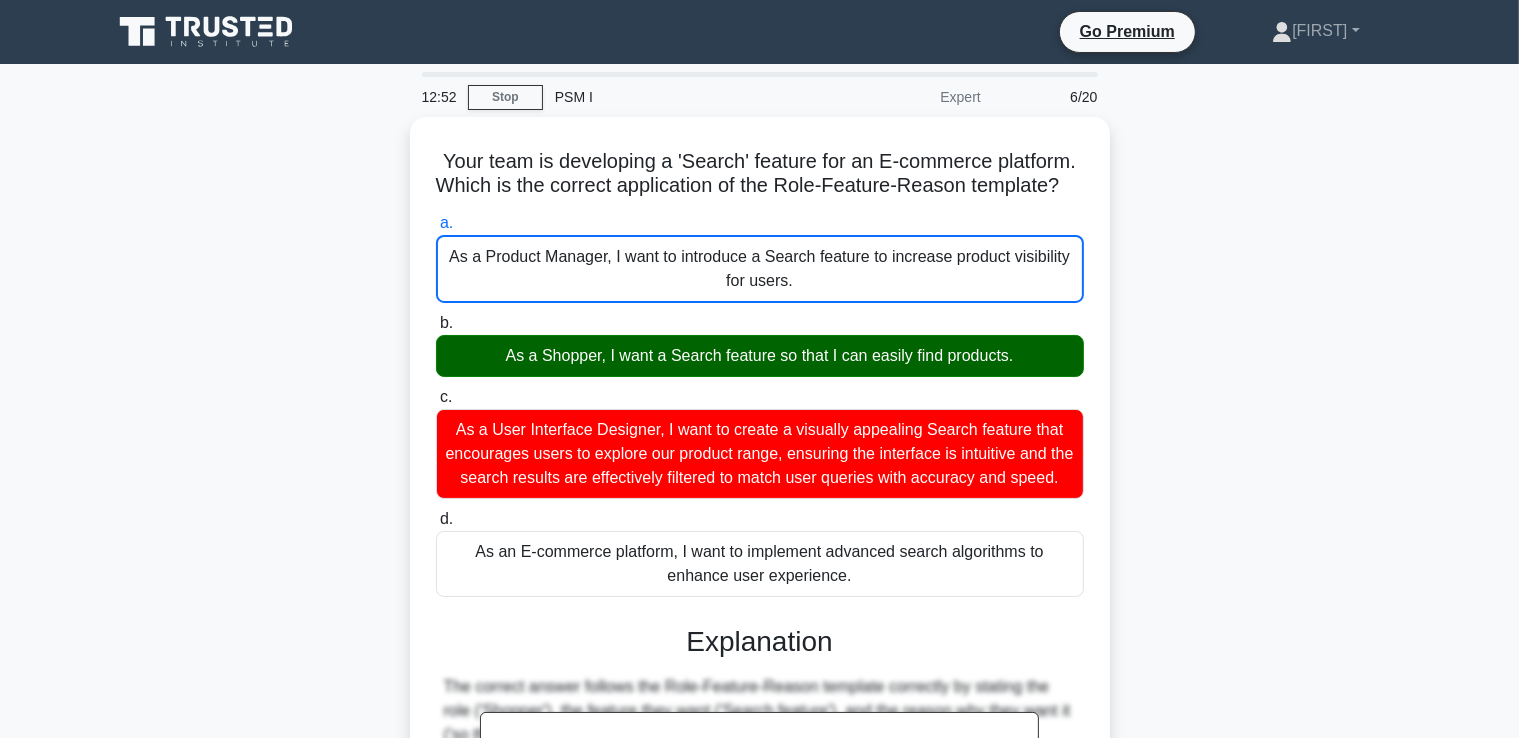 click on "b.
As a Shopper, I want a Search feature so that I can easily find products." at bounding box center (436, 323) 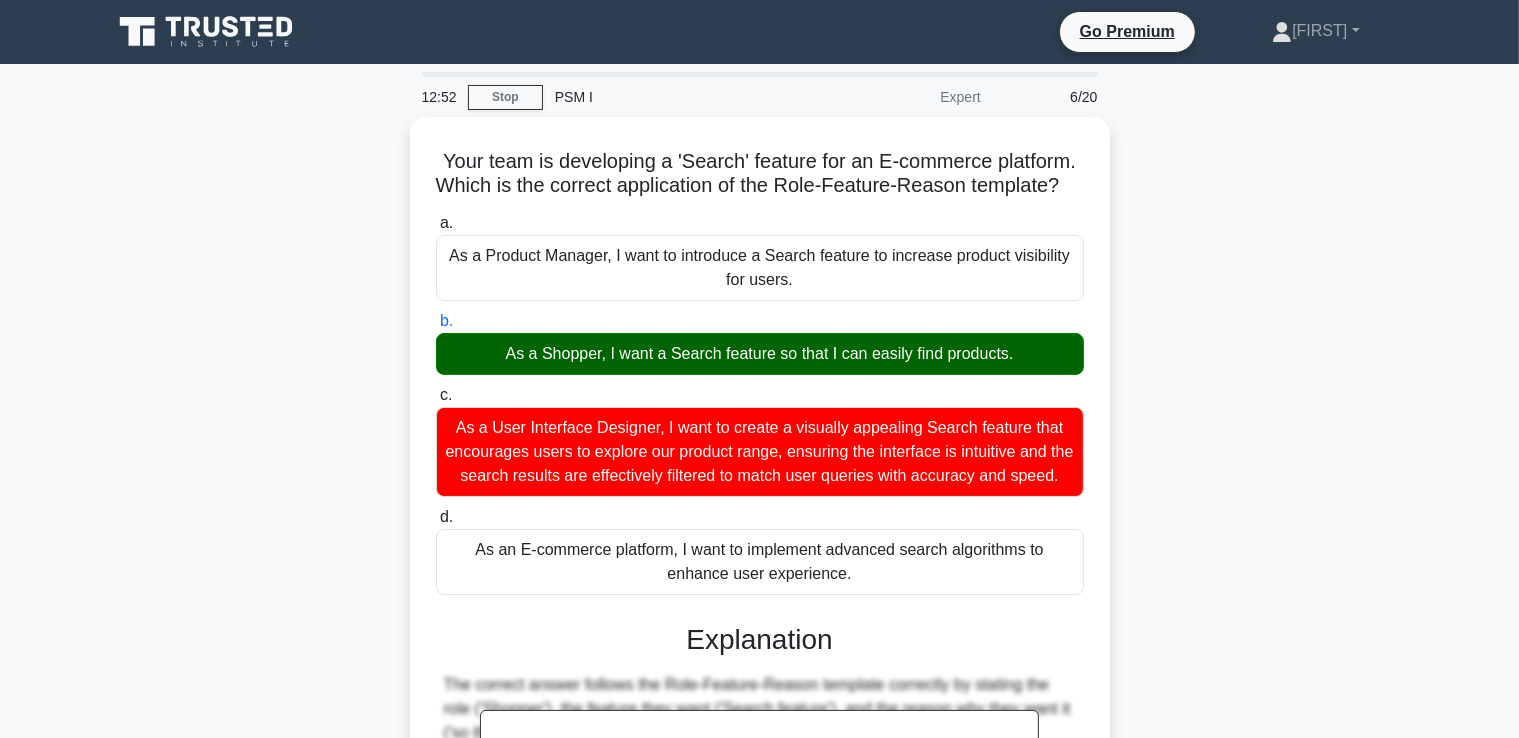 click on "c.
As a User Interface Designer, I want to create a visually appealing Search feature that encourages users to explore our product range, ensuring the interface is intuitive and the search results are effectively filtered to match user queries with accuracy and speed." at bounding box center [436, 395] 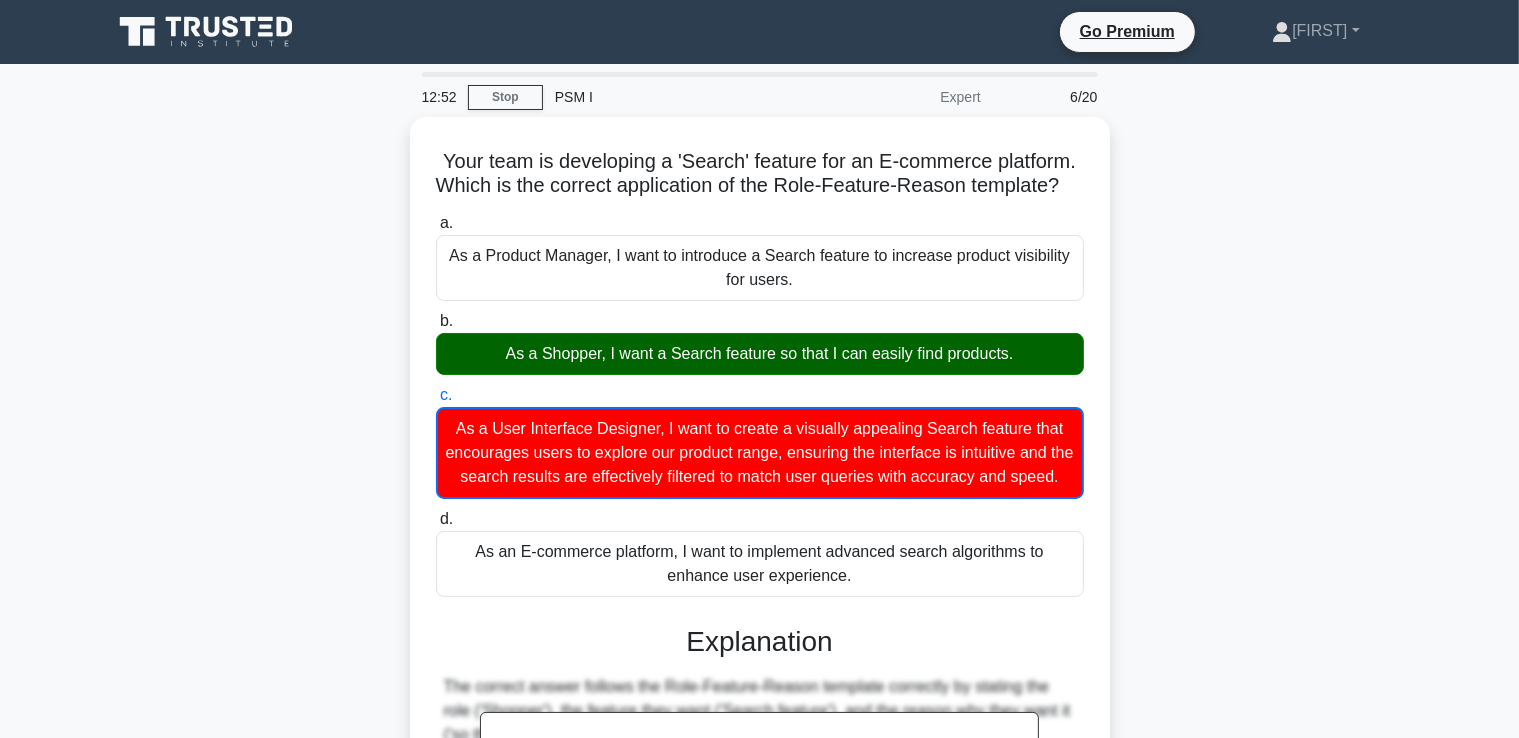 click on "d.
As an E-commerce platform, I want to implement advanced search algorithms to enhance user experience." at bounding box center (436, 519) 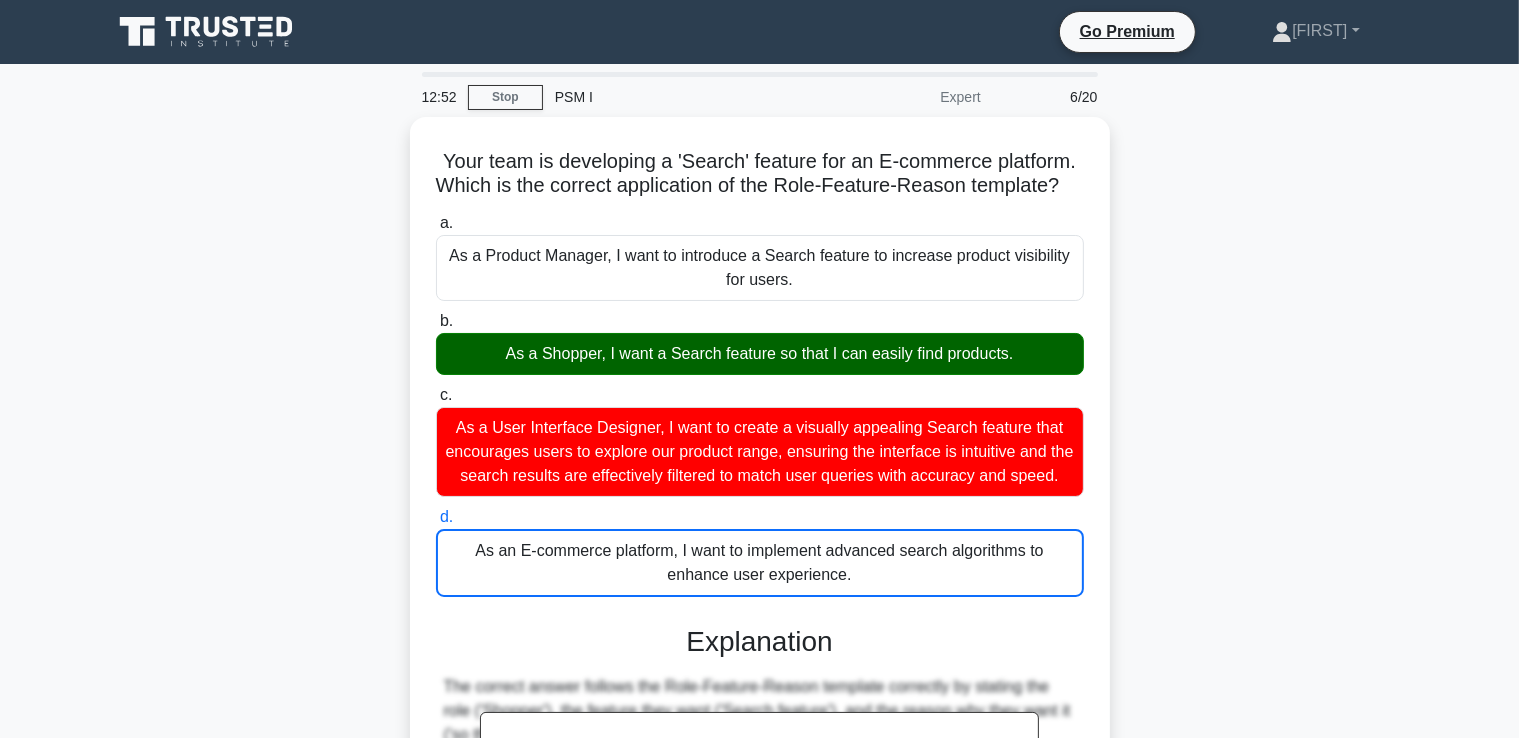 click on "a.
As a Product Manager, I want to introduce a Search feature to increase product visibility for users." at bounding box center (436, 223) 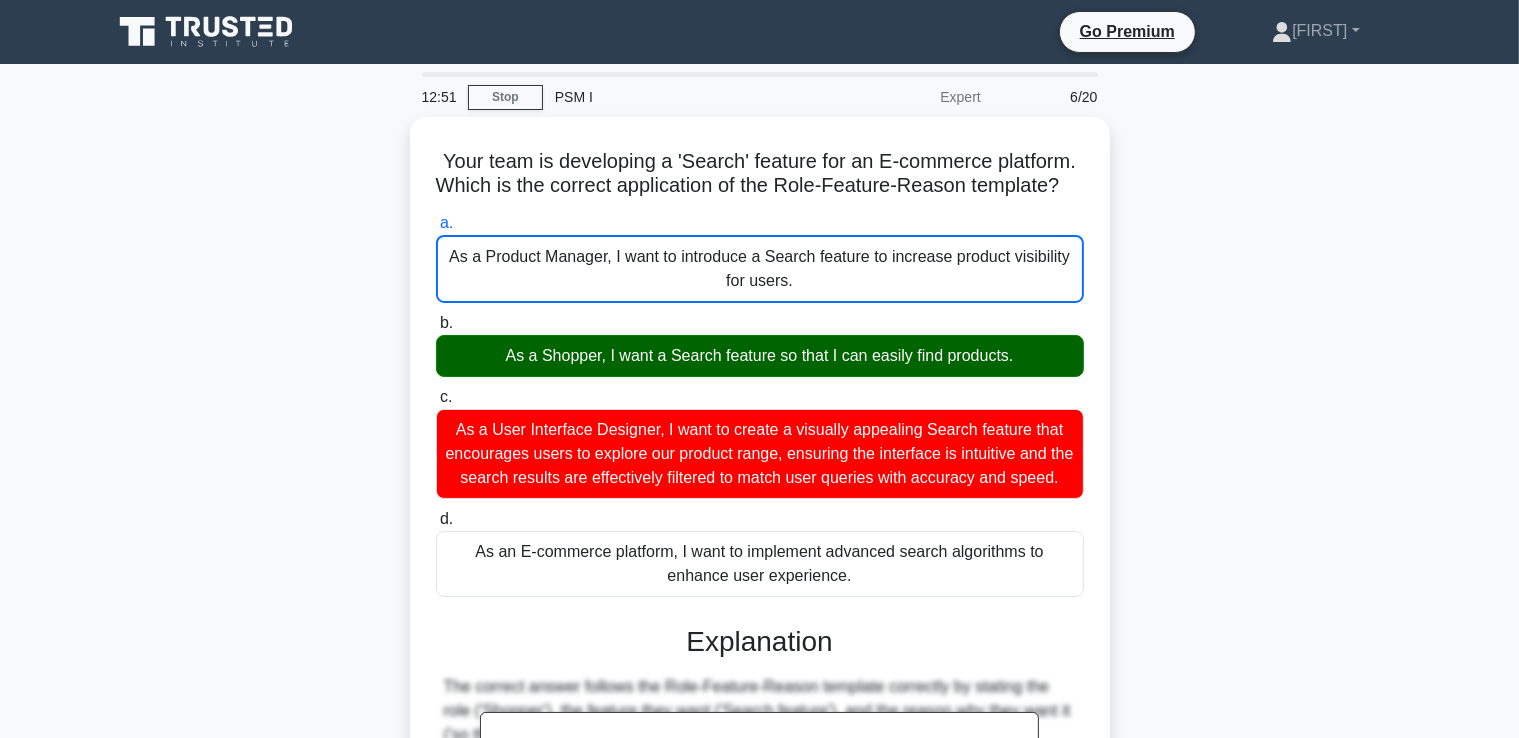 click on "b.
As a Shopper, I want a Search feature so that I can easily find products." at bounding box center [436, 323] 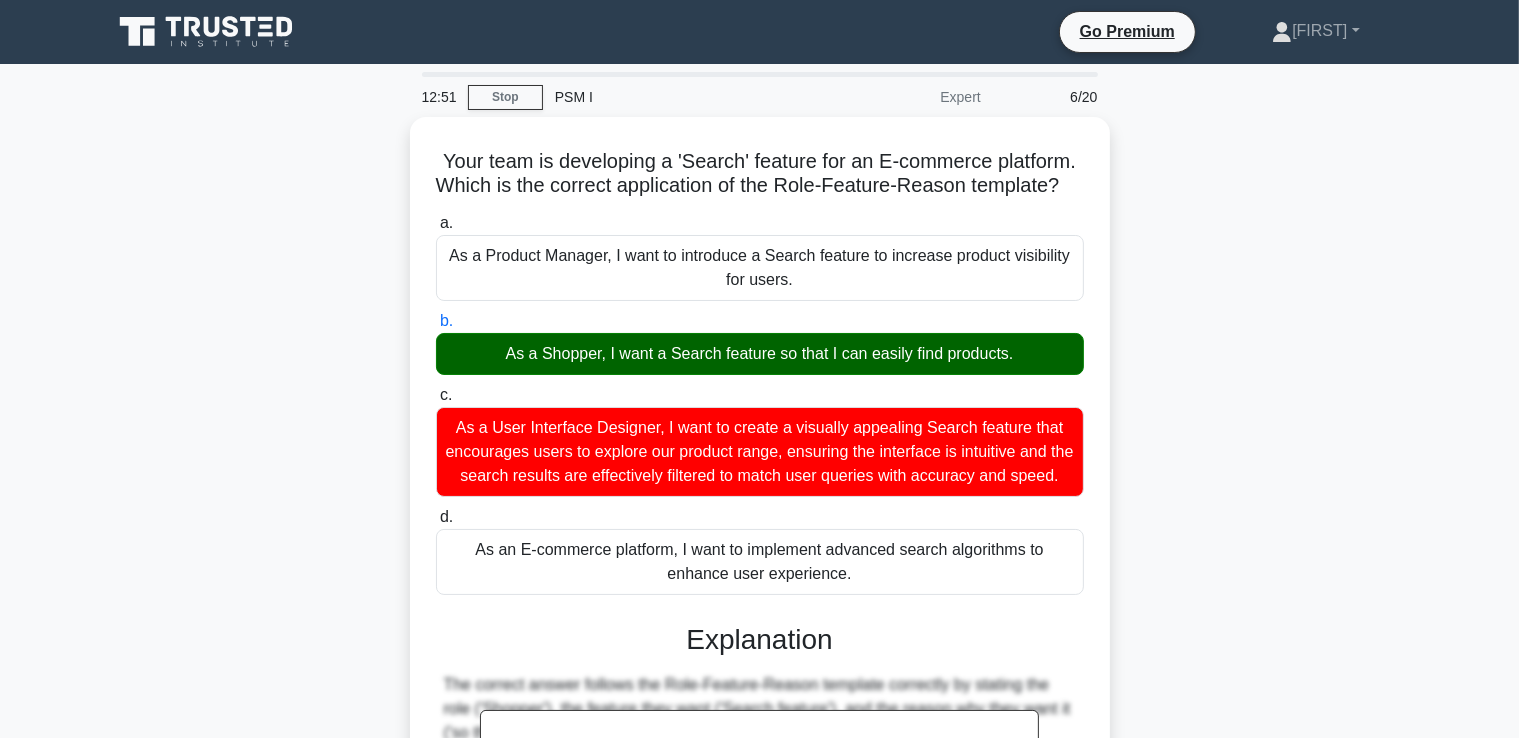click on "c.
As a User Interface Designer, I want to create a visually appealing Search feature that encourages users to explore our product range, ensuring the interface is intuitive and the search results are effectively filtered to match user queries with accuracy and speed." at bounding box center (436, 395) 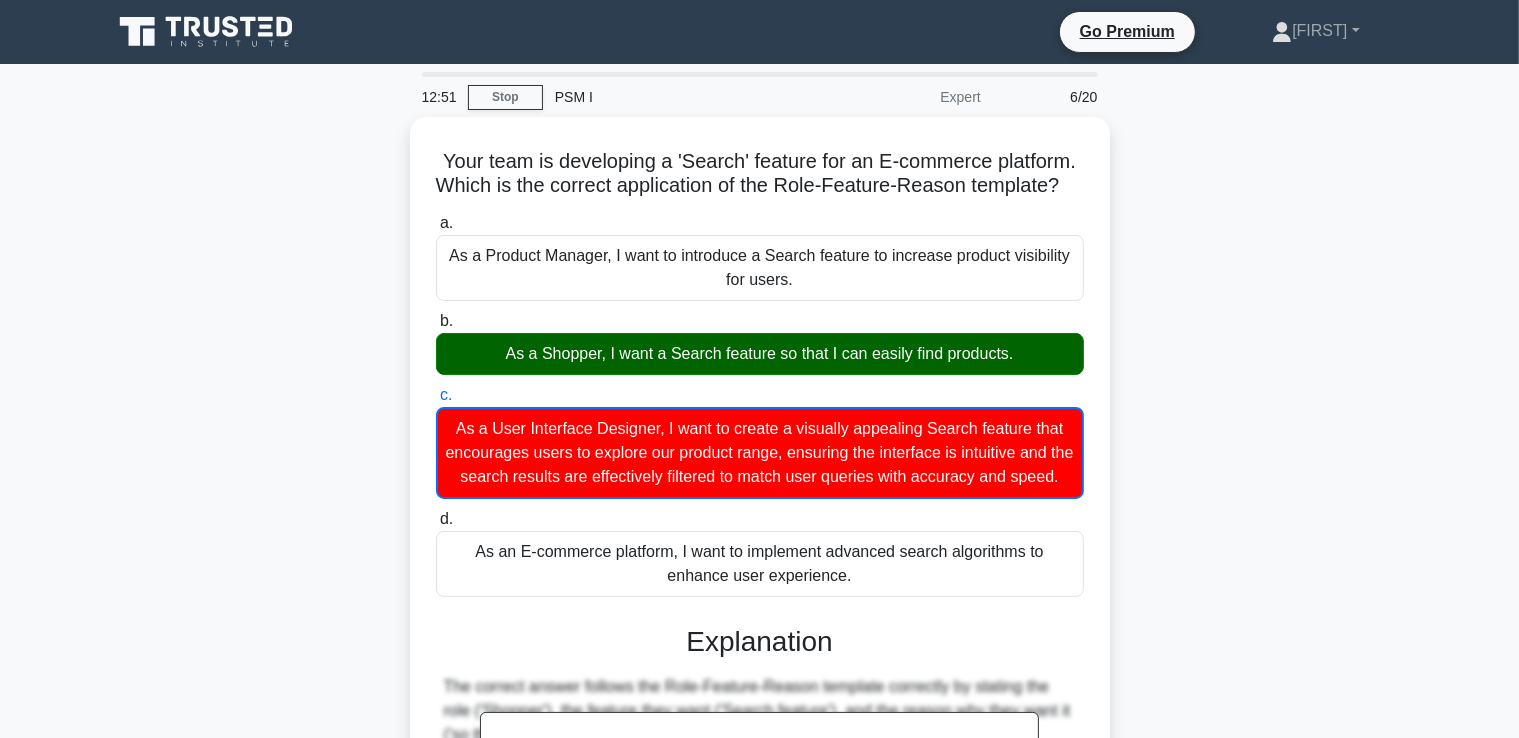 click on "d.
As an E-commerce platform, I want to implement advanced search algorithms to enhance user experience." at bounding box center (436, 519) 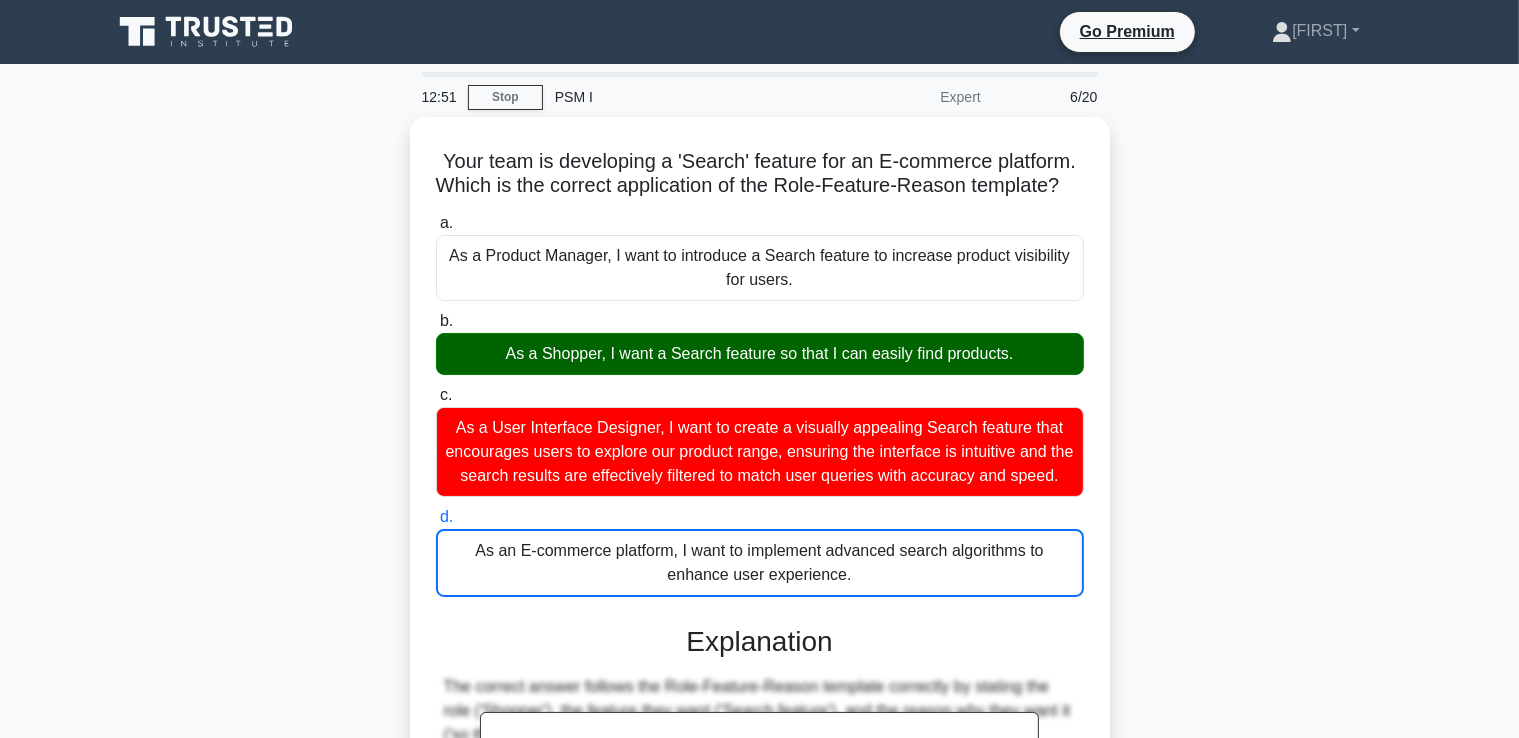 click on "a.
As a Product Manager, I want to introduce a Search feature to increase product visibility for users." at bounding box center (436, 223) 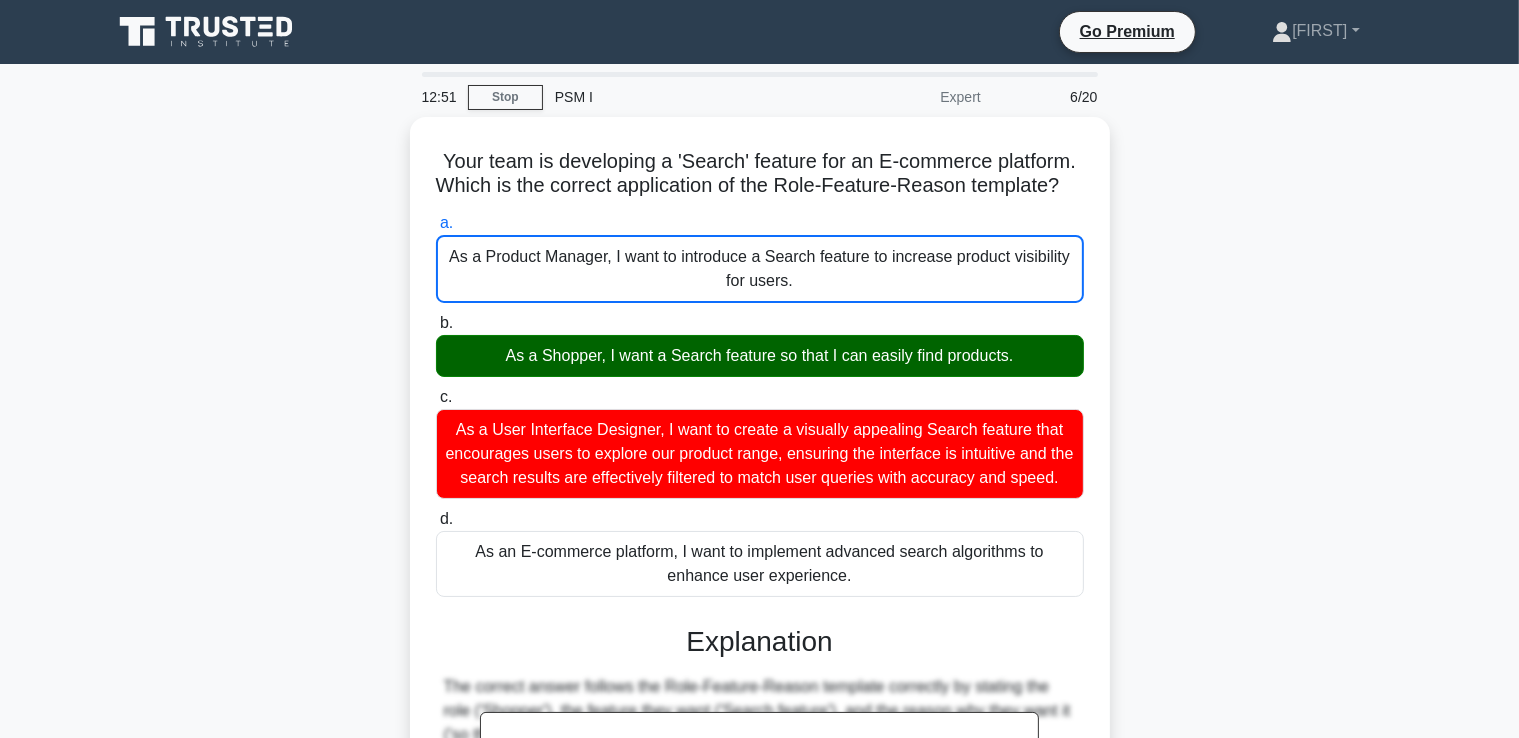 click on "b.
As a Shopper, I want a Search feature so that I can easily find products." at bounding box center [436, 323] 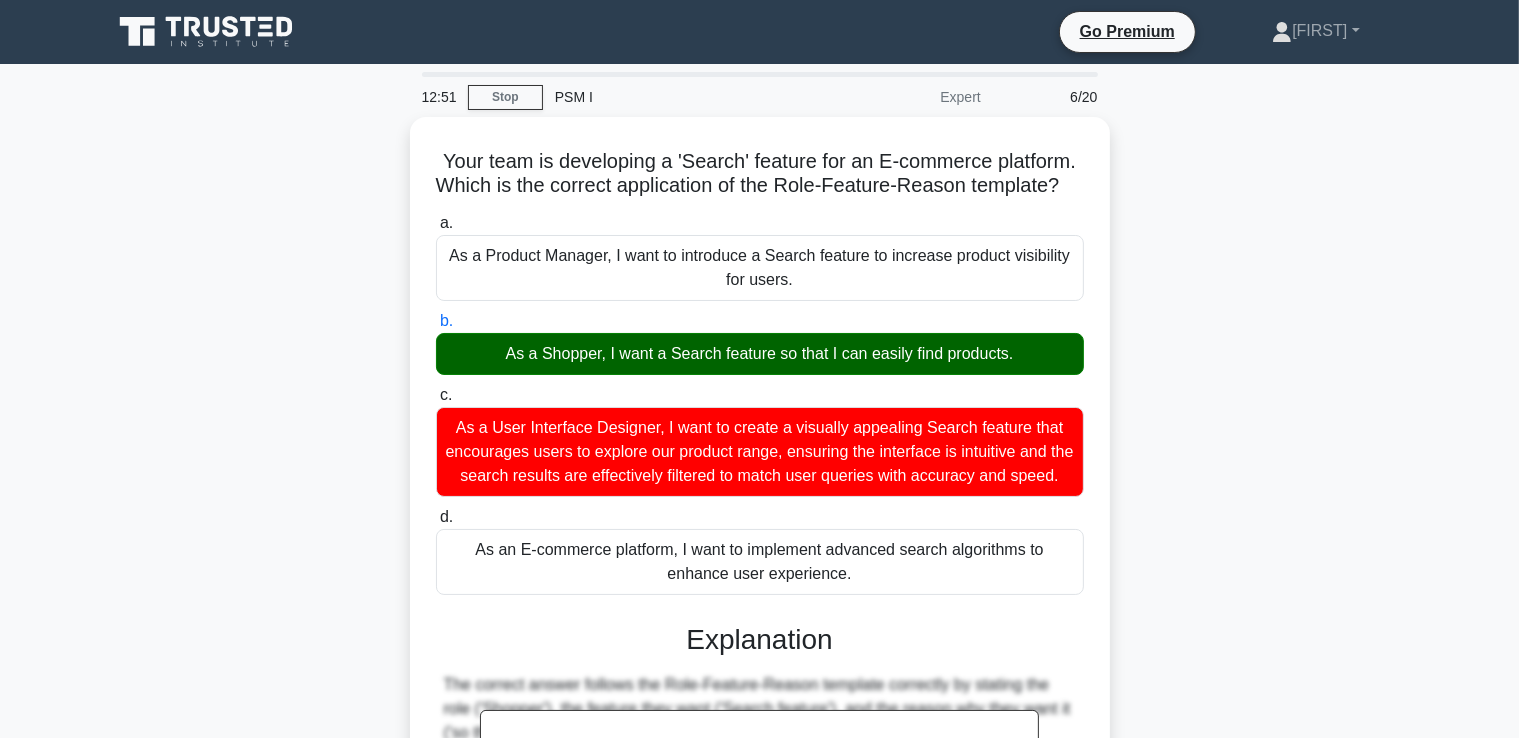 click on "c.
As a User Interface Designer, I want to create a visually appealing Search feature that encourages users to explore our product range, ensuring the interface is intuitive and the search results are effectively filtered to match user queries with accuracy and speed." at bounding box center (436, 395) 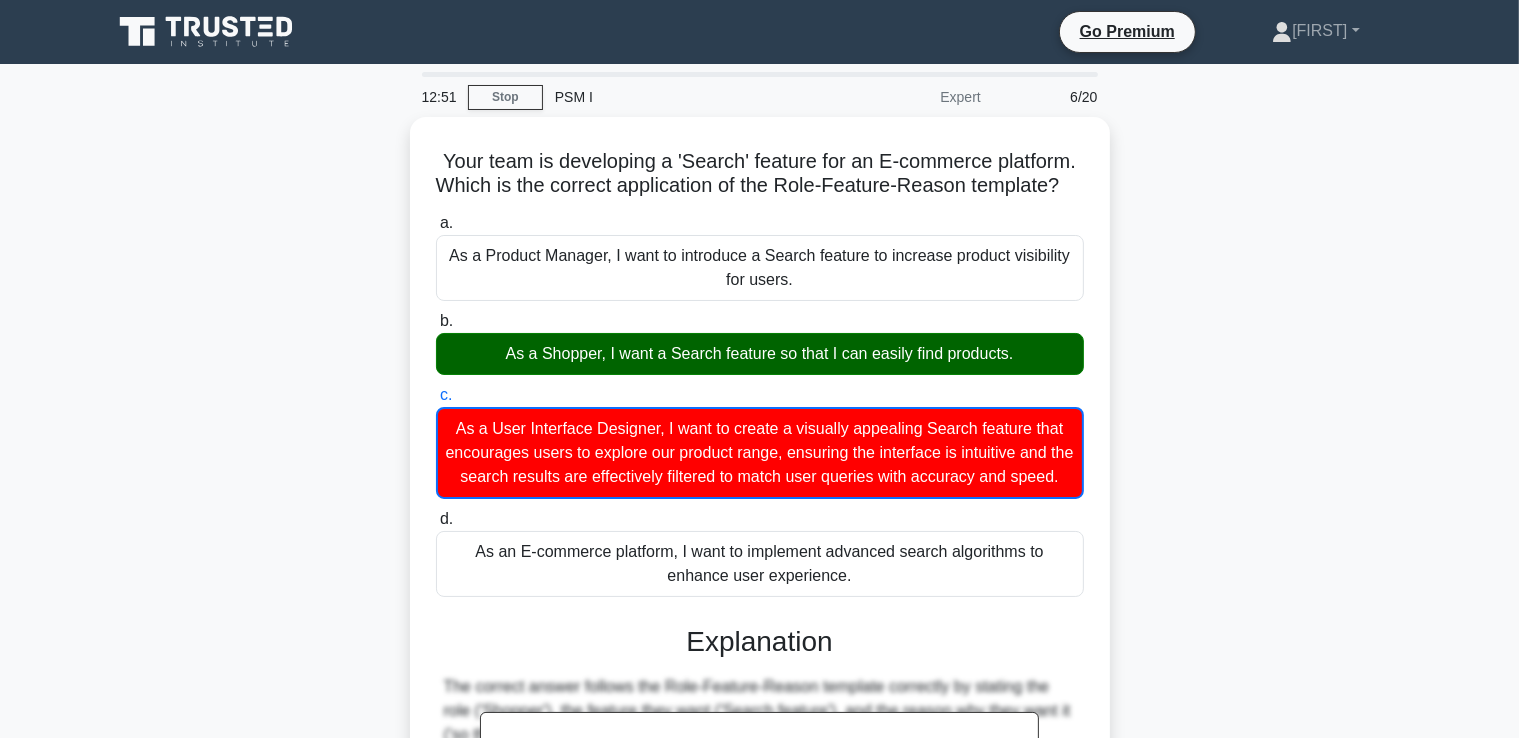 click on "d.
As an E-commerce platform, I want to implement advanced search algorithms to enhance user experience." at bounding box center (436, 519) 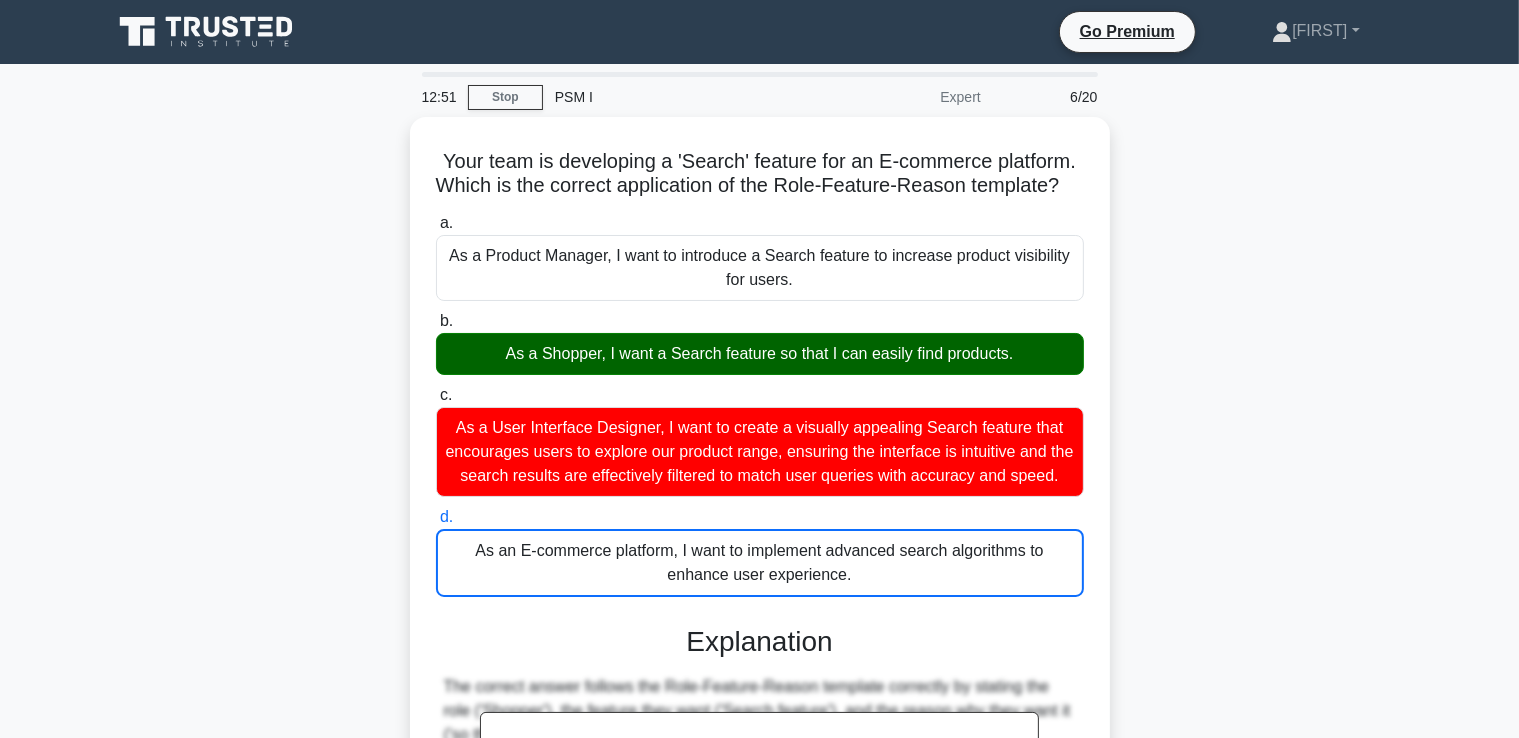 click on "a.
As a Product Manager, I want to introduce a Search feature to increase product visibility for users." at bounding box center (436, 223) 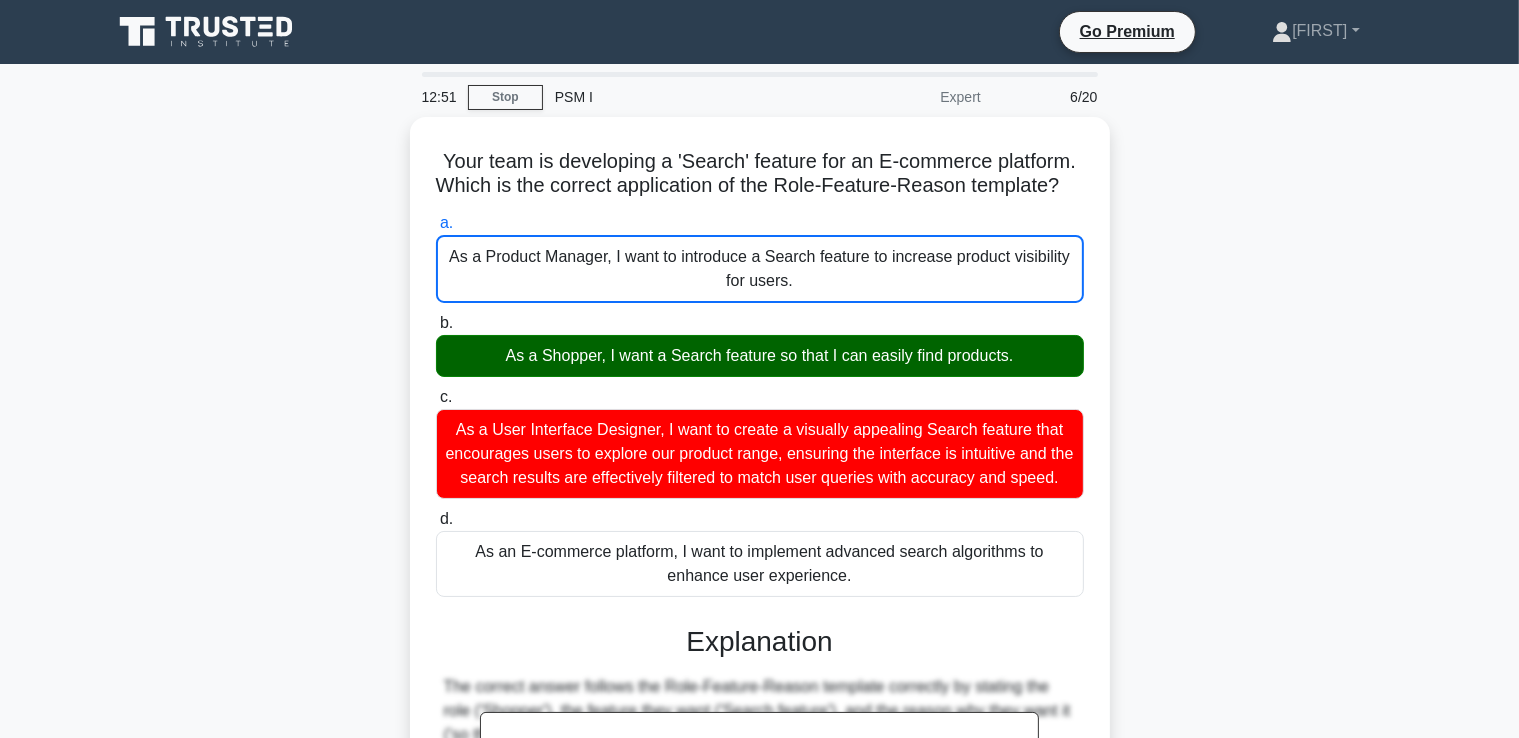 click on "b.
As a Shopper, I want a Search feature so that I can easily find products." at bounding box center [436, 323] 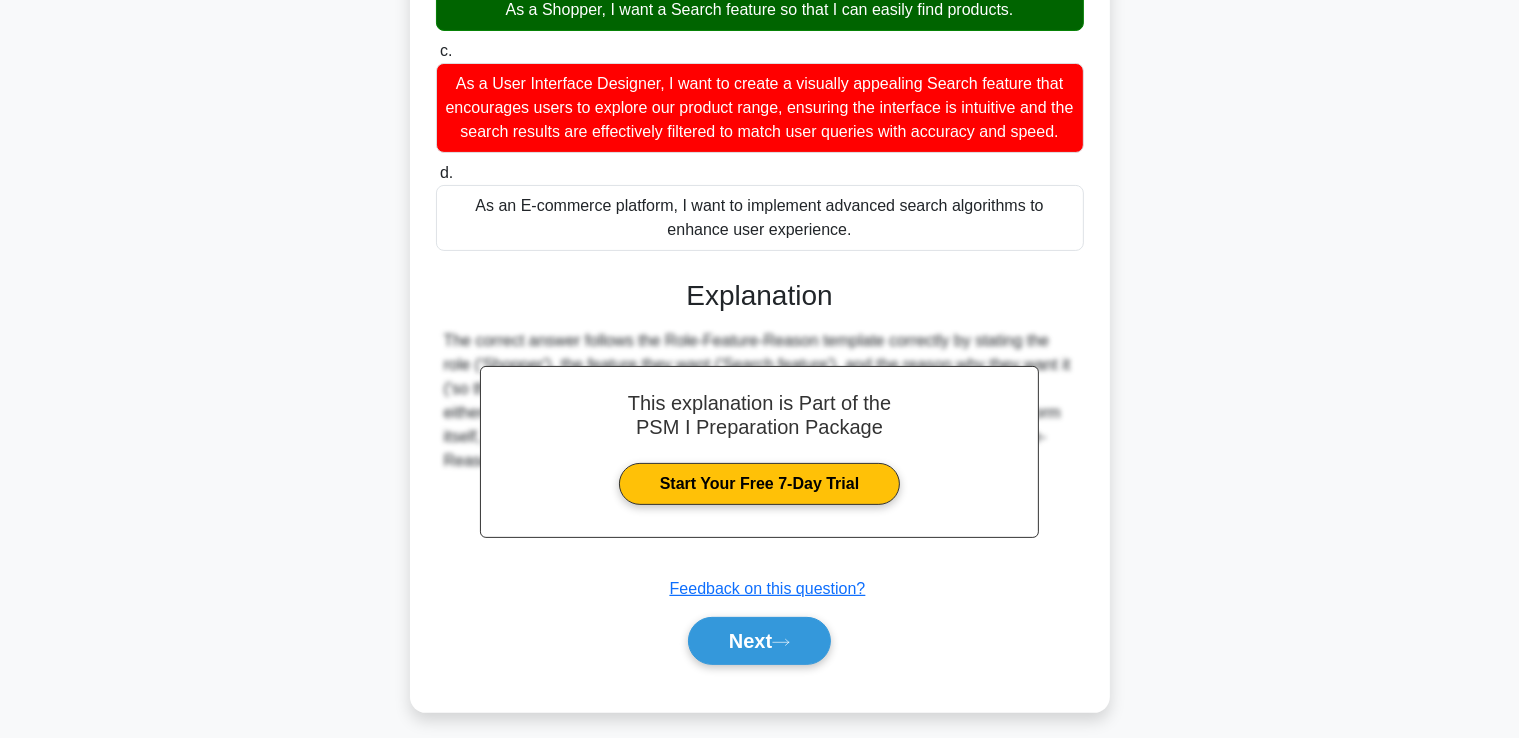 scroll, scrollTop: 354, scrollLeft: 0, axis: vertical 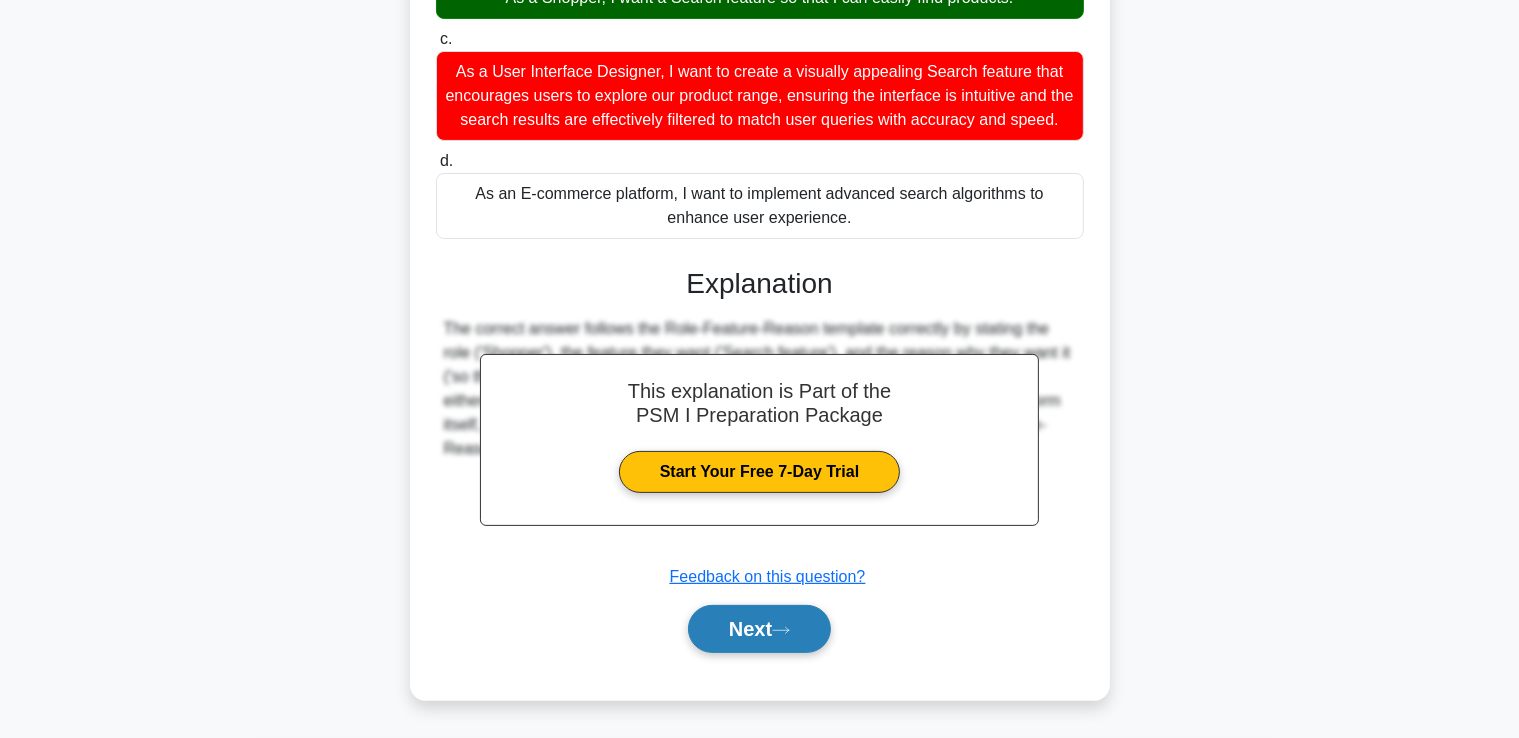 click on "Next" at bounding box center [759, 629] 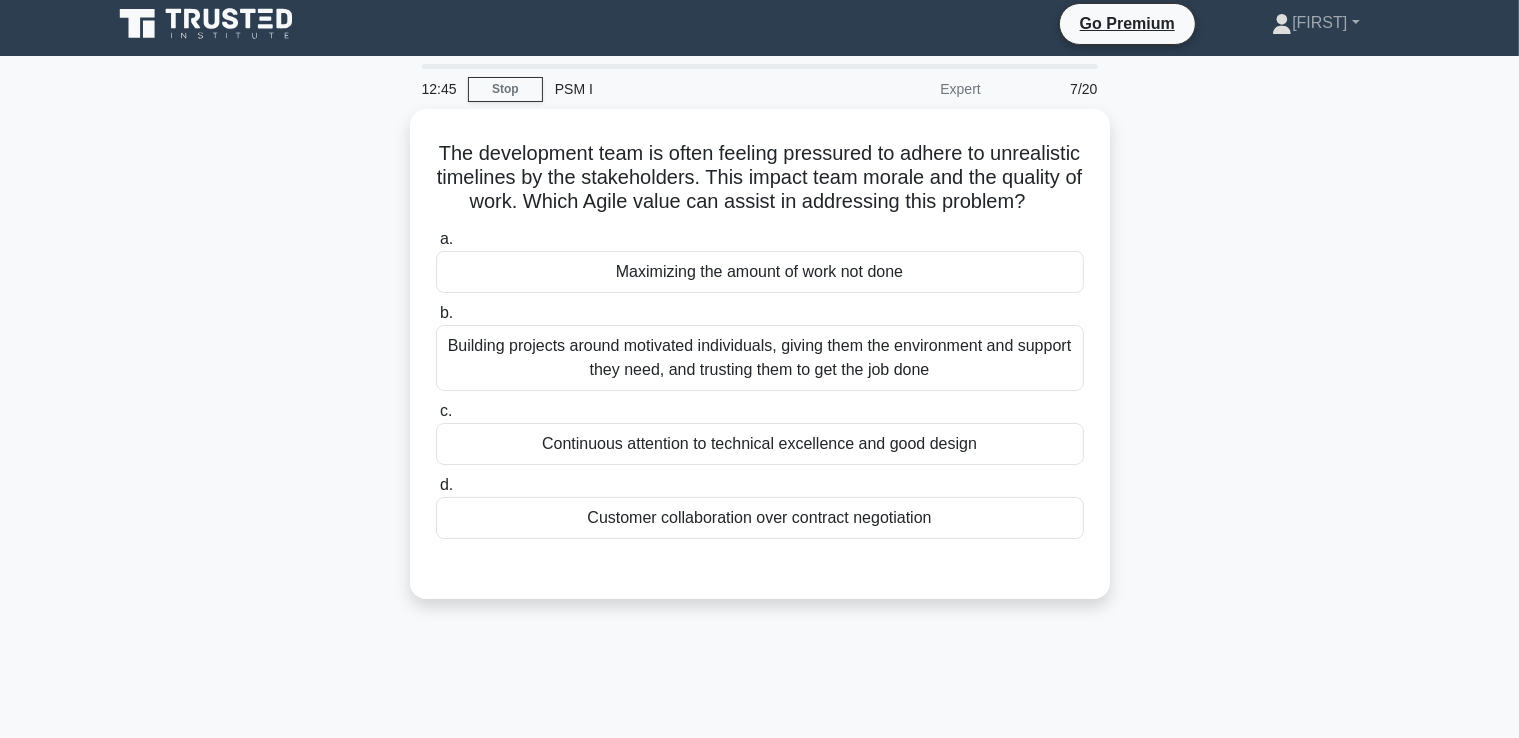scroll, scrollTop: 0, scrollLeft: 0, axis: both 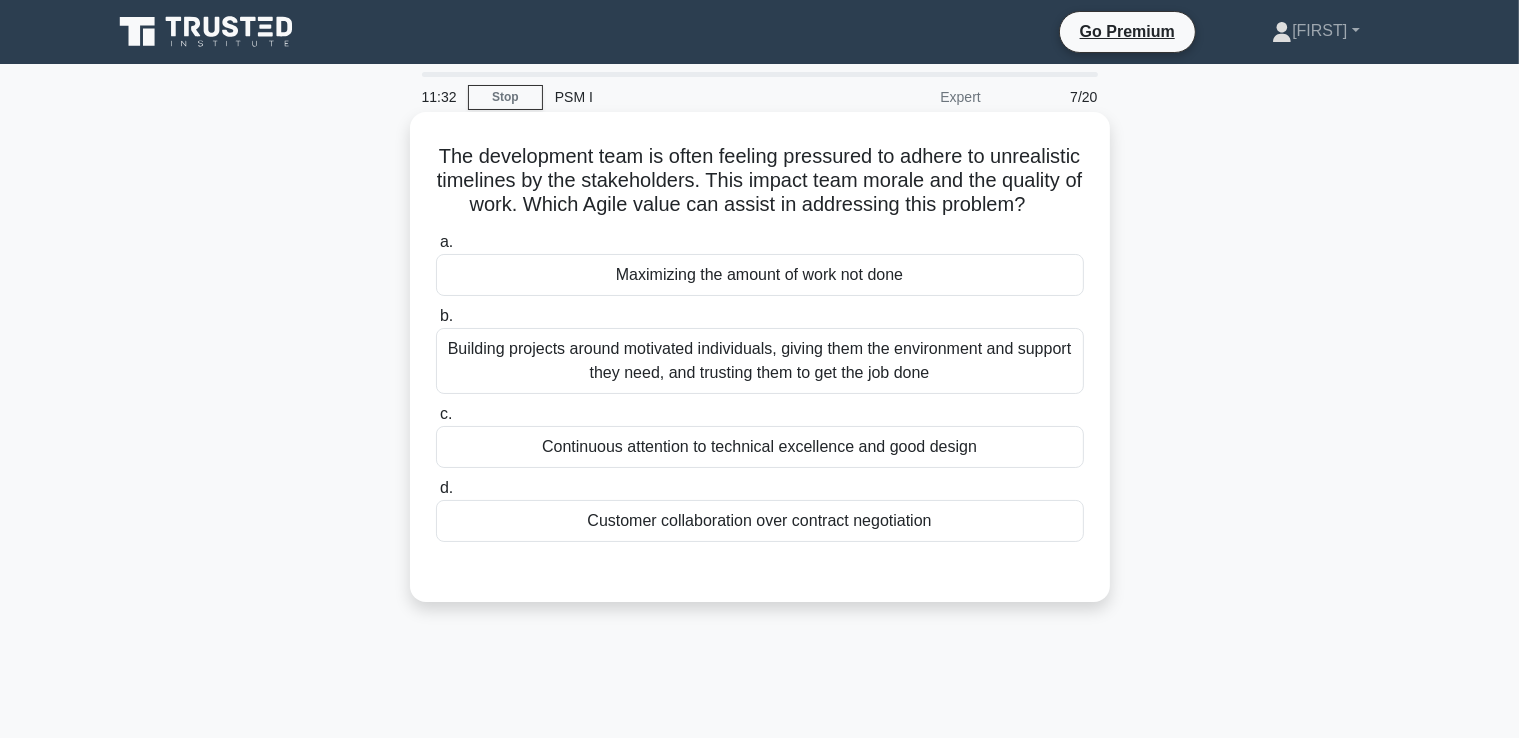 click on "Building projects around motivated individuals, giving them the environment and support they need, and trusting them to get the job done" at bounding box center [760, 361] 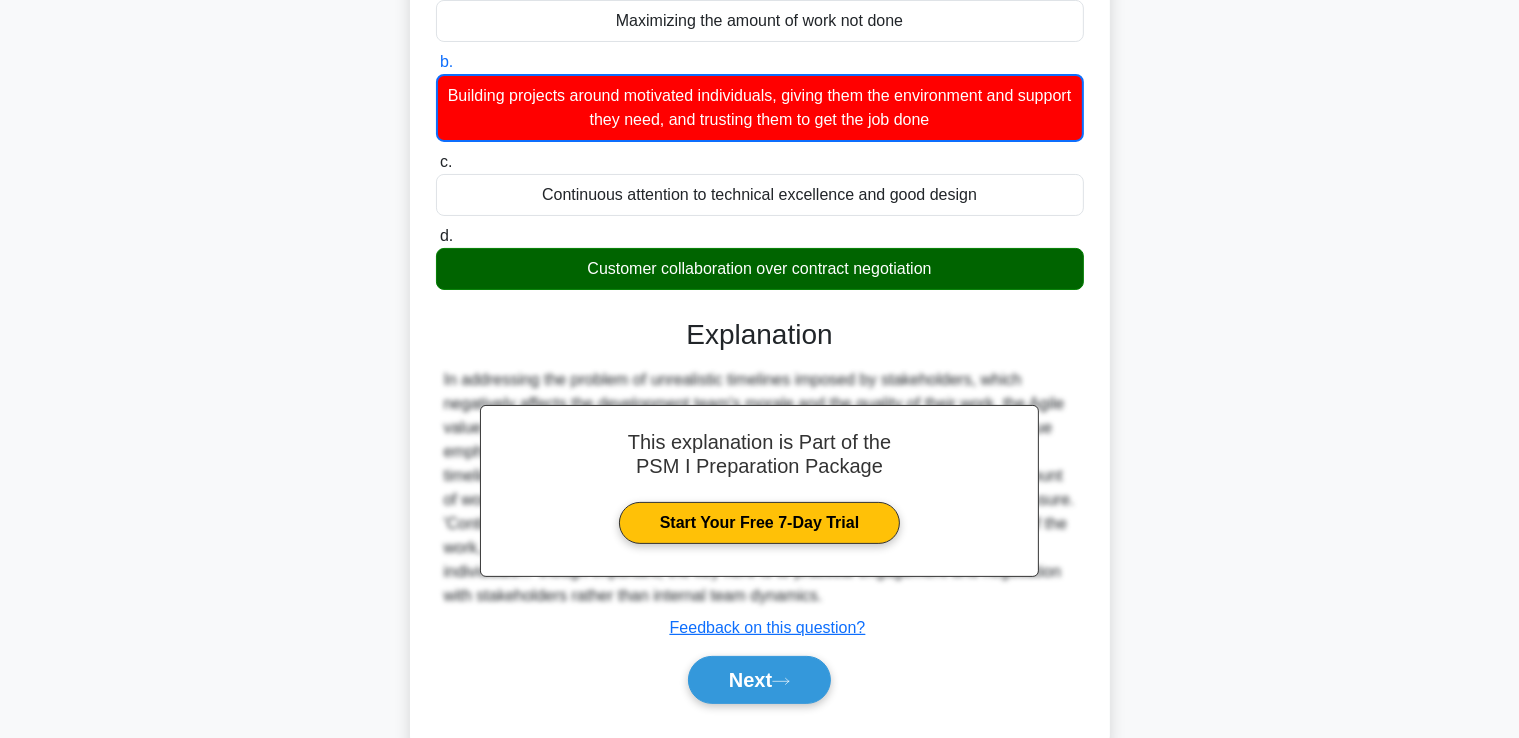 scroll, scrollTop: 334, scrollLeft: 0, axis: vertical 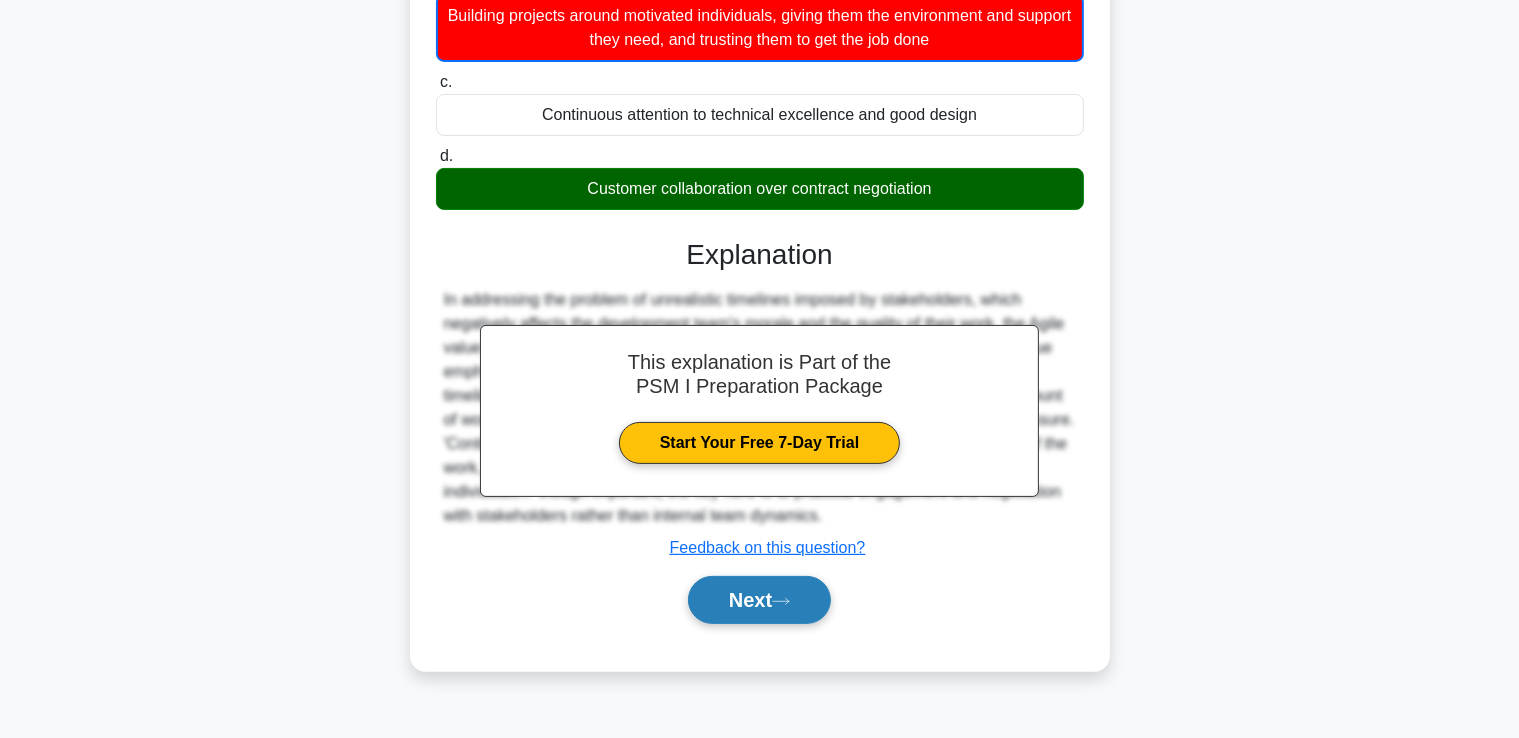 click on "Next" at bounding box center [759, 600] 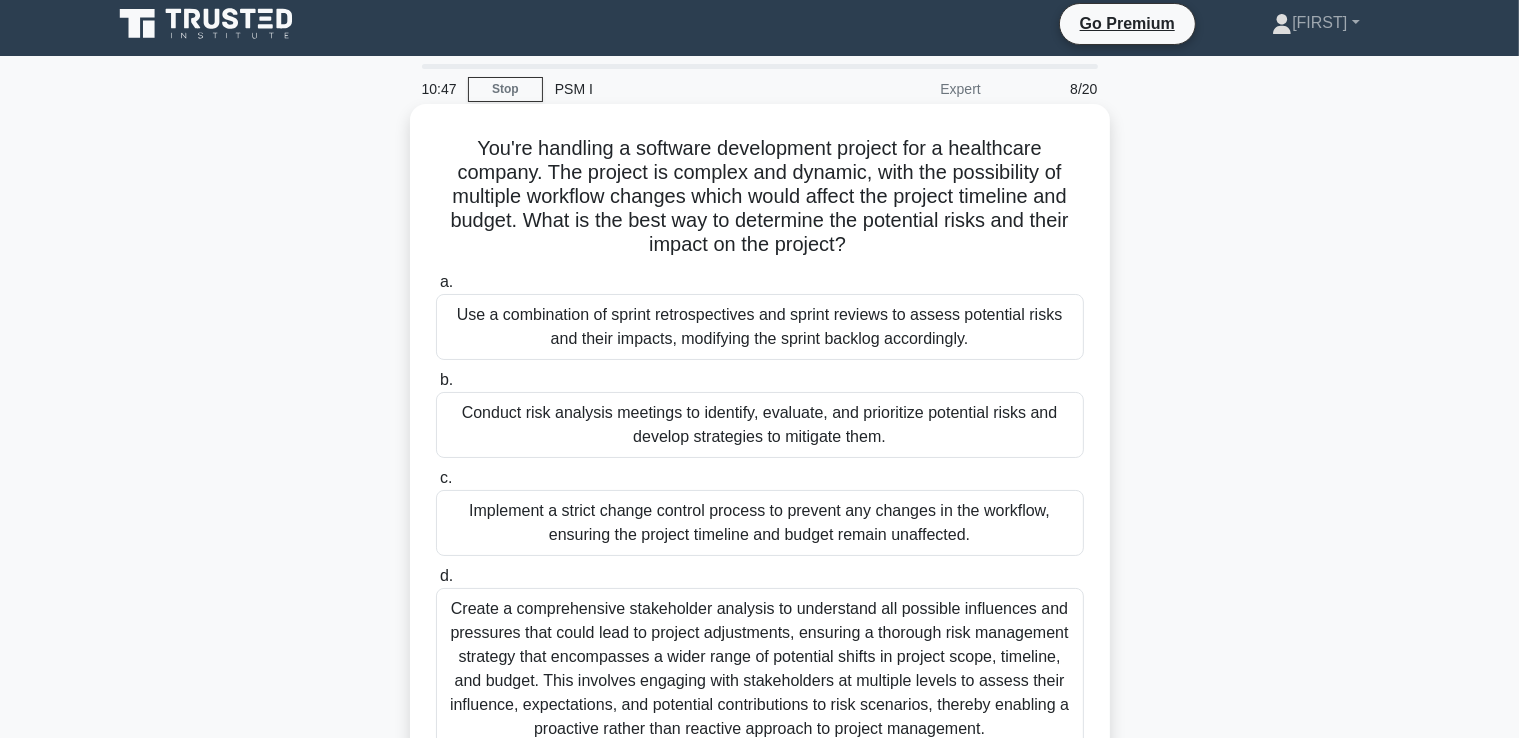 scroll, scrollTop: 0, scrollLeft: 0, axis: both 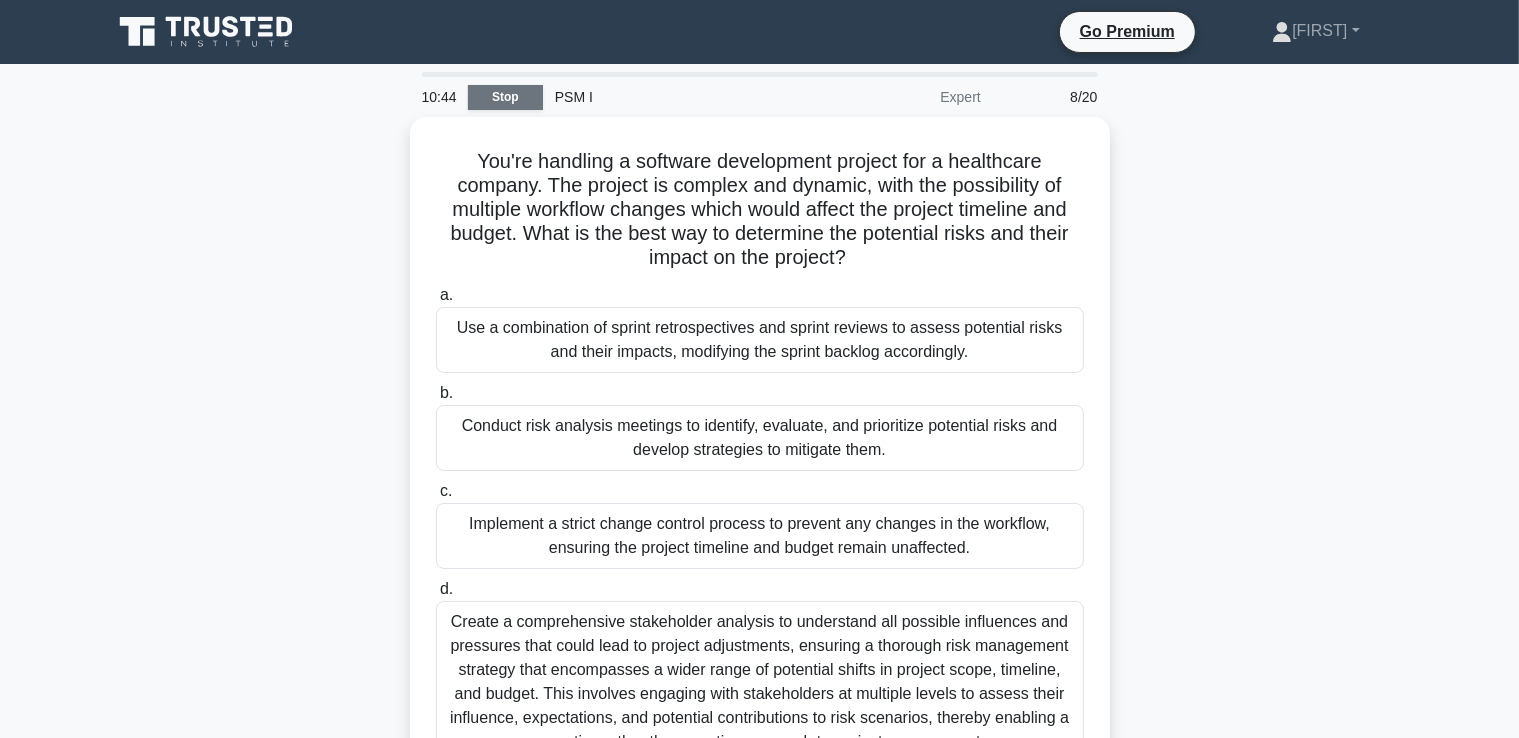 click on "Stop" at bounding box center [505, 97] 